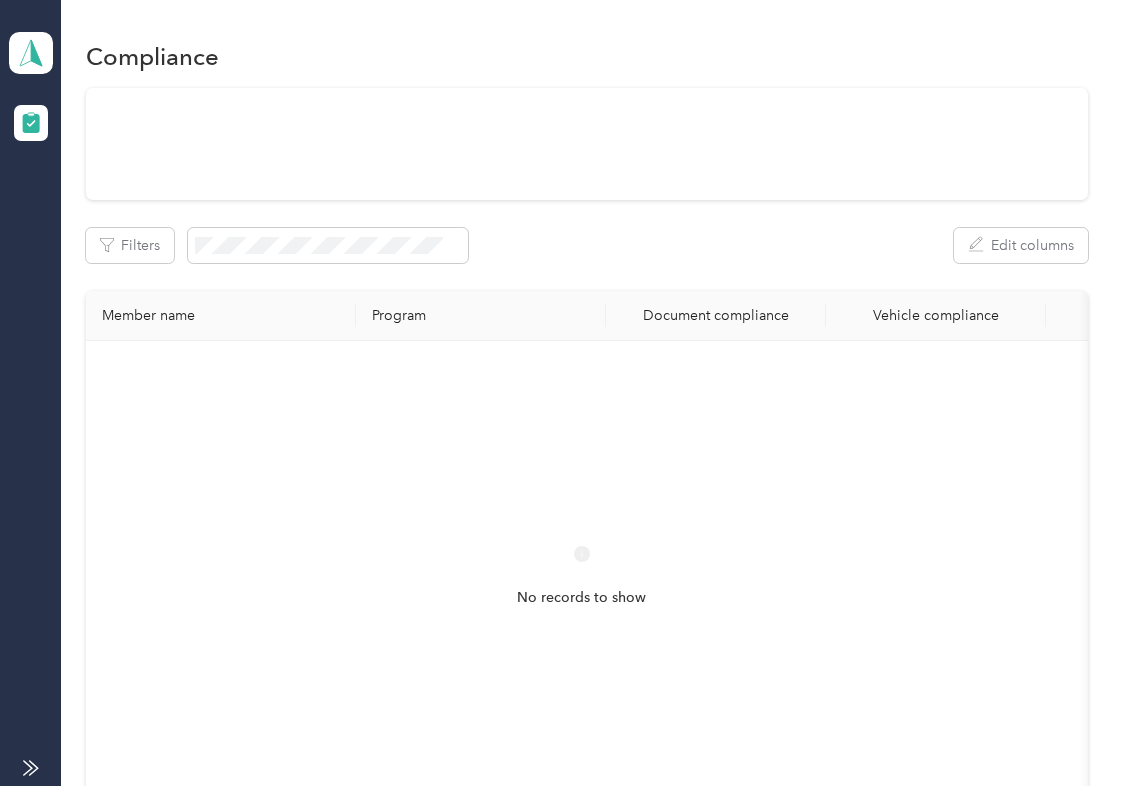 scroll, scrollTop: 0, scrollLeft: 0, axis: both 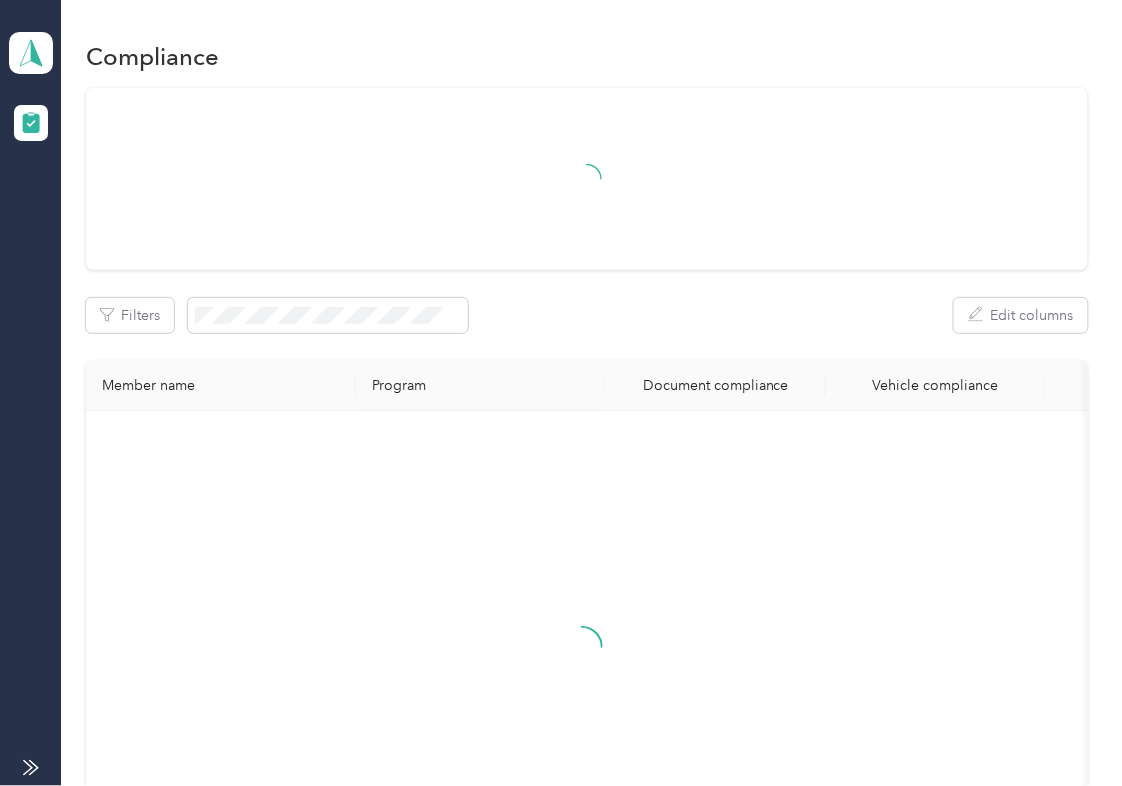click on "Filters Edit columns Member name Program Document compliance Vehicle compliance" at bounding box center (587, 504) 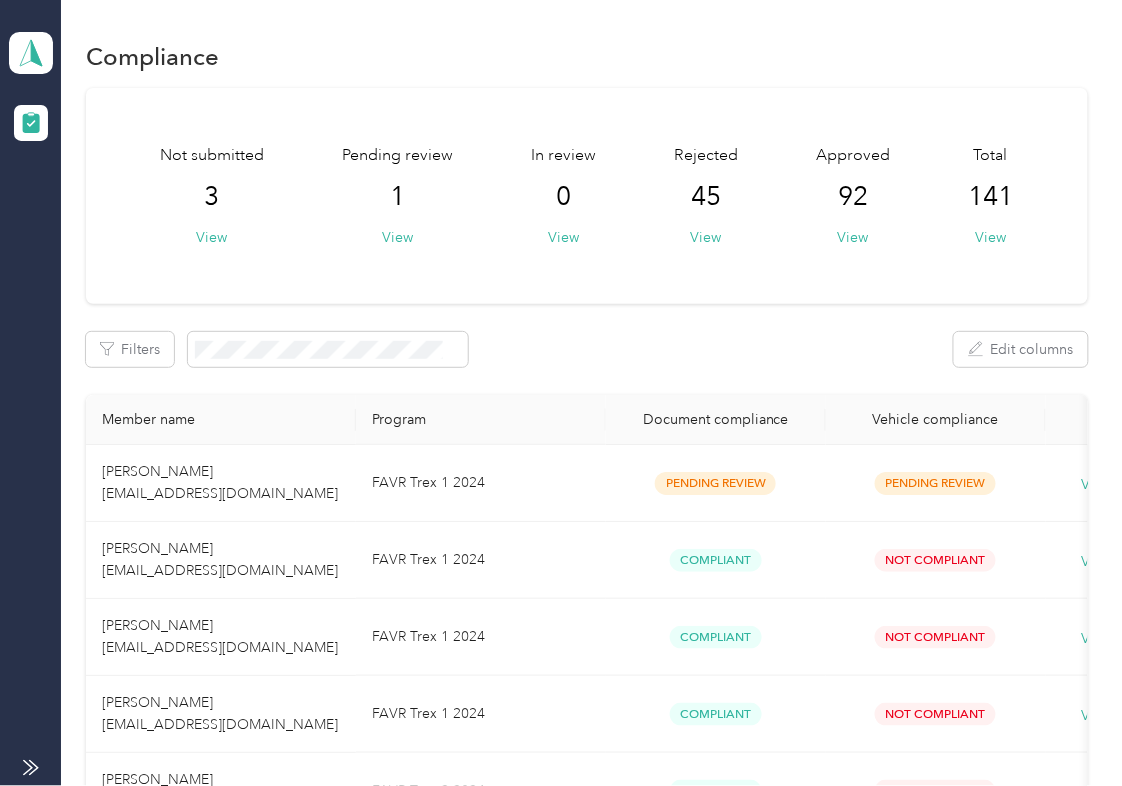 click on "Not submitted 3 View Pending review 1 View In review 0 View Rejected 45 View Approved 92 View Total 141 View" at bounding box center (587, 196) 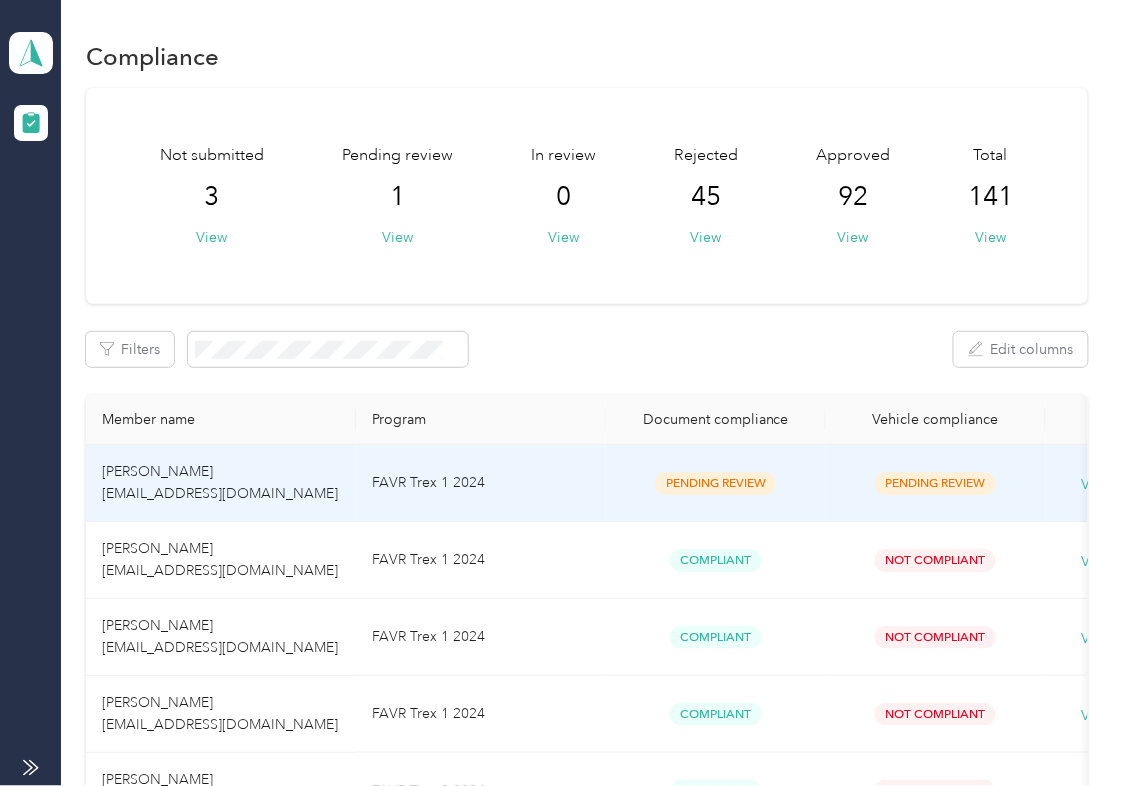 click on "FAVR Trex 1 2024" at bounding box center (481, 483) 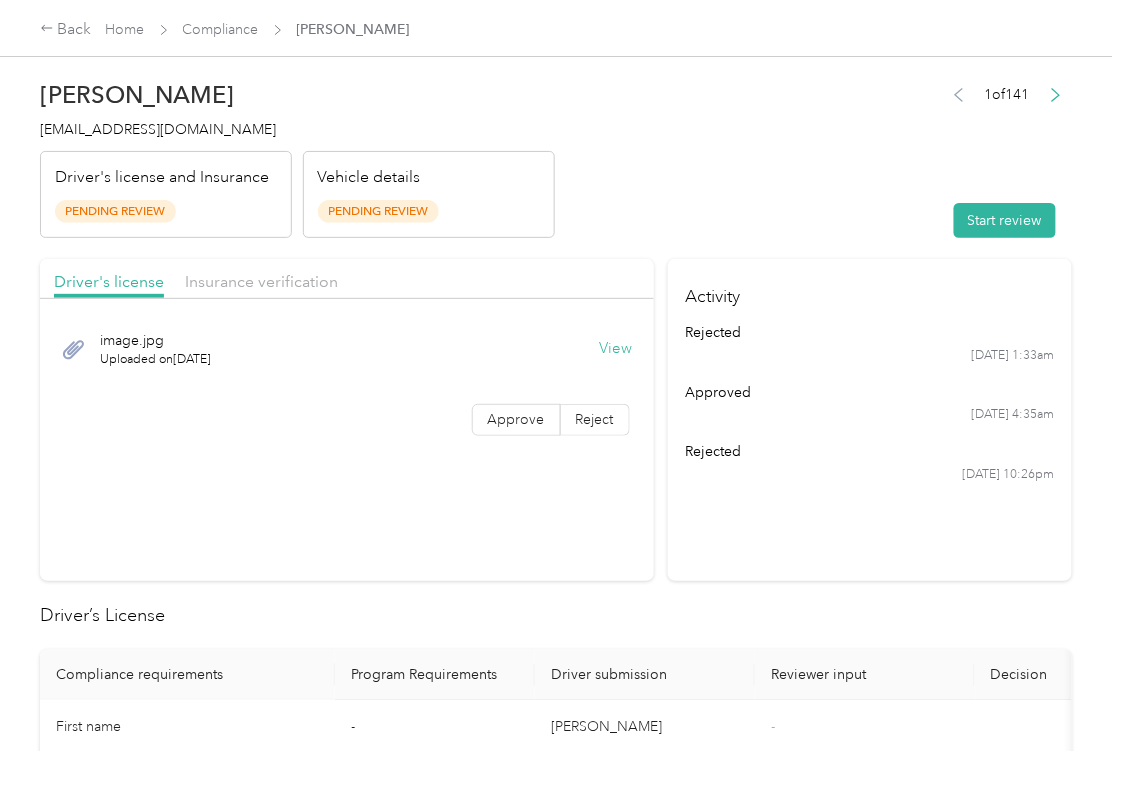 click on "[PERSON_NAME] [EMAIL_ADDRESS][DOMAIN_NAME] Driver's license and Insurance Pending Review Vehicle details Pending Review 1  of  141 Start review" at bounding box center (556, 154) 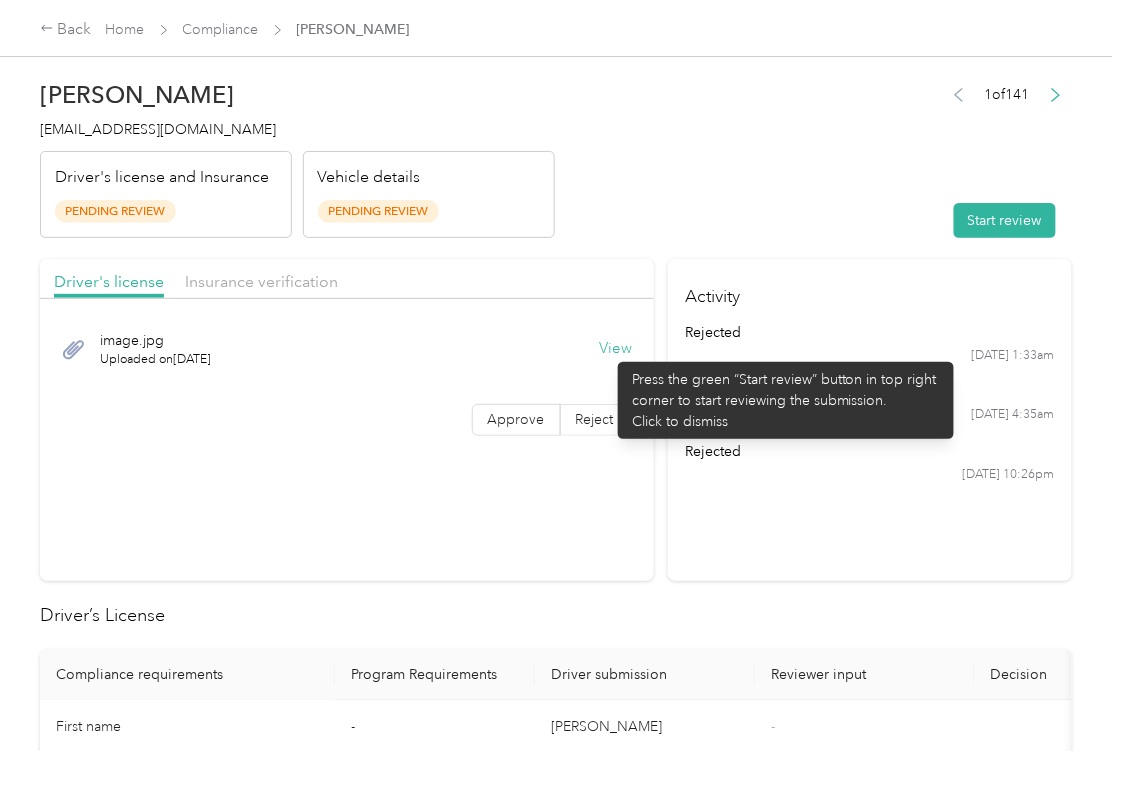 click on "[PERSON_NAME] [EMAIL_ADDRESS][DOMAIN_NAME] Driver's license and Insurance Pending Review Vehicle details Pending Review 1  of  141 Start review Driver's license Insurance verification image.jpg Uploaded on  [DATE] View Approve Reject Activity rejected [DATE] 1:33am approved [DATE] 4:35am rejected [DATE] 10:26pm Driver’s License  Compliance requirements Program Requirements Driver submission Reviewer input Decision Rejection reason             First name - [PERSON_NAME] - Last name - [PERSON_NAME] - Mobile number - [PHONE_NUMBER] - Driver License expiration * 0 month-diff [DATE] - Approve Reject Insurance Declaration Compliance requirements Program Requirements Driver submission Reviewer input Decision Rejection reason             State * - [US_STATE] - Zip code * - 72223 - Insurance Declaration expiration * 0 month-diff [DATE] - Approve Reject Bodily injury coverage per person * $100,000 min $100,000 - Approve Reject Bodily injury coverage per accident * $300,000 min $300,000 - Approve Reject $50,000 min $100,000 - Reject" at bounding box center (556, 1397) 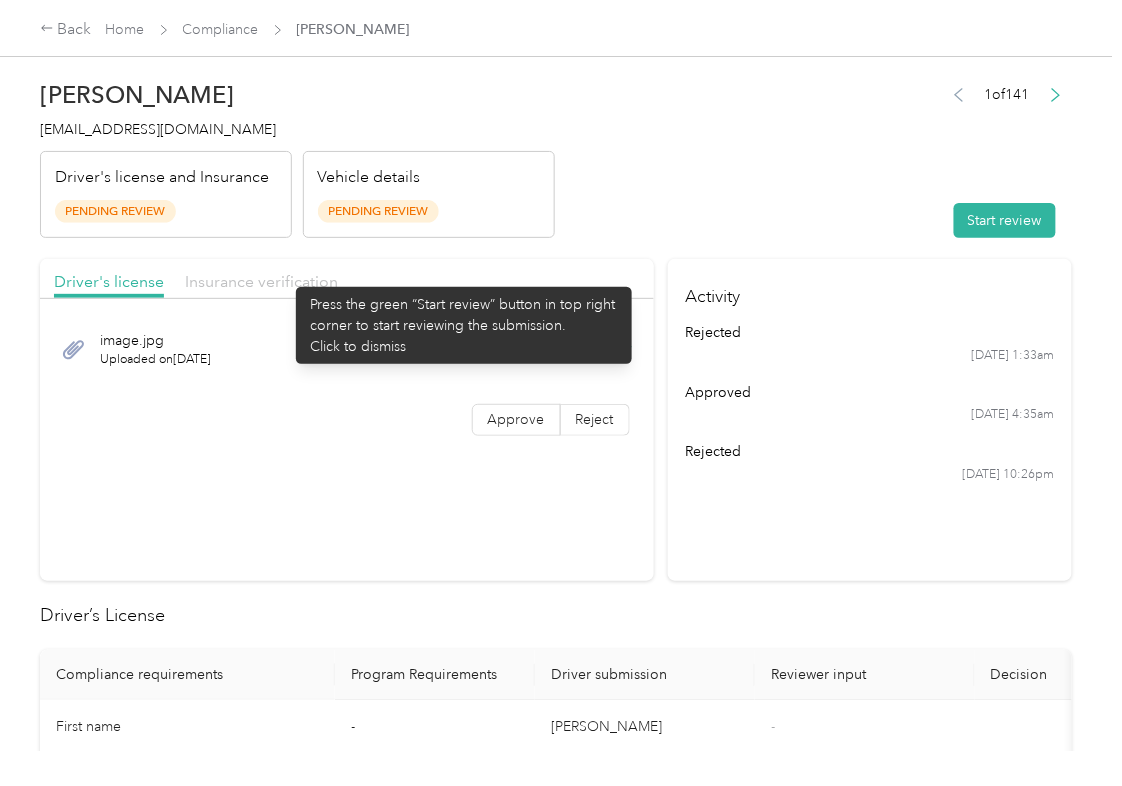 click on "Insurance verification" at bounding box center [261, 281] 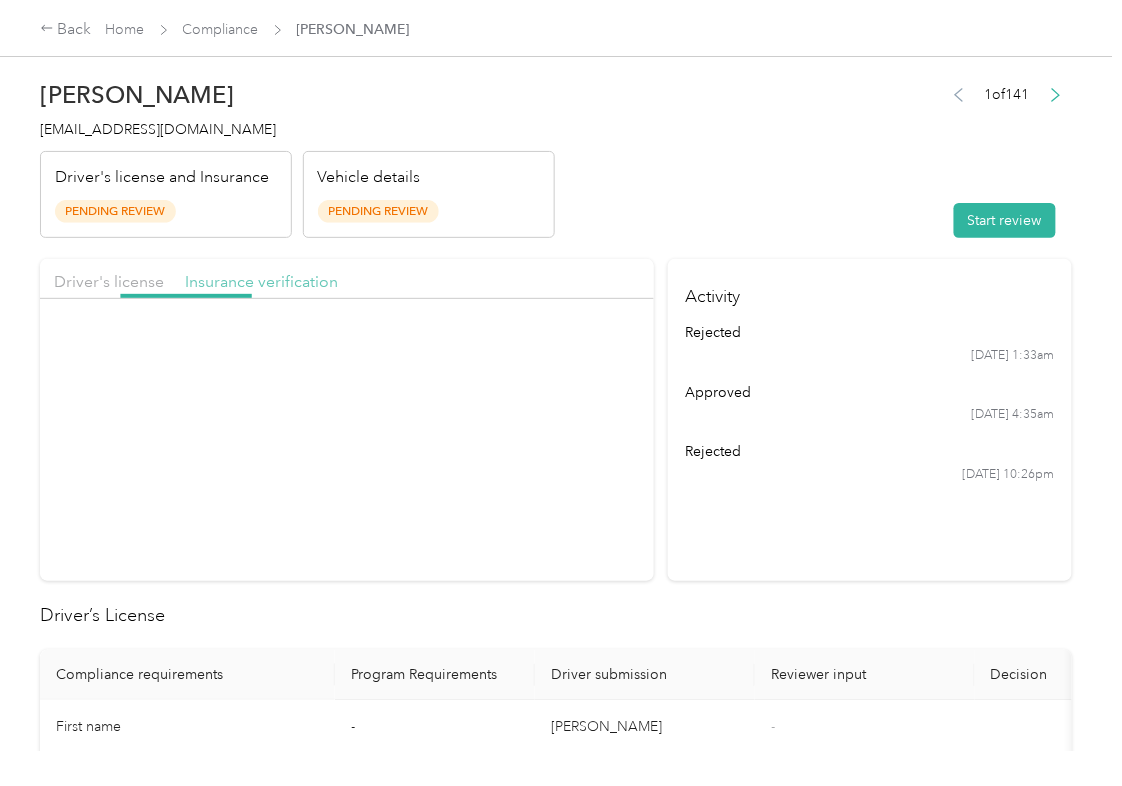 click on "Insurance verification" at bounding box center (261, 281) 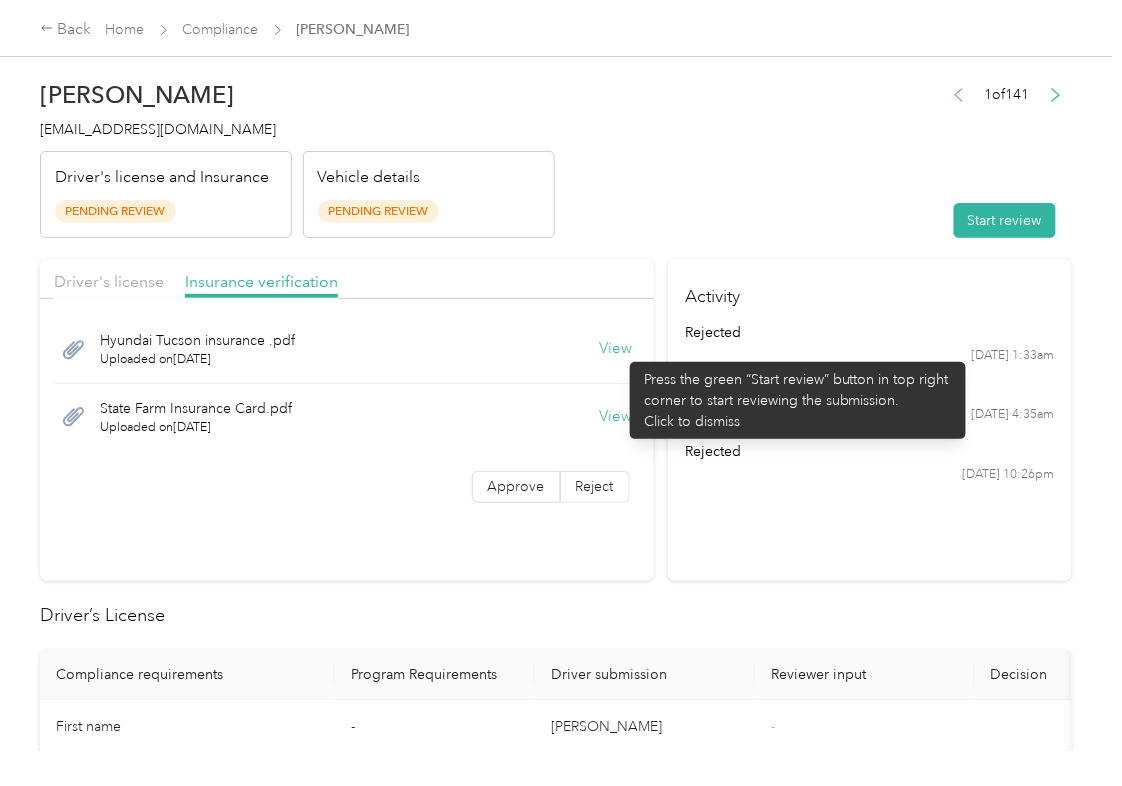 click on "View" at bounding box center [616, 349] 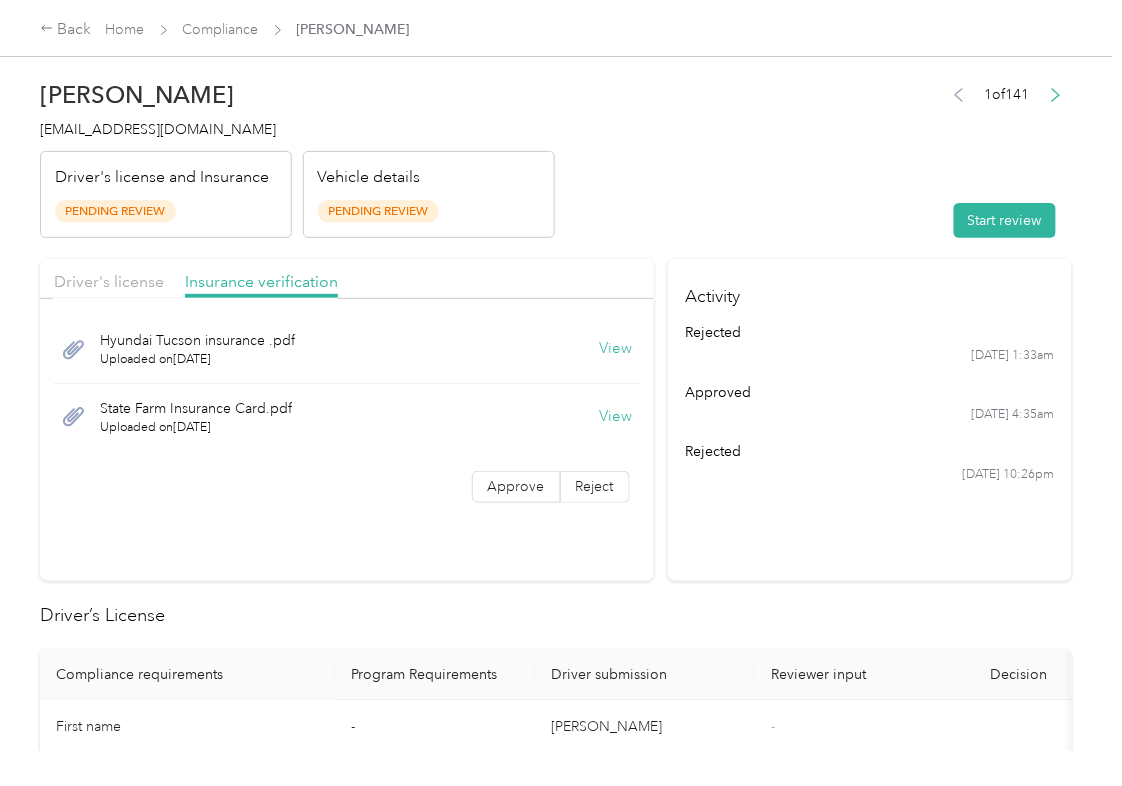 drag, startPoint x: 614, startPoint y: 414, endPoint x: 720, endPoint y: 205, distance: 234.34377 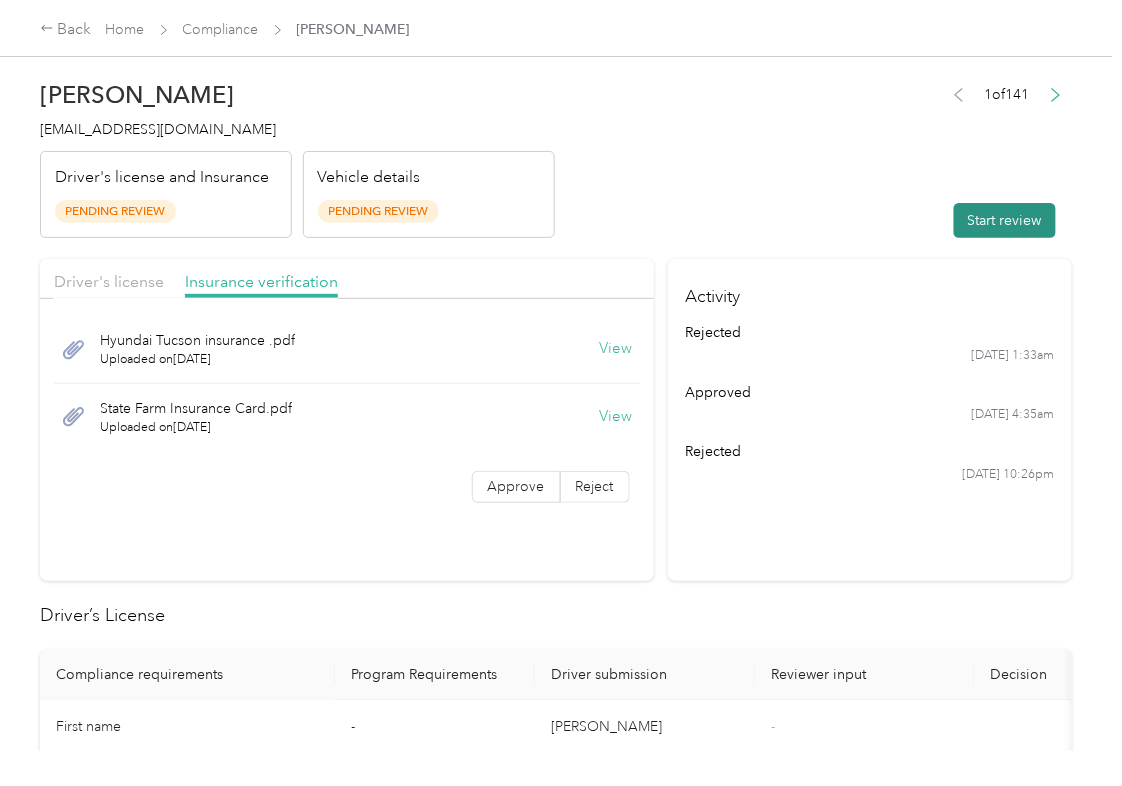 click on "Start review" at bounding box center [1005, 220] 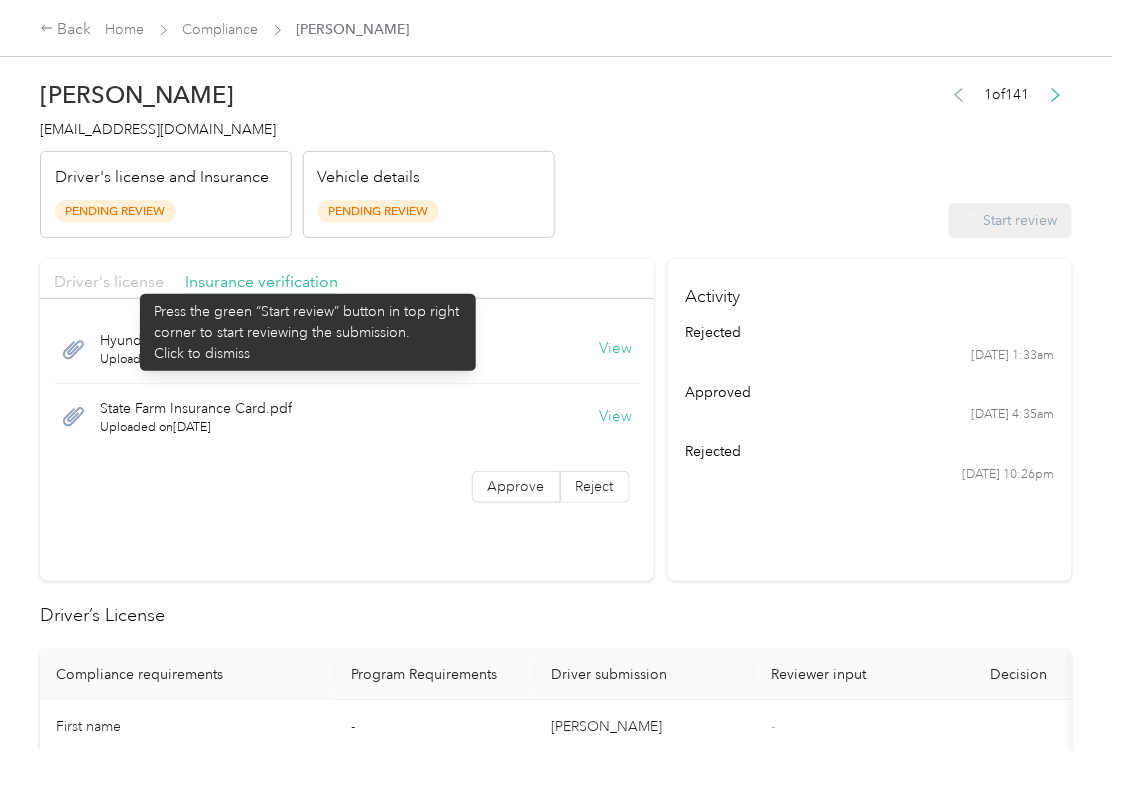 click on "Driver's license" at bounding box center [109, 281] 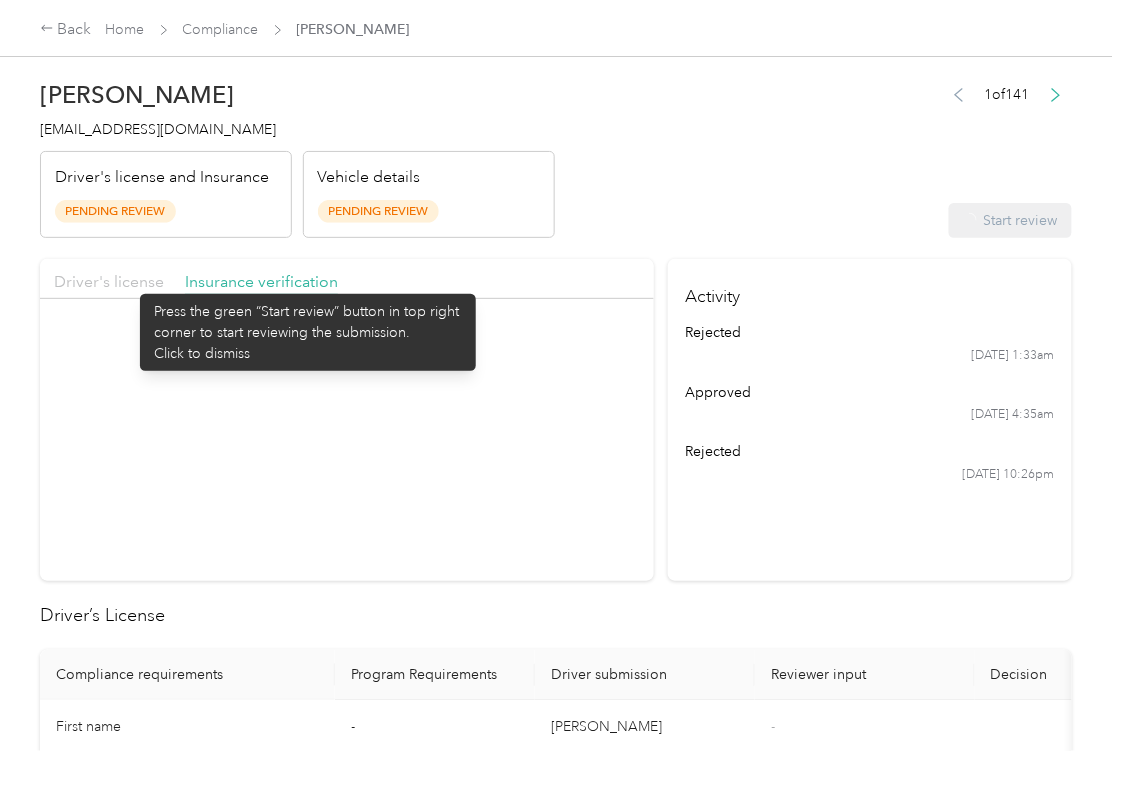 click on "Driver's license" at bounding box center [109, 281] 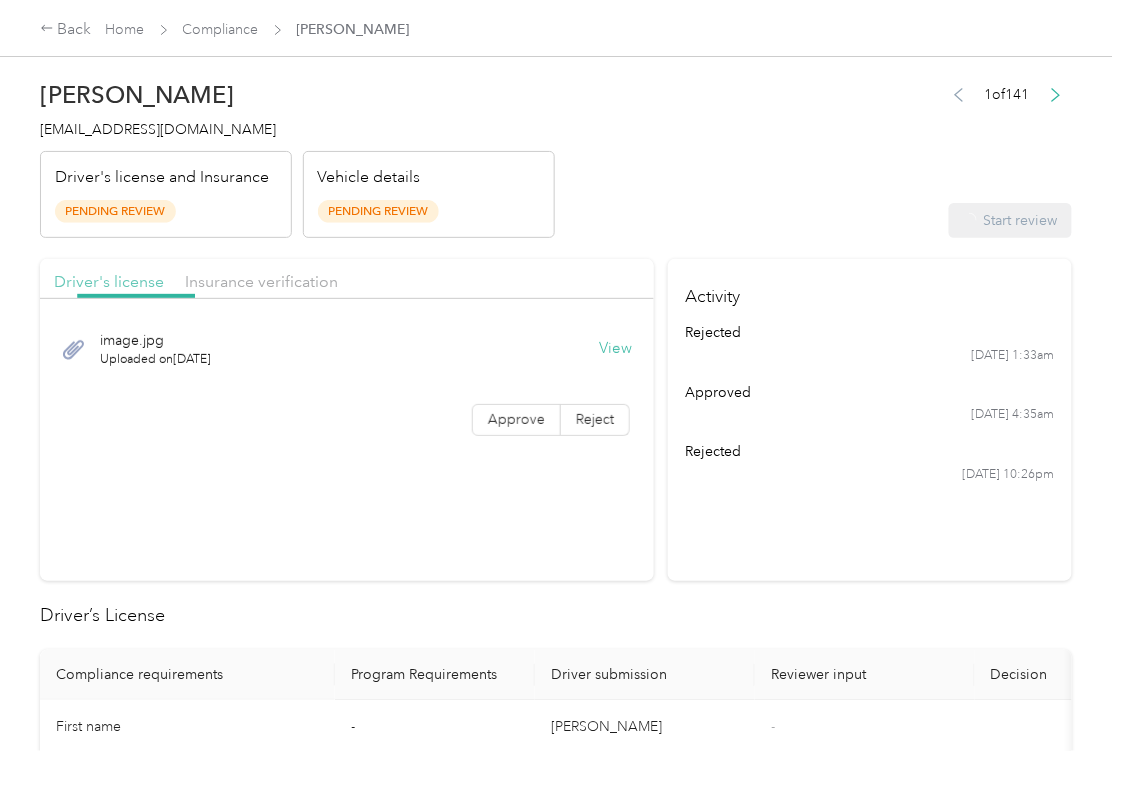 click on "Driver's license" at bounding box center (109, 281) 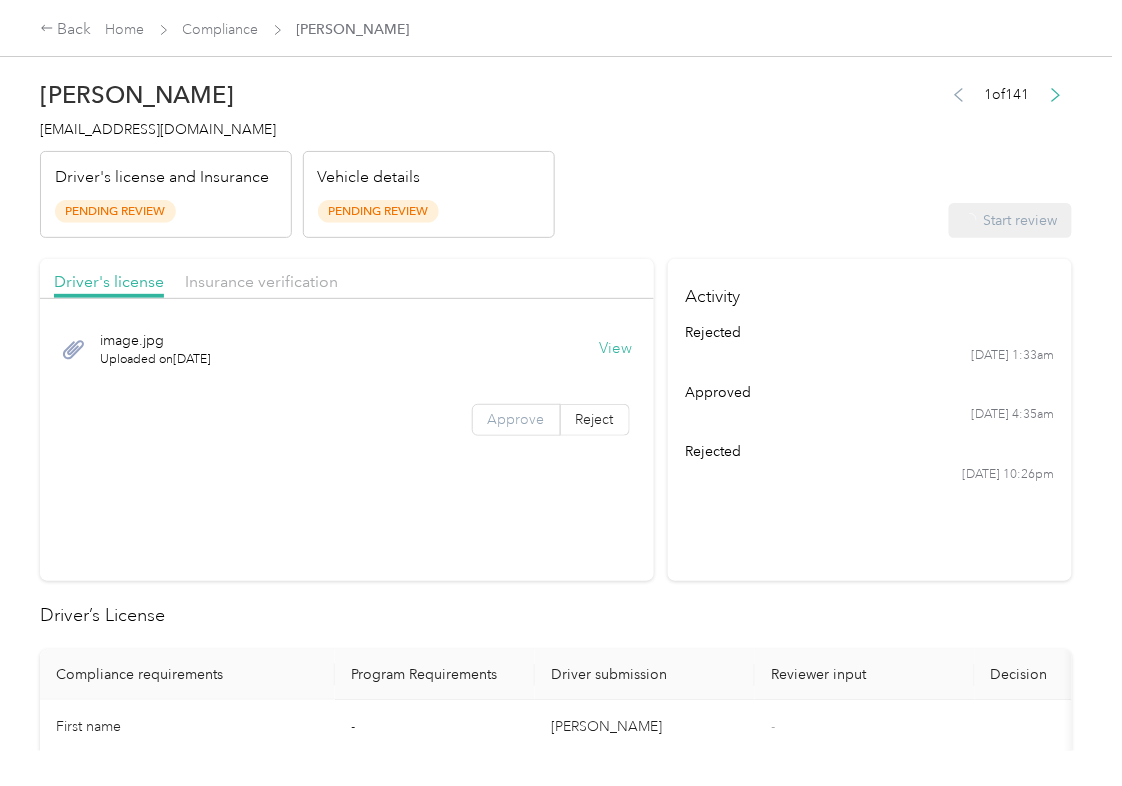click on "Approve" at bounding box center [516, 419] 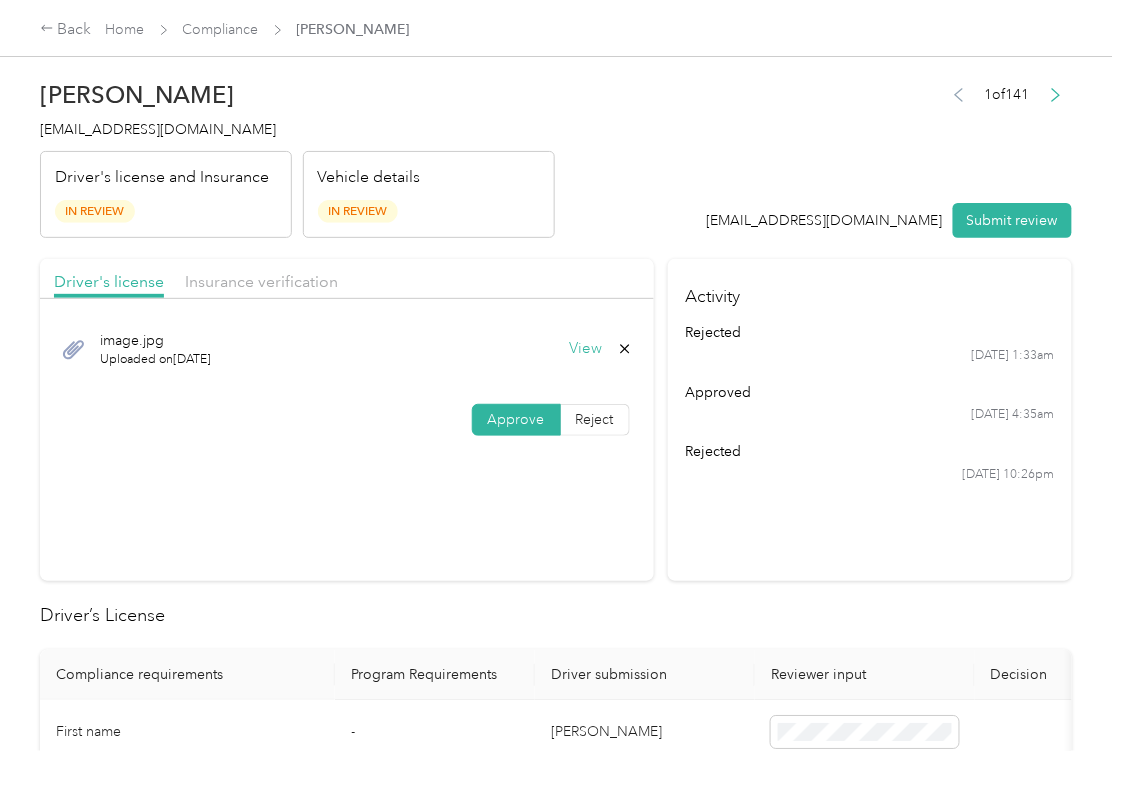 click on "Approve" at bounding box center (516, 419) 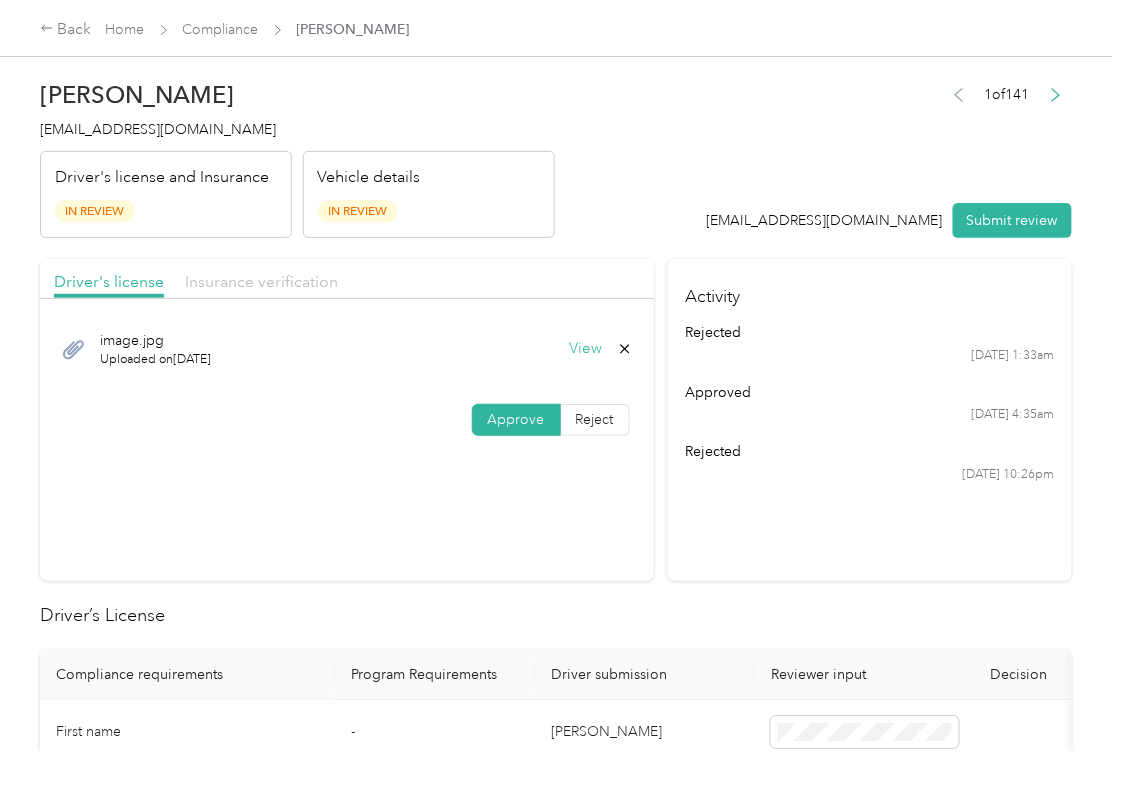 click on "Insurance verification" at bounding box center (261, 281) 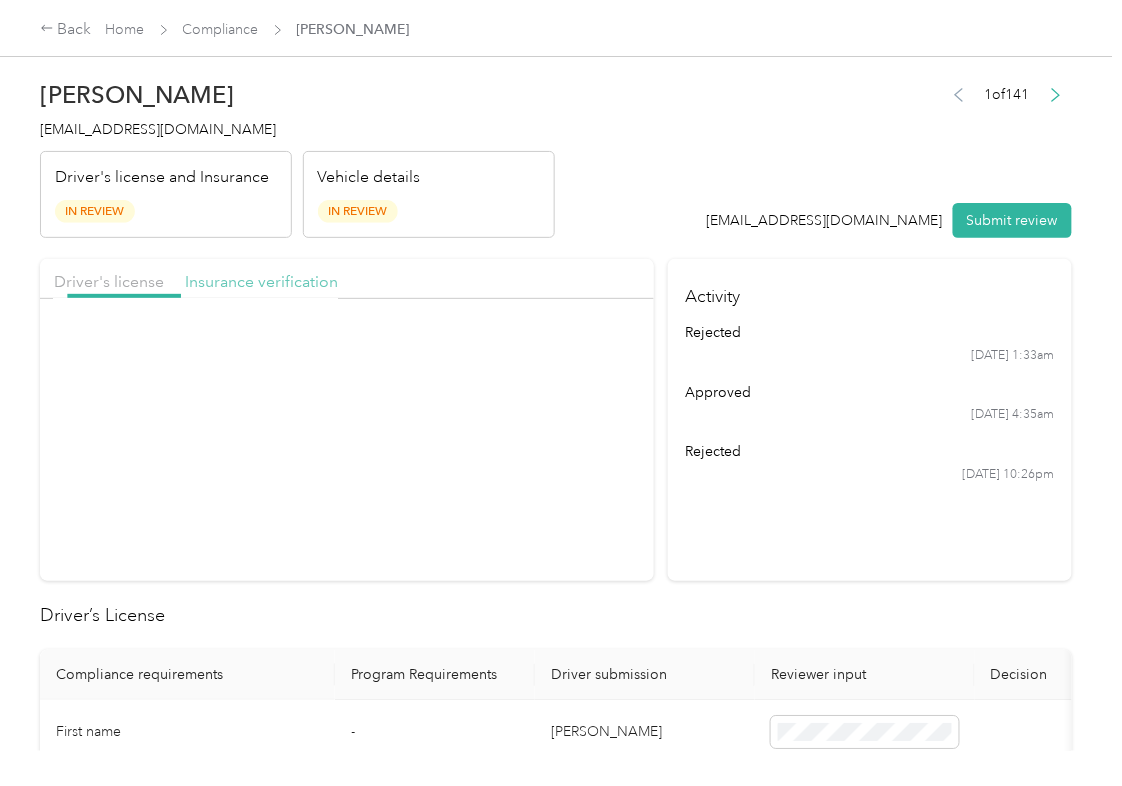 click on "Insurance verification" at bounding box center [261, 281] 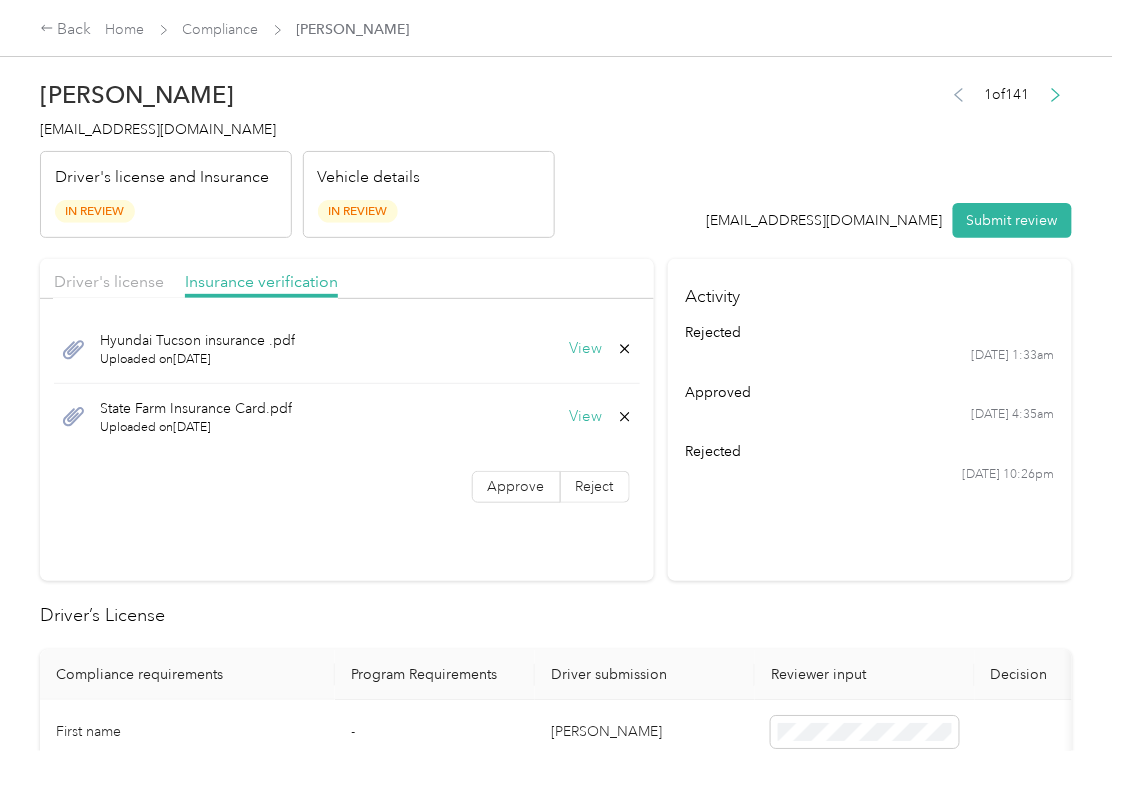 click on "State Farm Insurance Card.pdf Uploaded on  [DATE] View" at bounding box center (347, 417) 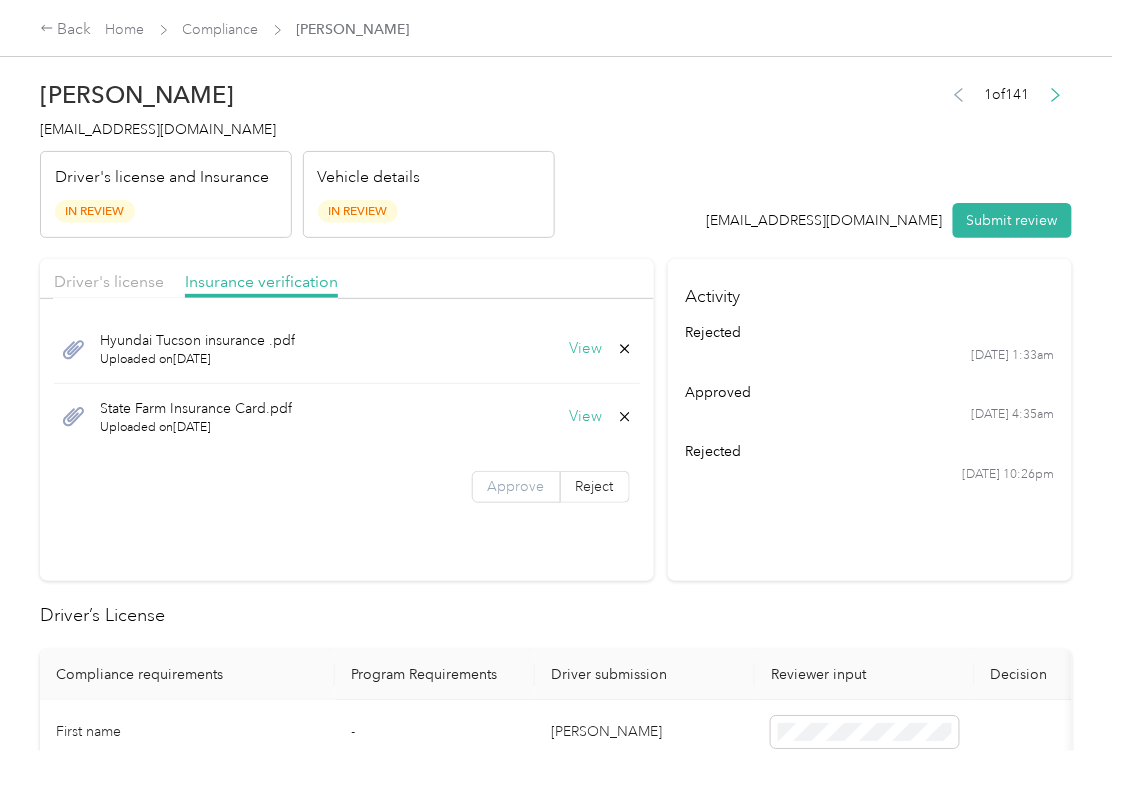 click on "Approve" at bounding box center [516, 486] 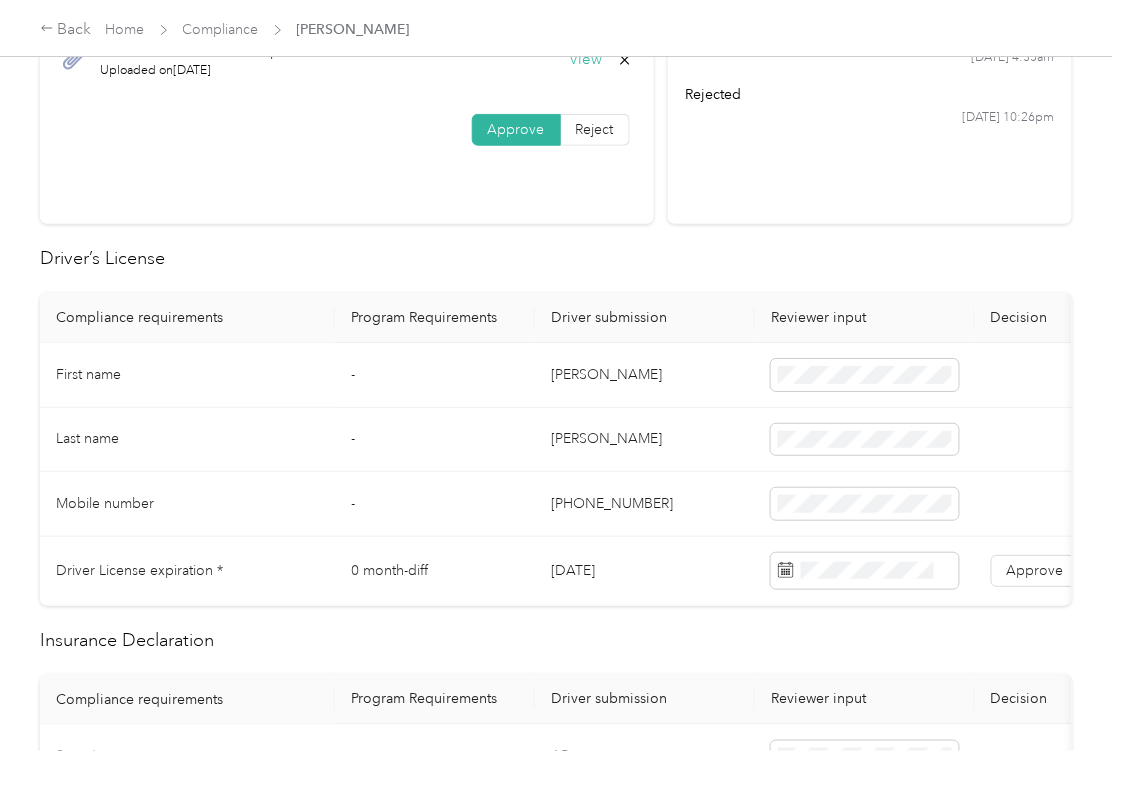 scroll, scrollTop: 400, scrollLeft: 0, axis: vertical 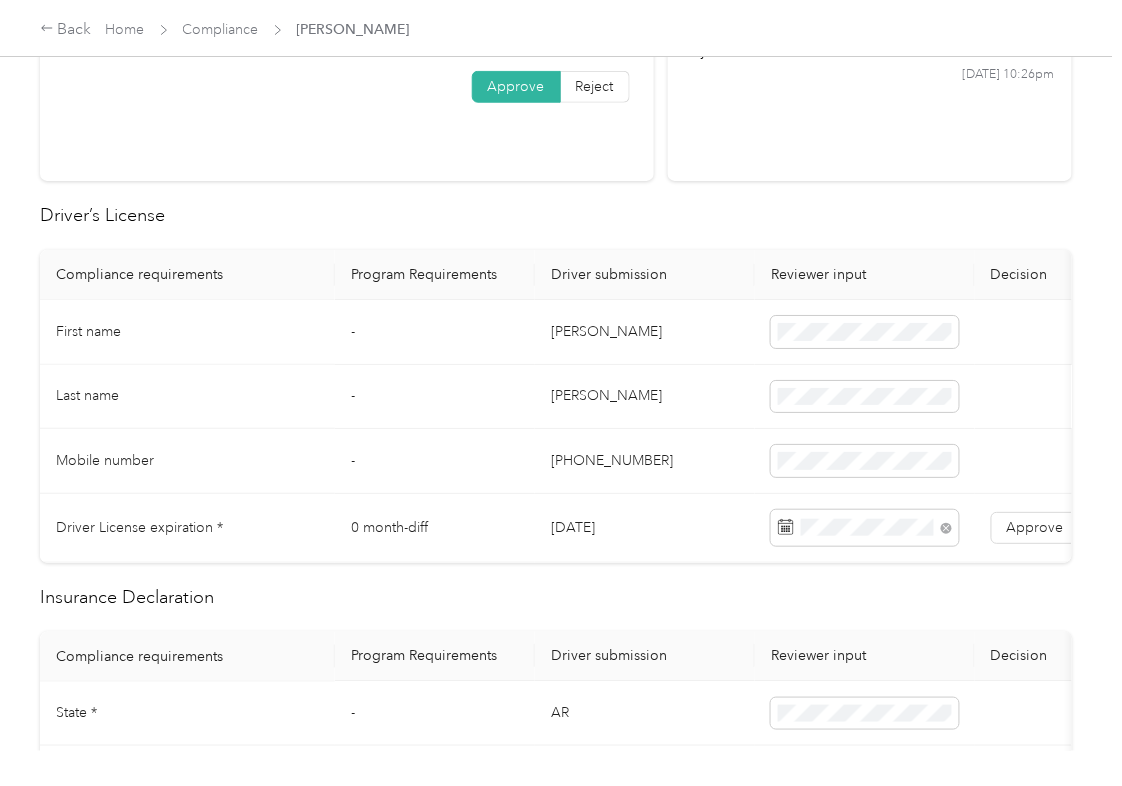 drag, startPoint x: 686, startPoint y: 385, endPoint x: 798, endPoint y: 438, distance: 123.90723 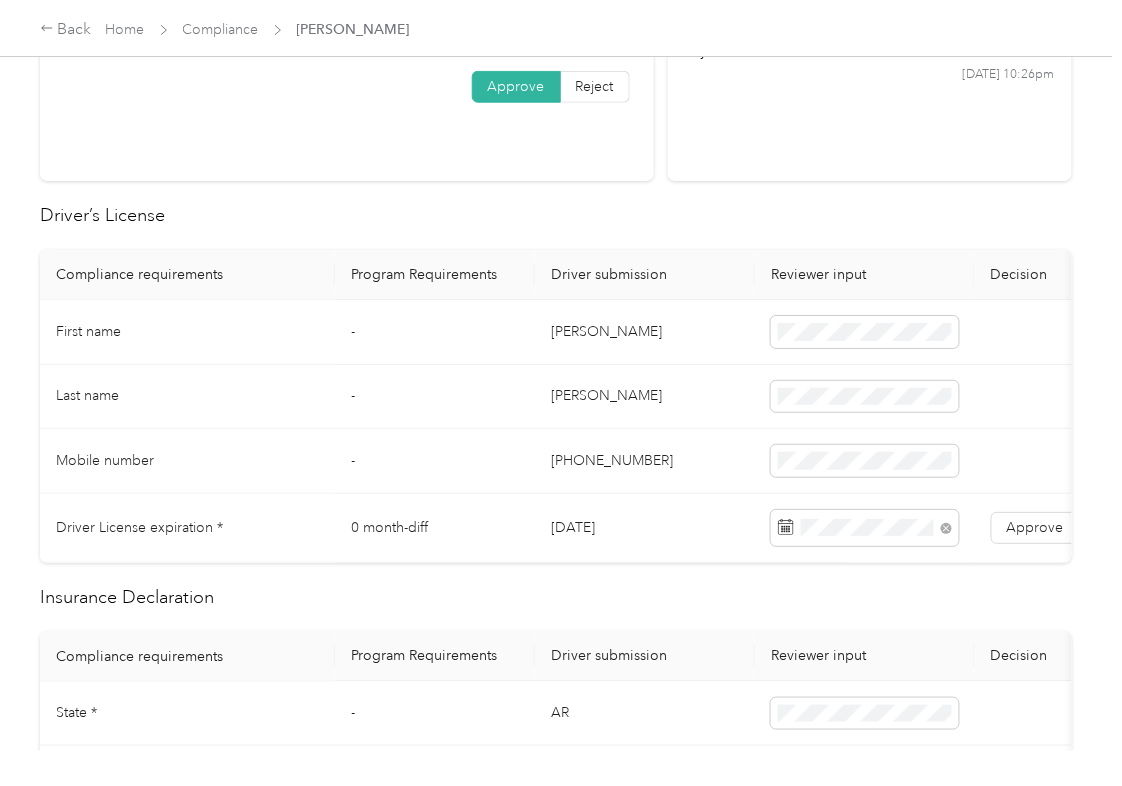 drag, startPoint x: 1034, startPoint y: 518, endPoint x: 885, endPoint y: 574, distance: 159.17601 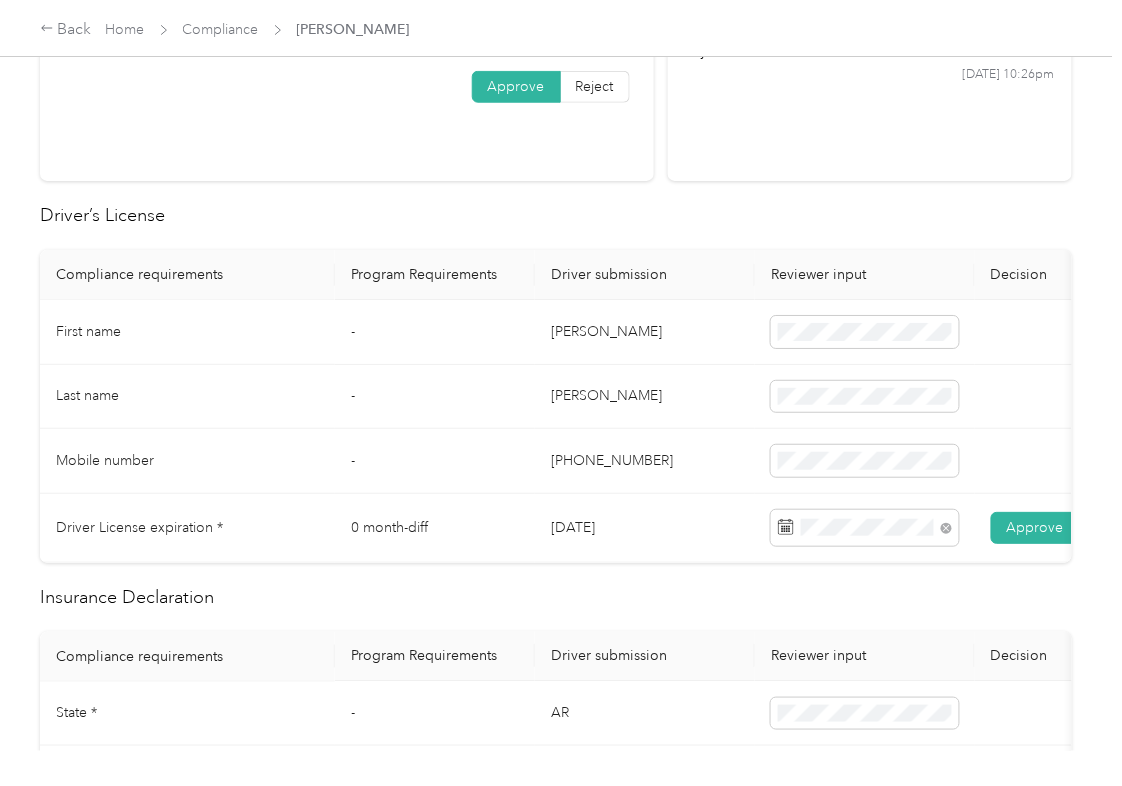 scroll, scrollTop: 0, scrollLeft: 29, axis: horizontal 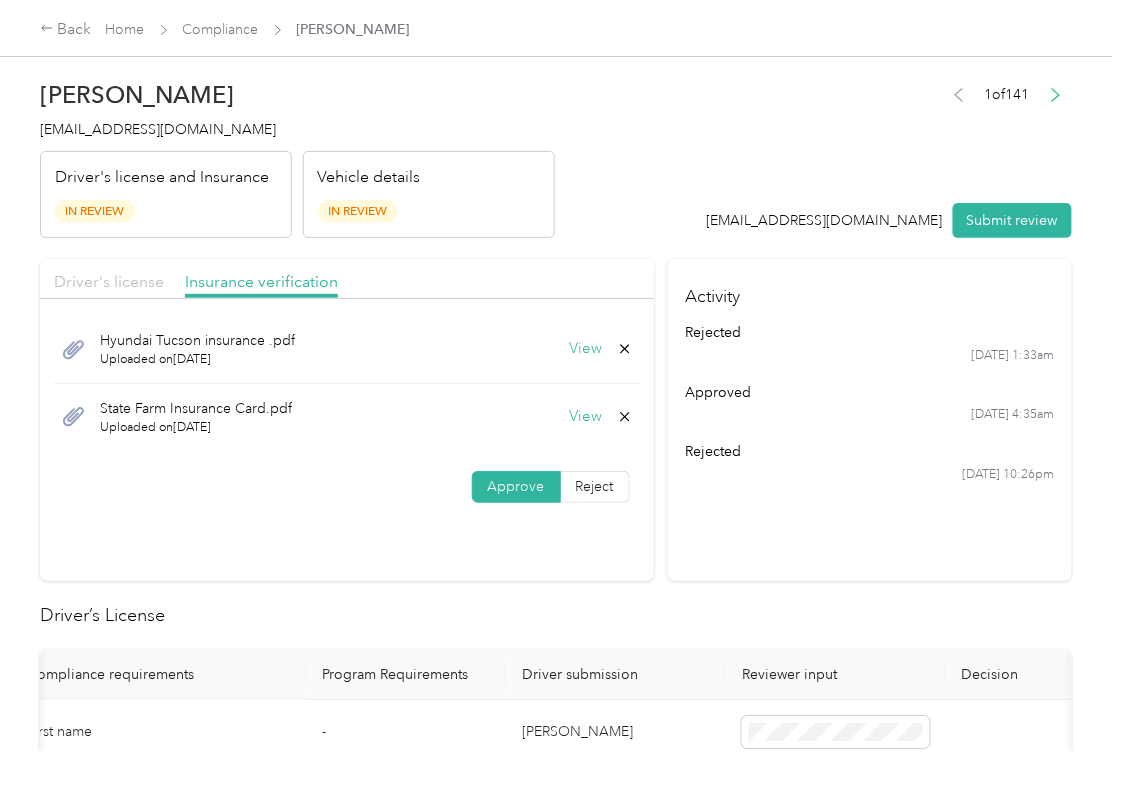 click on "Driver's license" at bounding box center [109, 281] 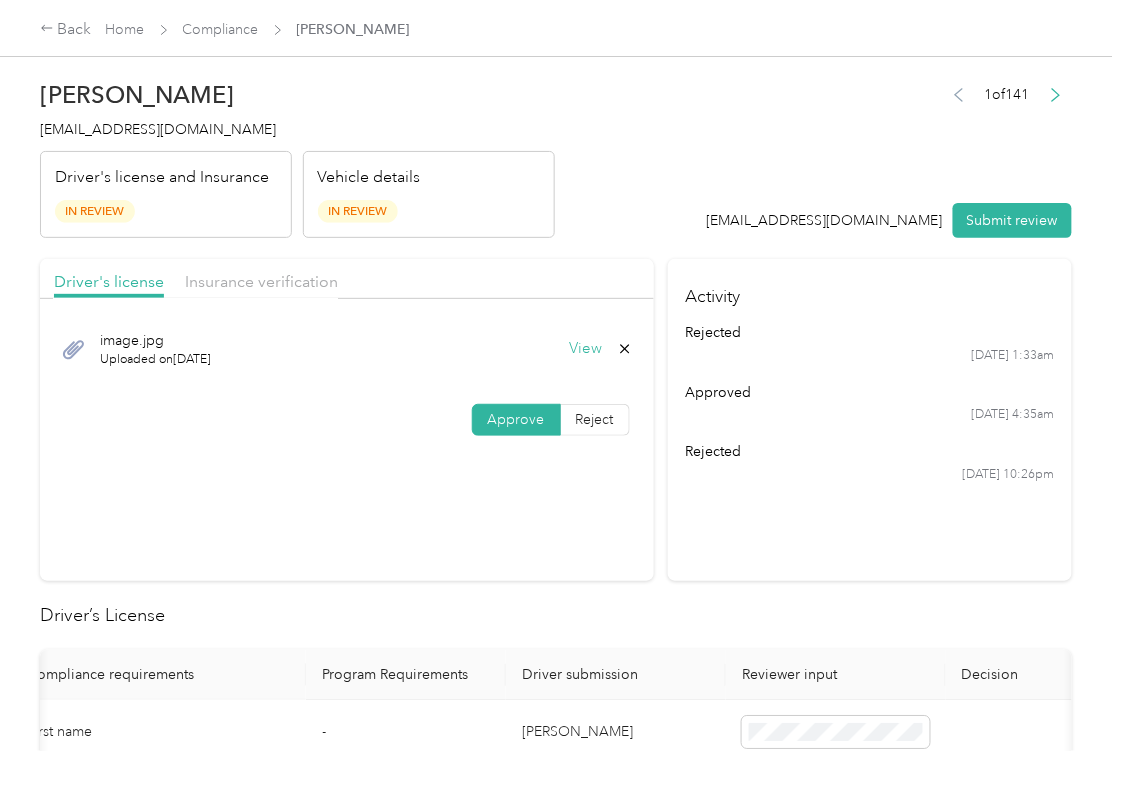 click on "View" at bounding box center [586, 349] 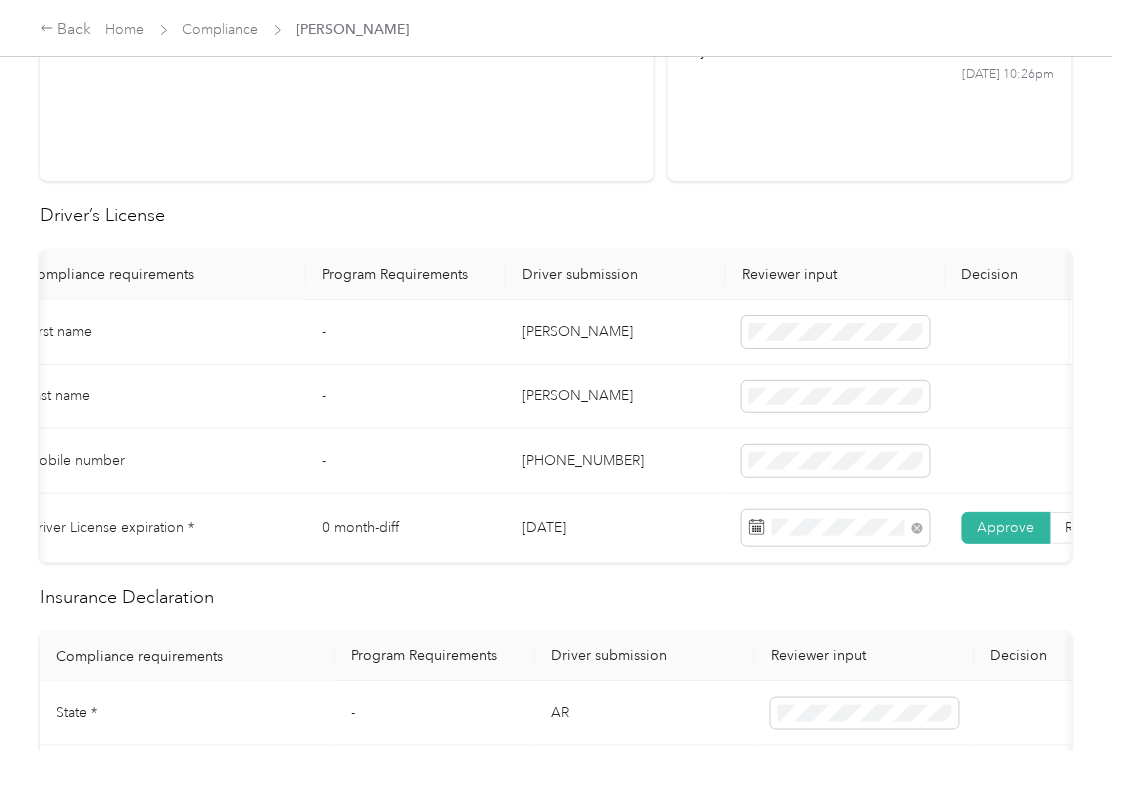 scroll, scrollTop: 533, scrollLeft: 0, axis: vertical 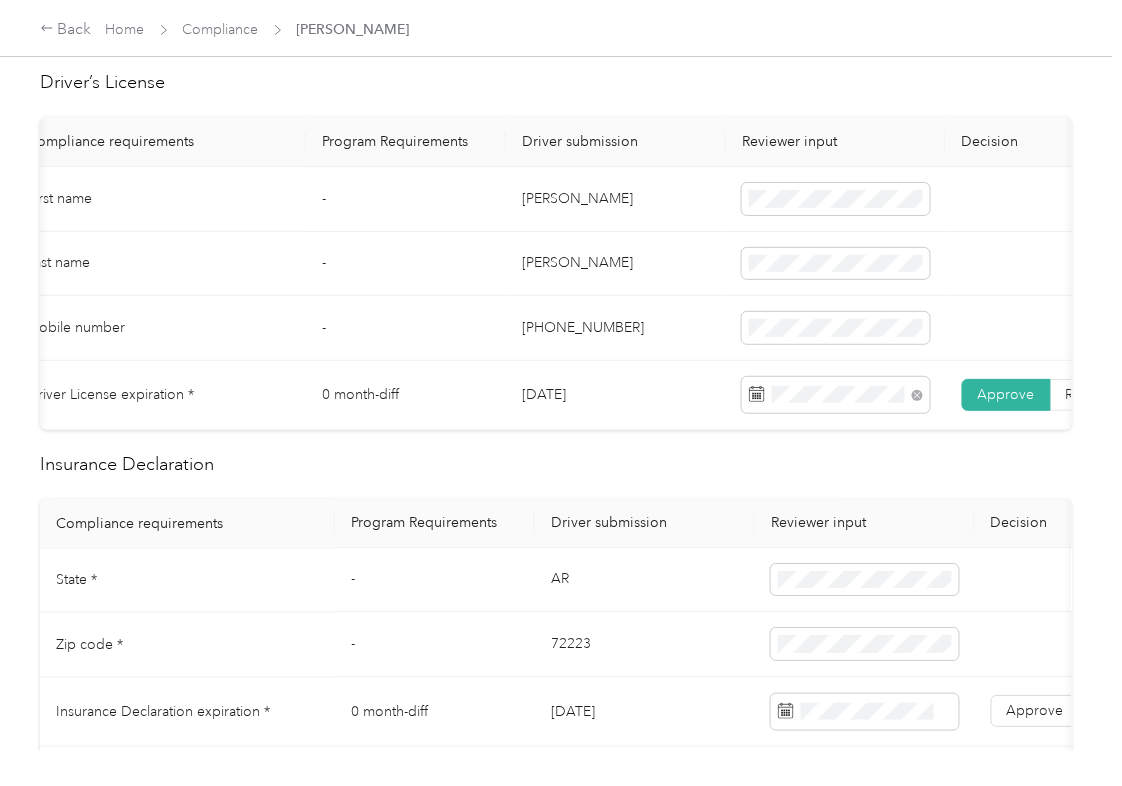 click on "AR" at bounding box center (645, 581) 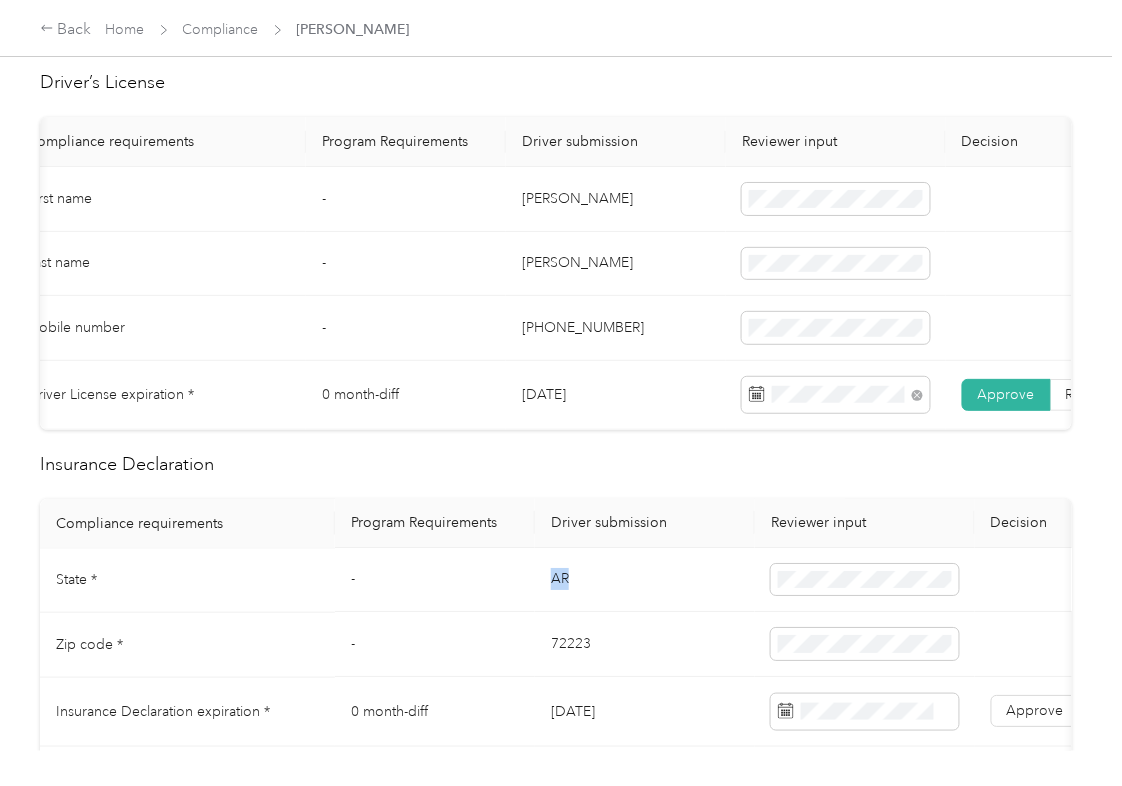 click on "AR" at bounding box center [645, 581] 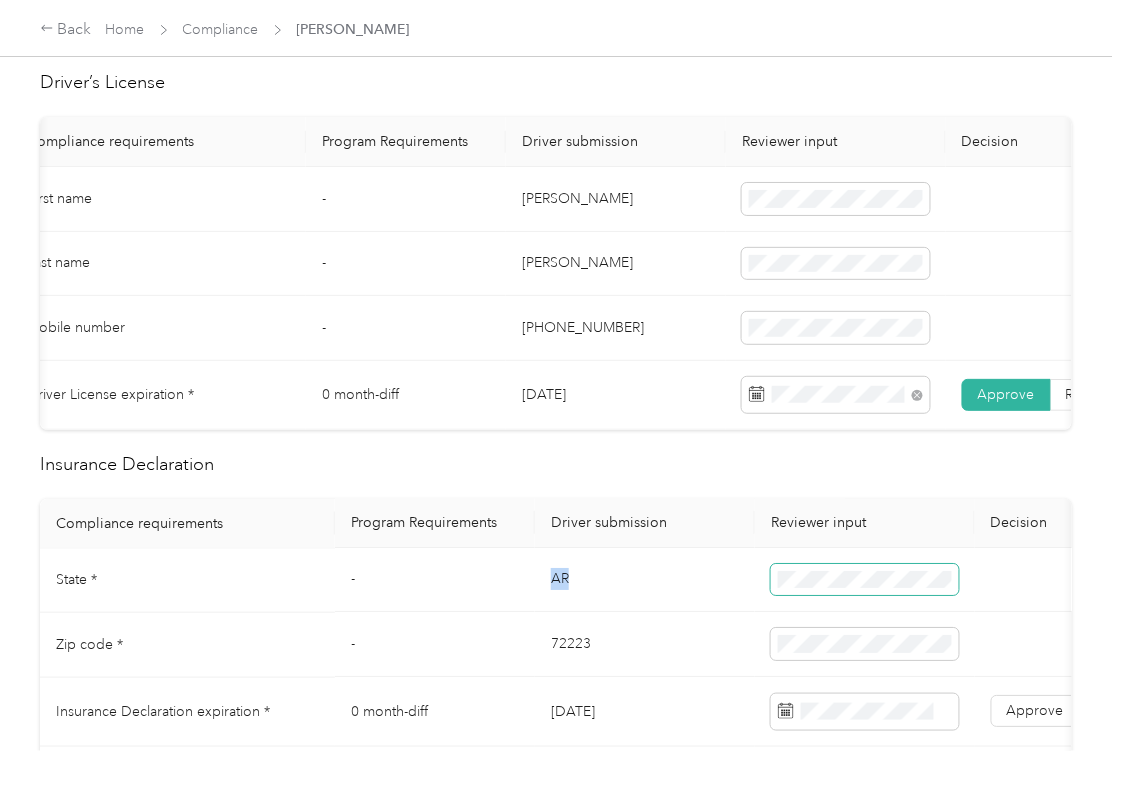 copy on "AR" 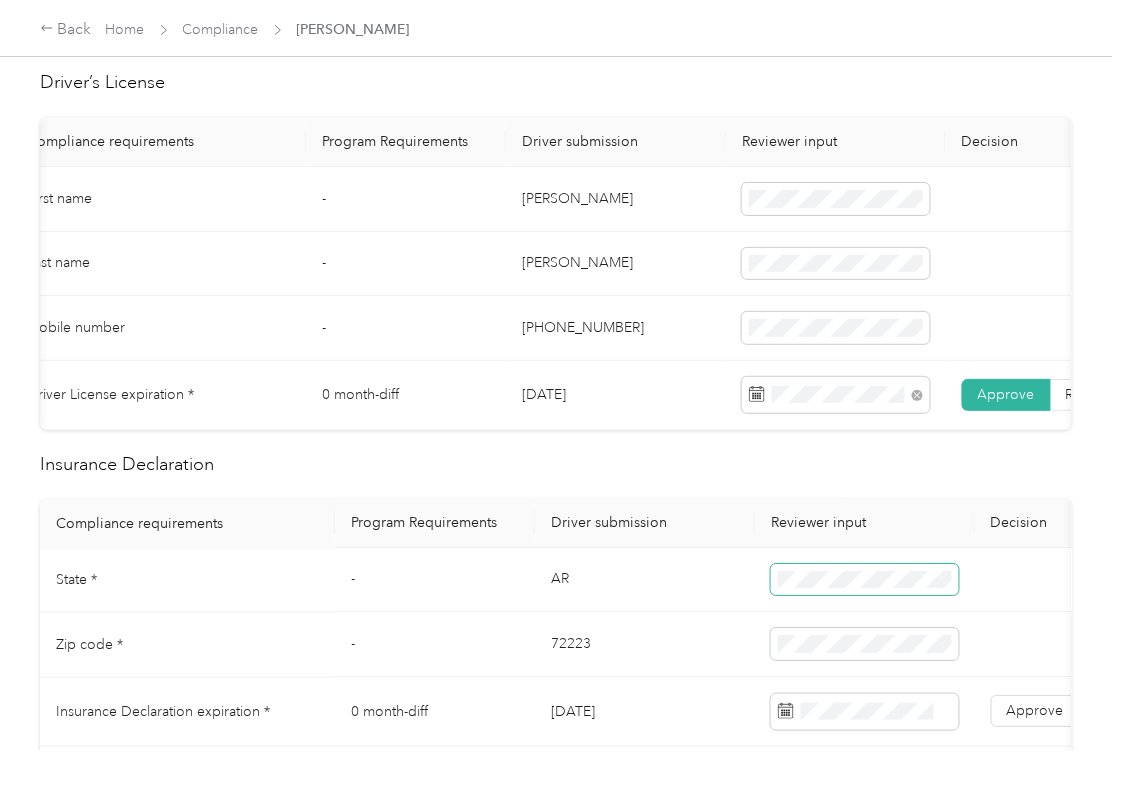 click at bounding box center [865, 581] 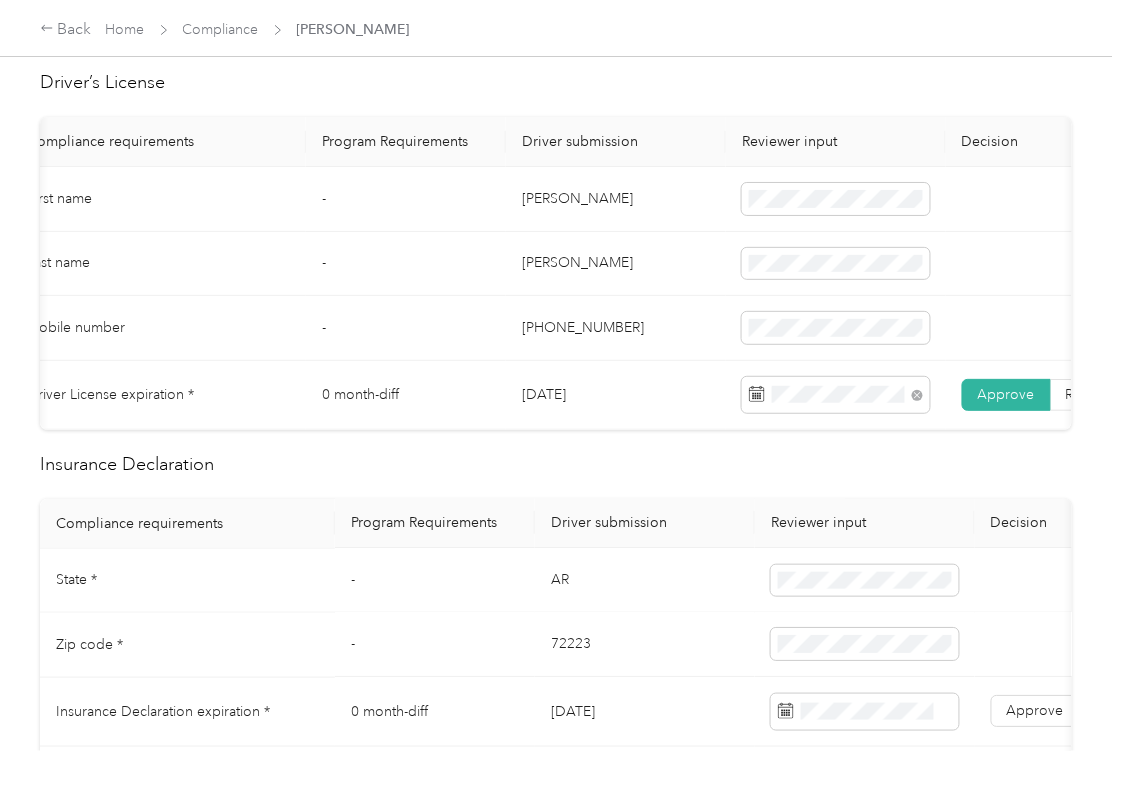 click on "72223" at bounding box center (645, 645) 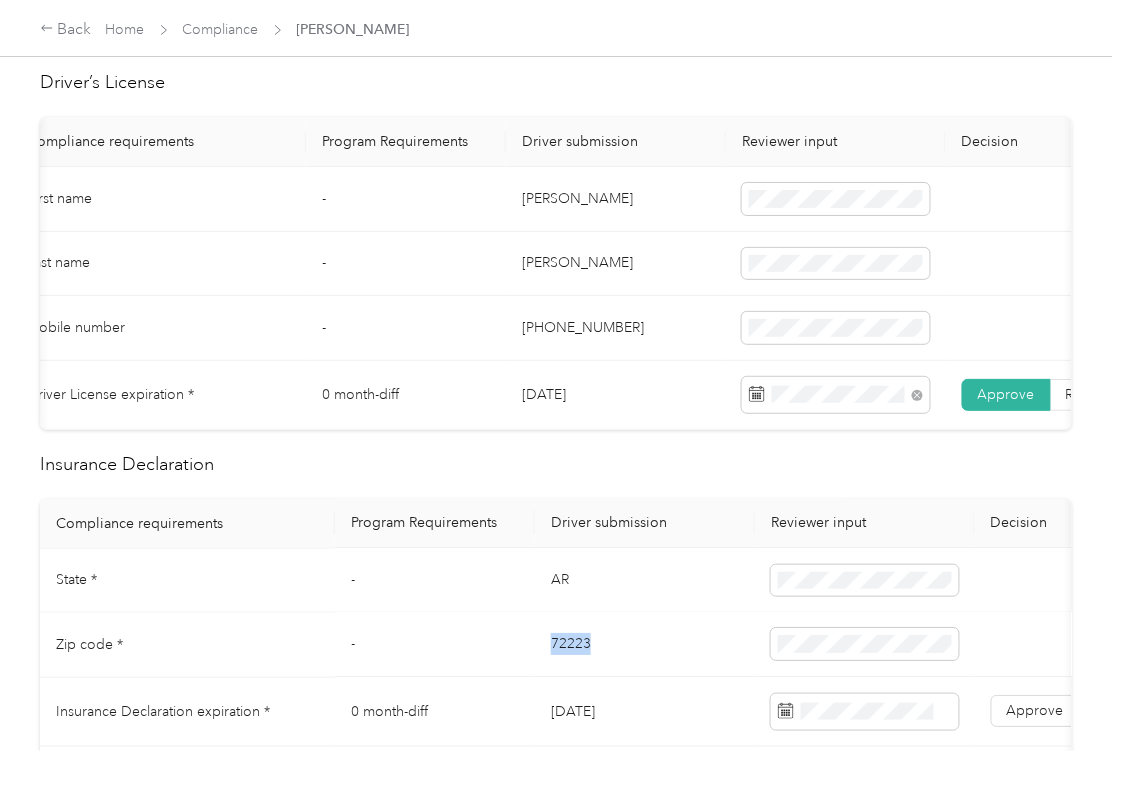 click on "72223" at bounding box center [645, 645] 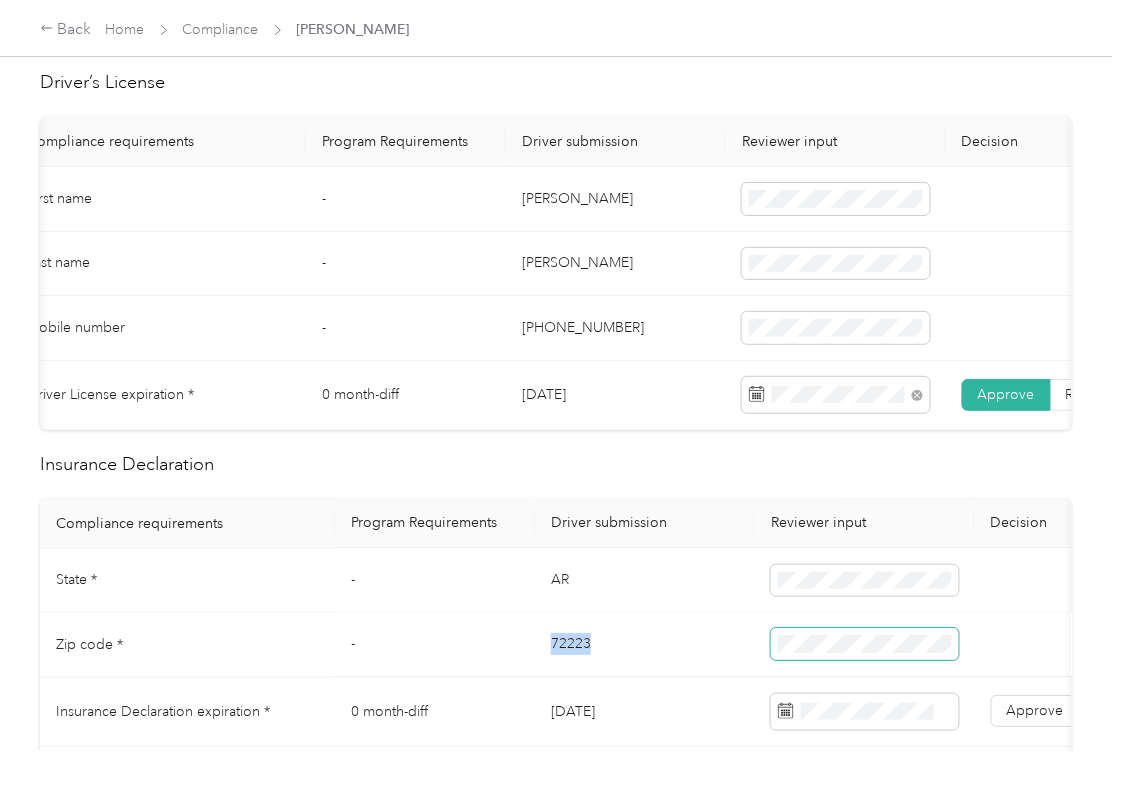 copy on "72223" 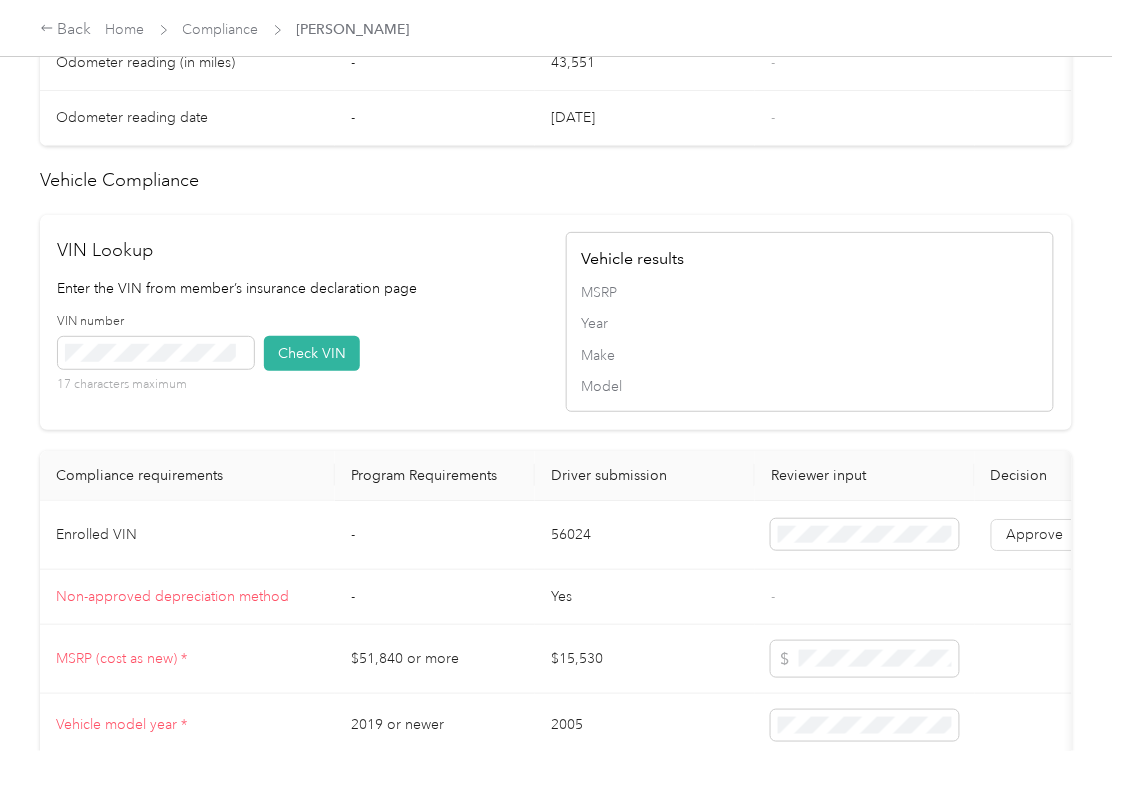 scroll, scrollTop: 1866, scrollLeft: 0, axis: vertical 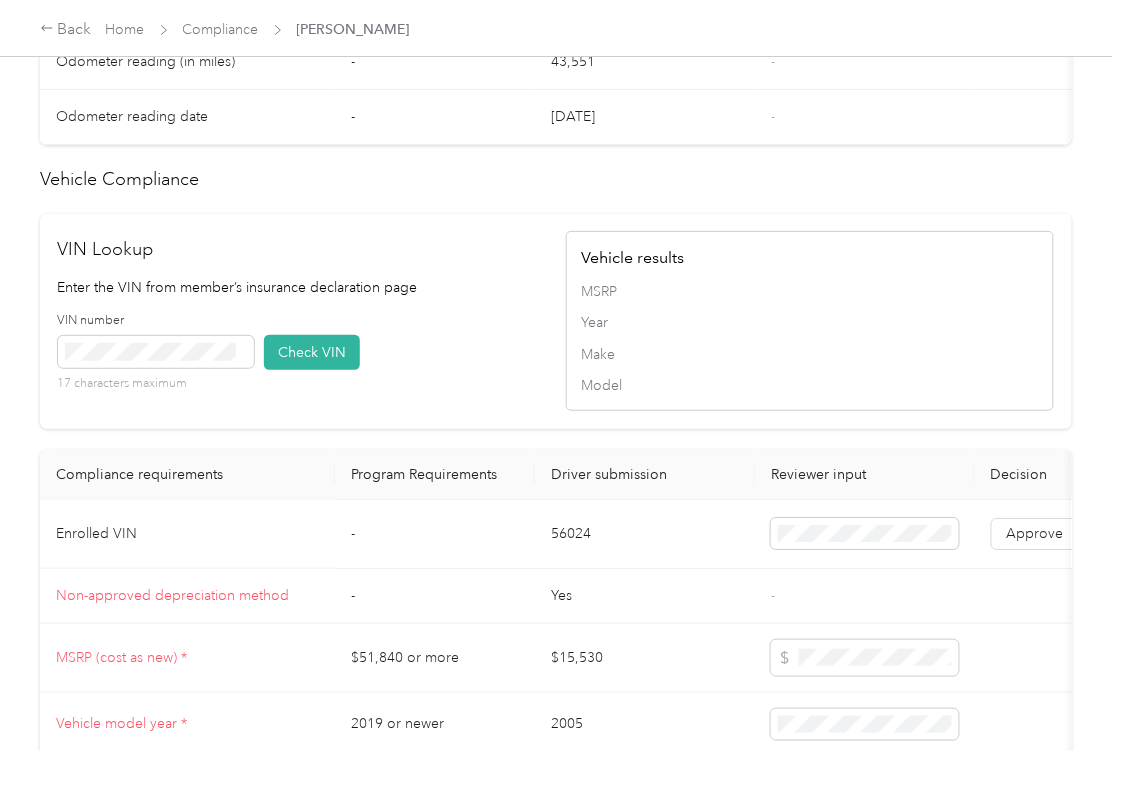 click on "56024" at bounding box center (645, 534) 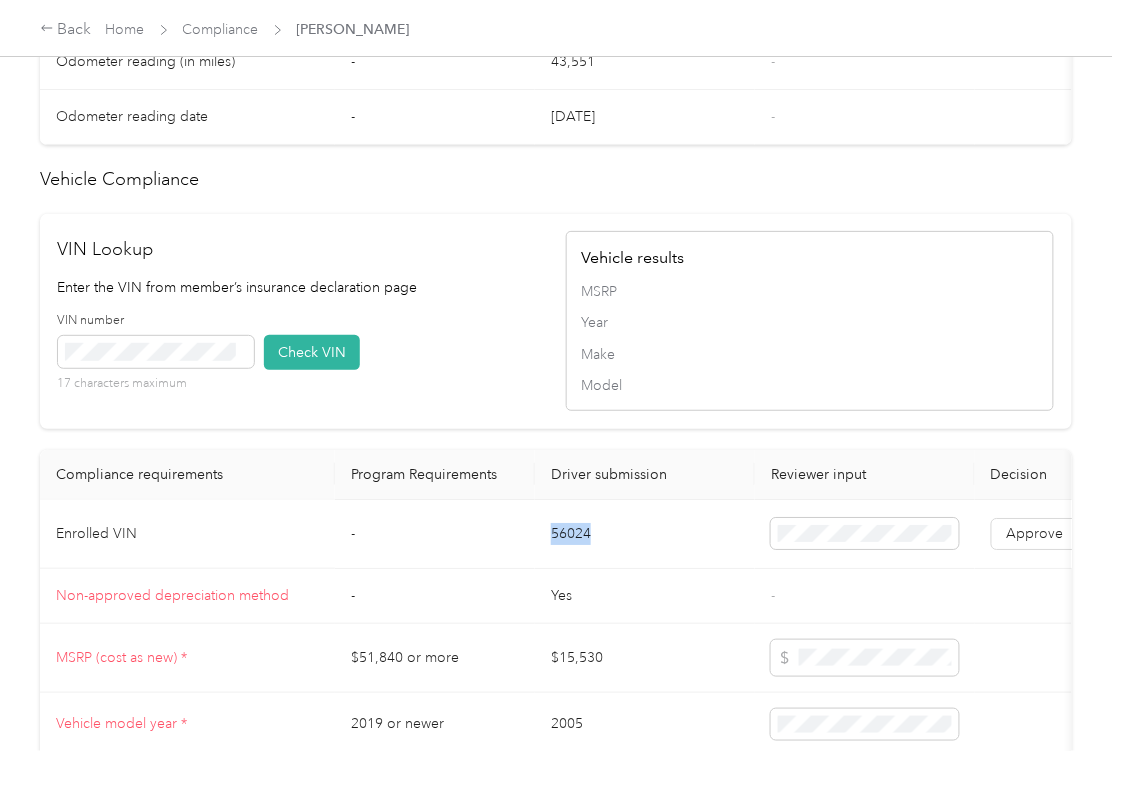 click on "56024" at bounding box center (645, 534) 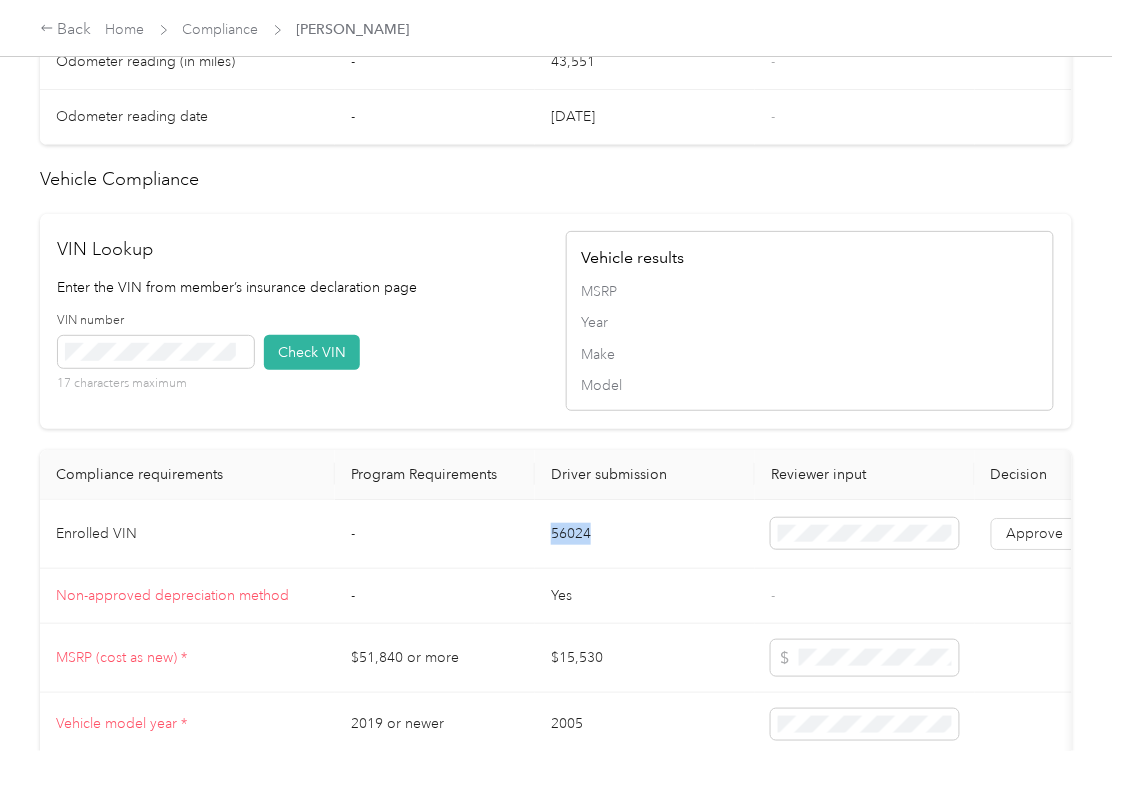 click on "VIN number   17 characters maximum Check VIN" at bounding box center [302, 359] 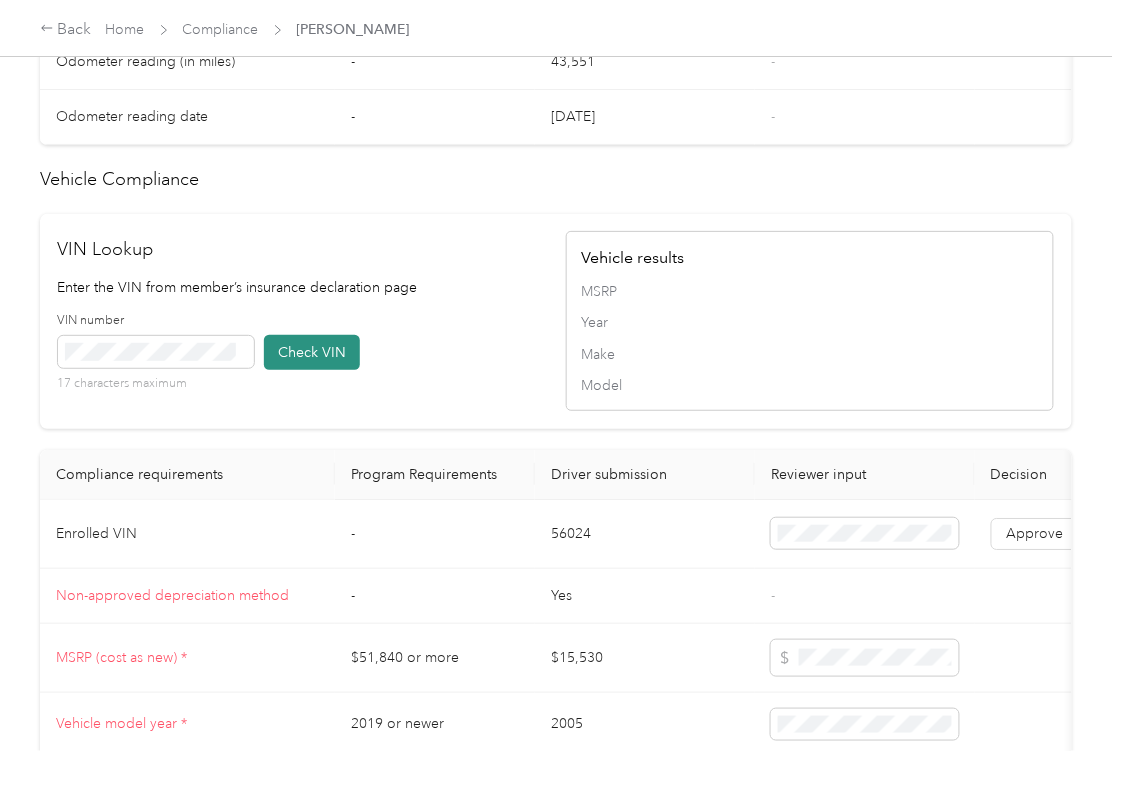 click on "Check VIN" at bounding box center [312, 352] 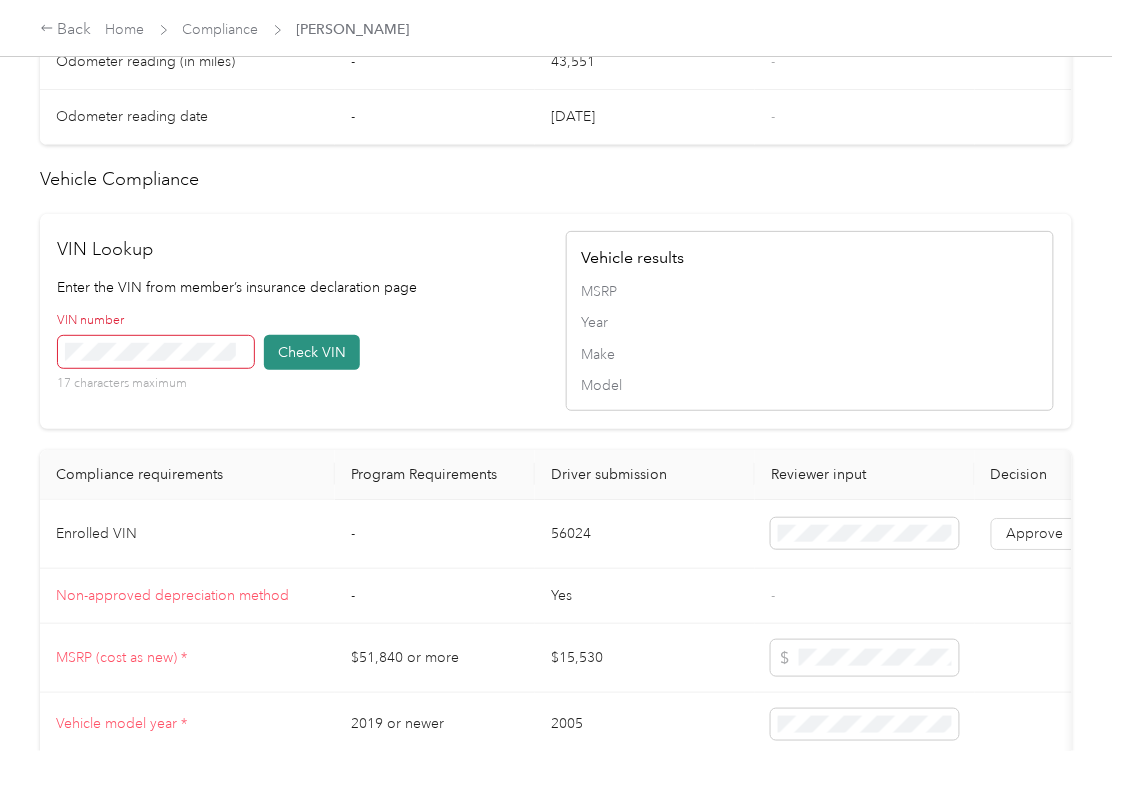click on "Check VIN" at bounding box center [312, 352] 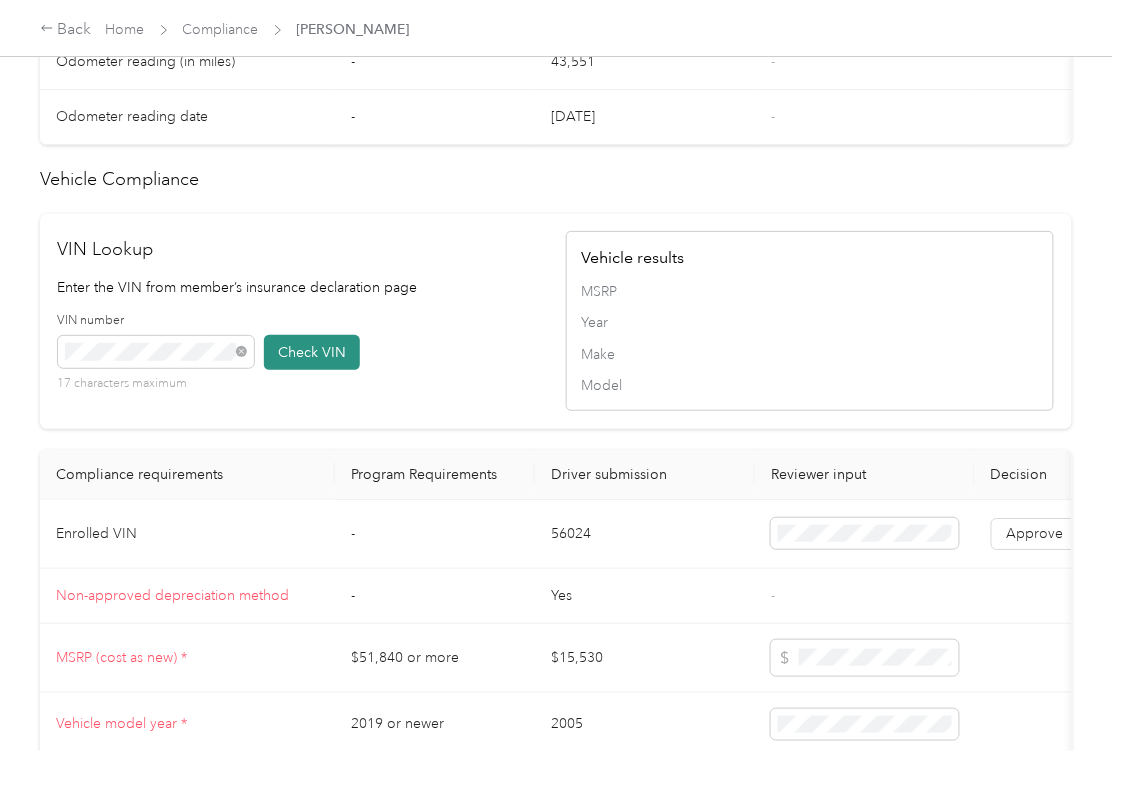 click on "Check VIN" at bounding box center (312, 352) 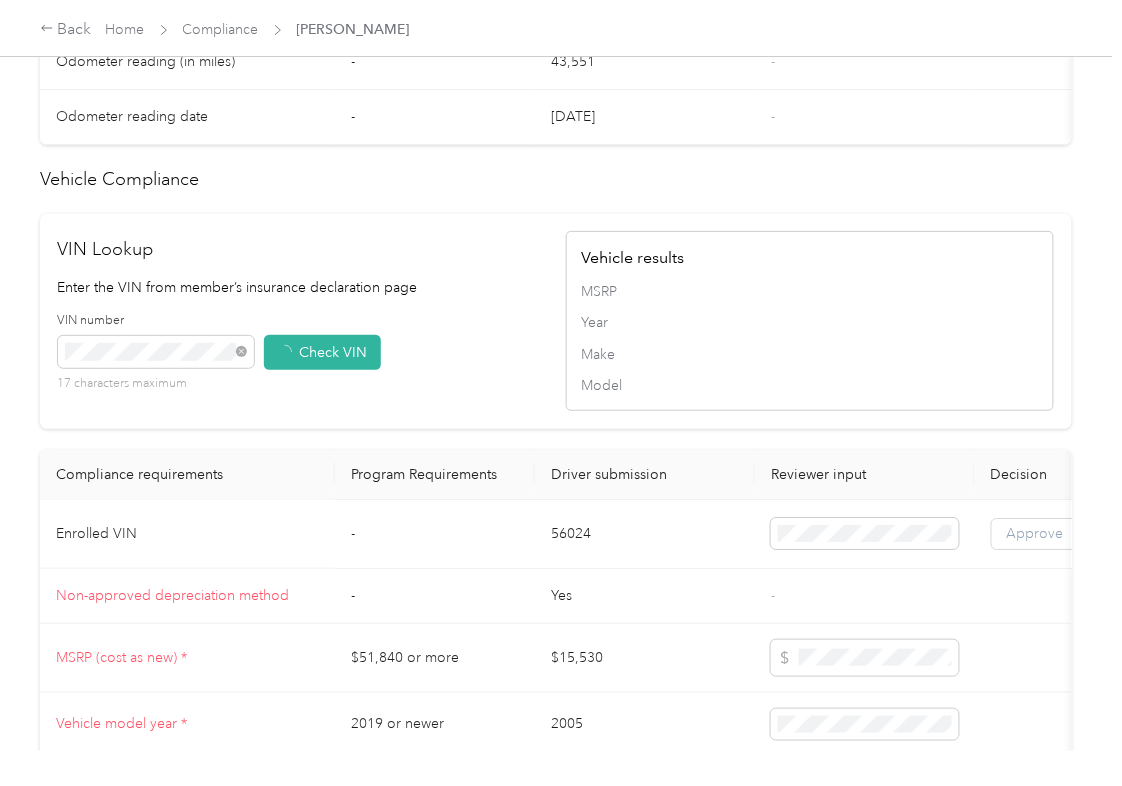 click on "Approve" at bounding box center [1035, 534] 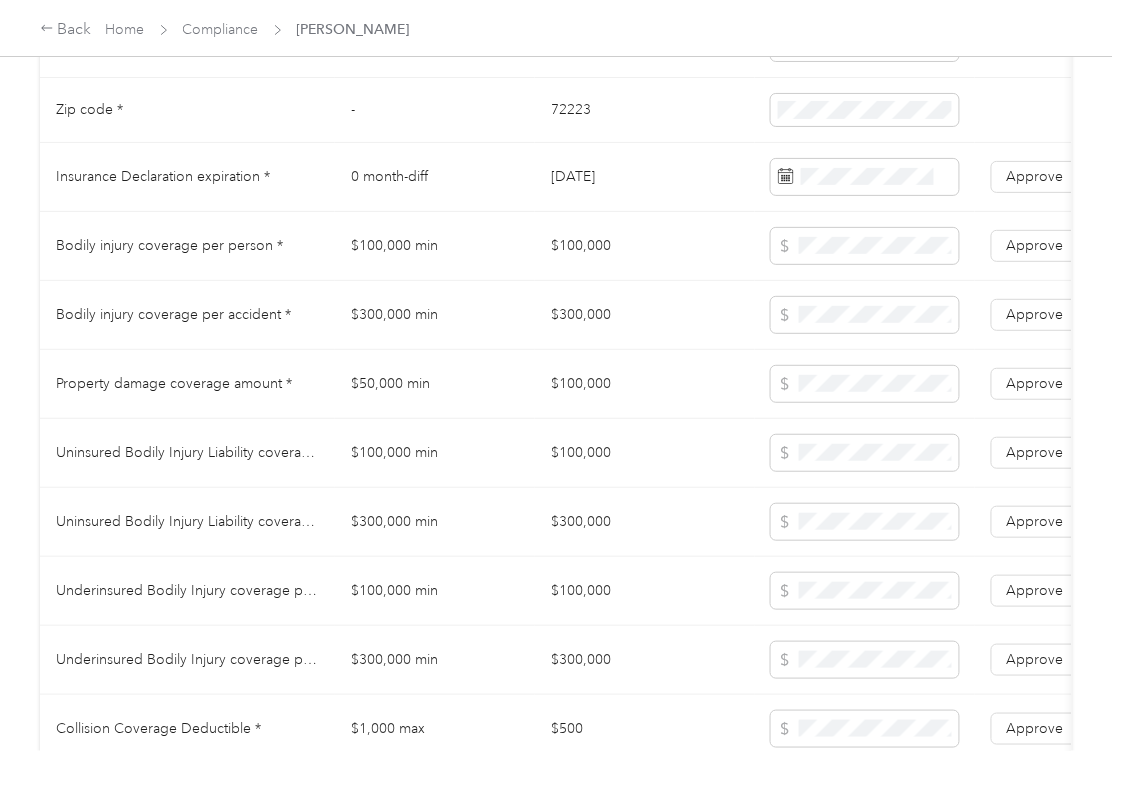 scroll, scrollTop: 1066, scrollLeft: 0, axis: vertical 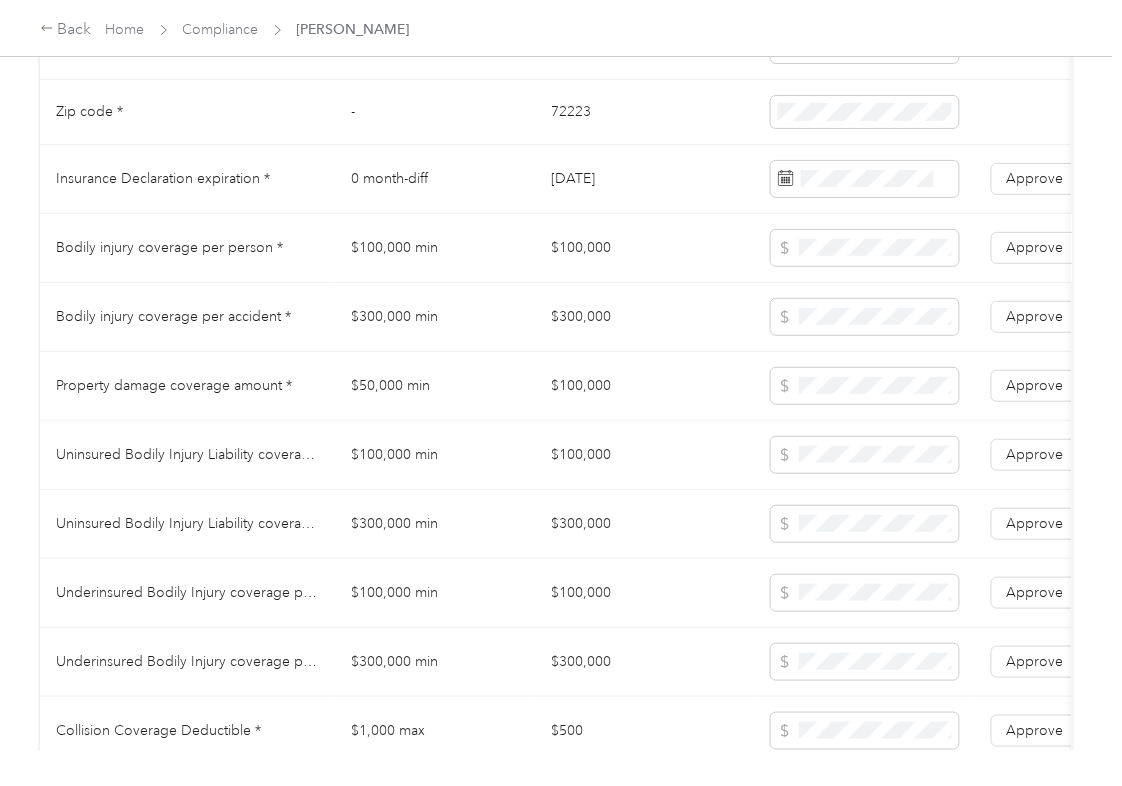 click on "$100,000" at bounding box center (645, 248) 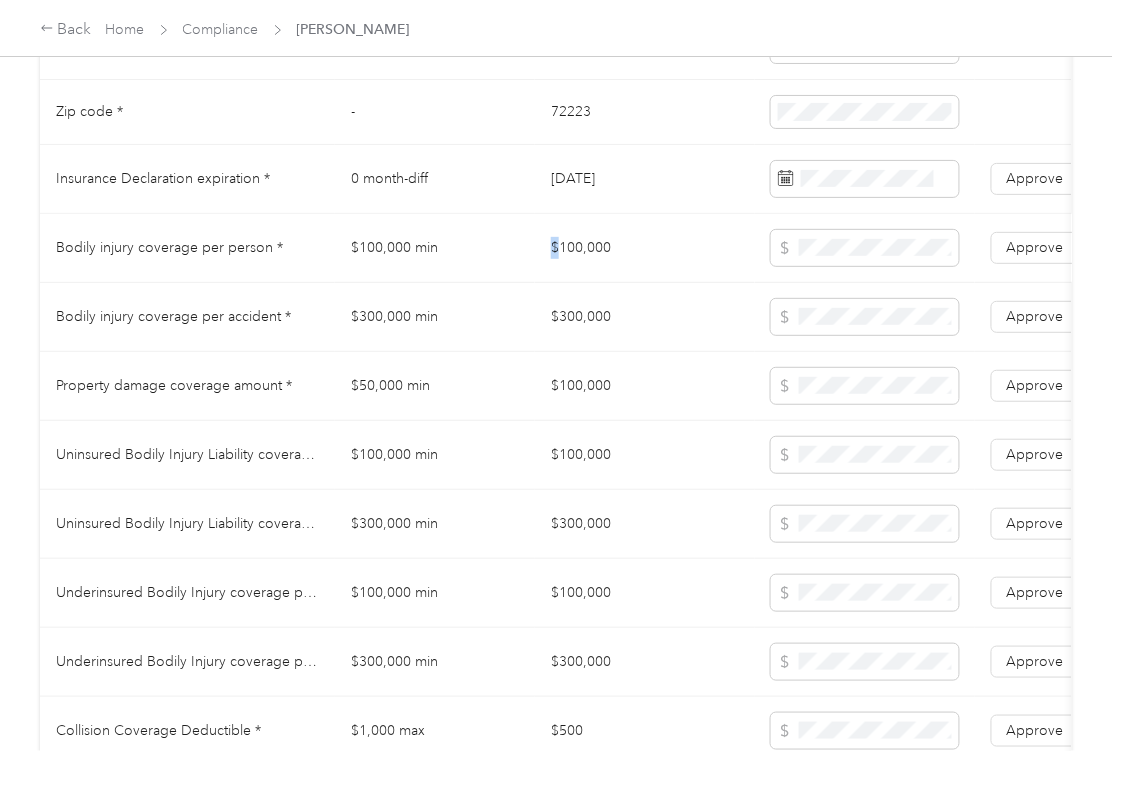 click on "$100,000" at bounding box center (645, 248) 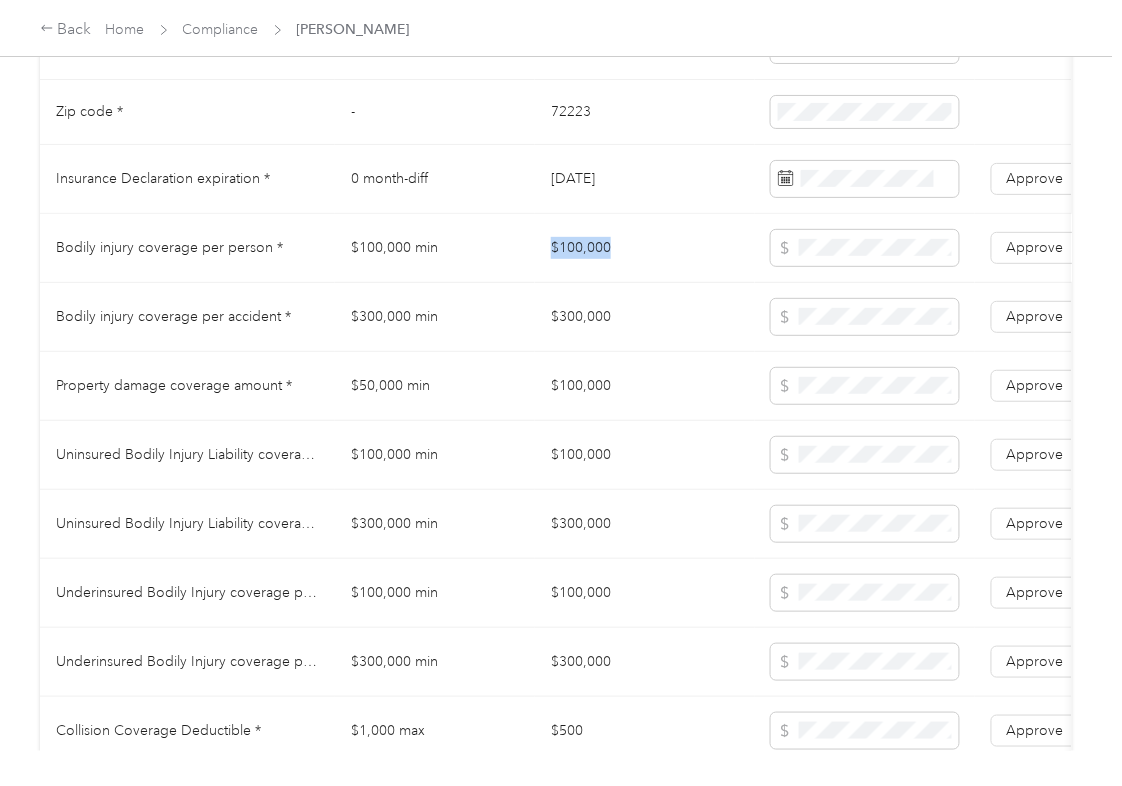 click on "$100,000" at bounding box center (645, 248) 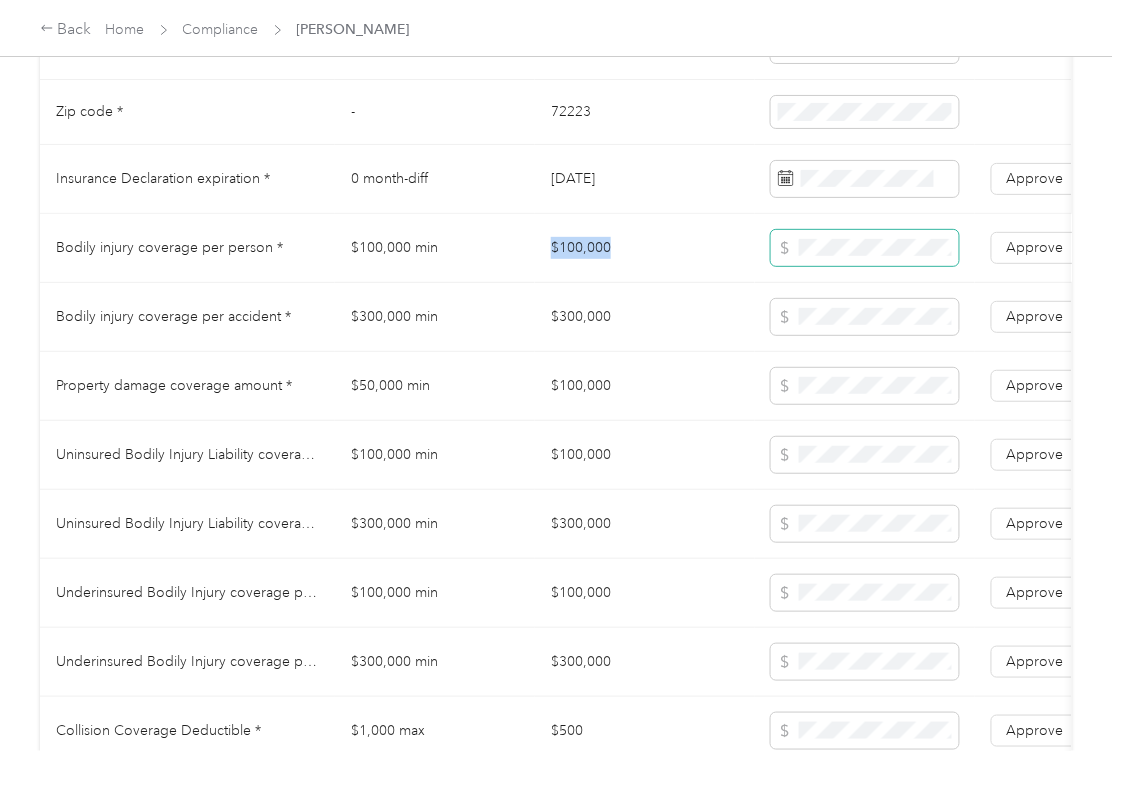 copy on "$100,000" 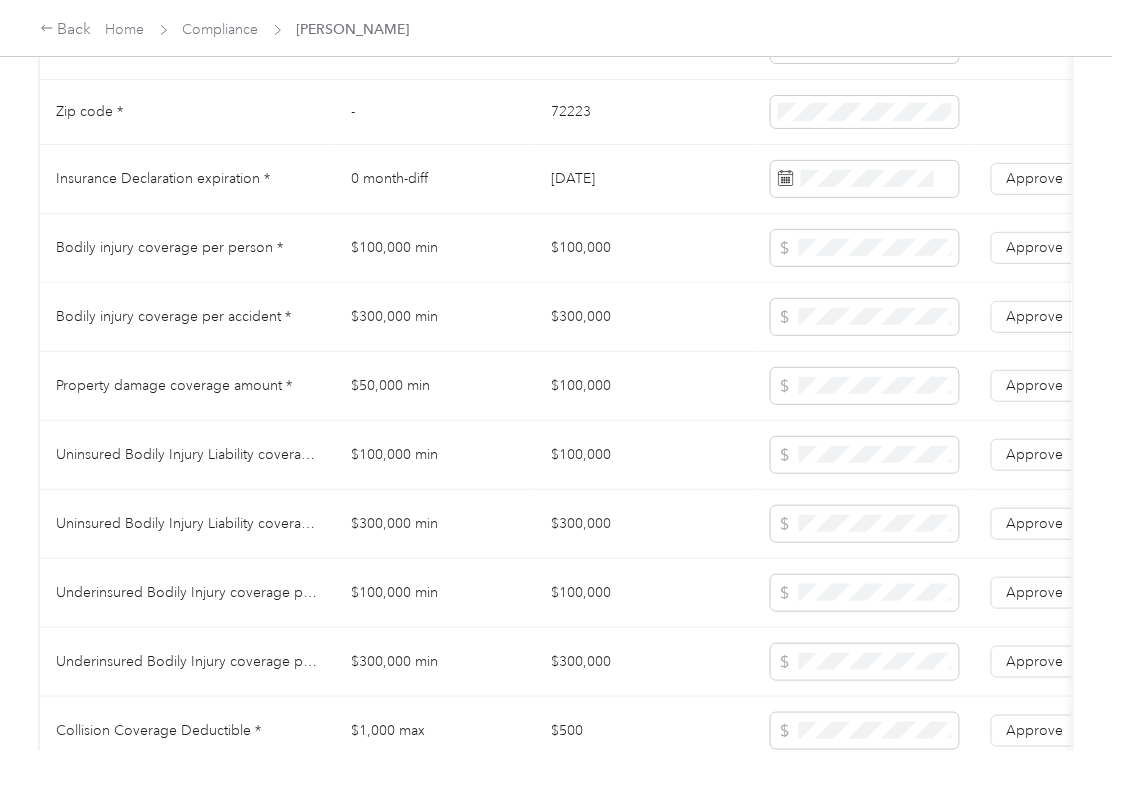 click on "$300,000 min" at bounding box center (435, 317) 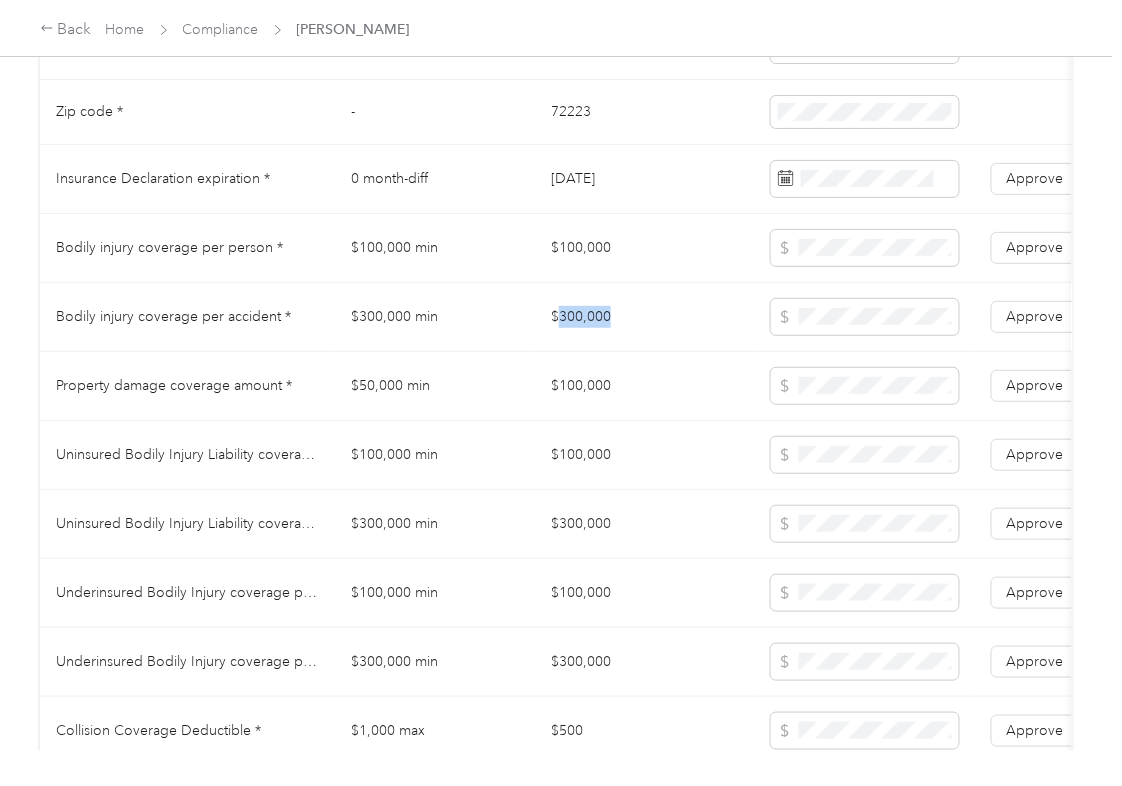 click on "$300,000" at bounding box center [645, 317] 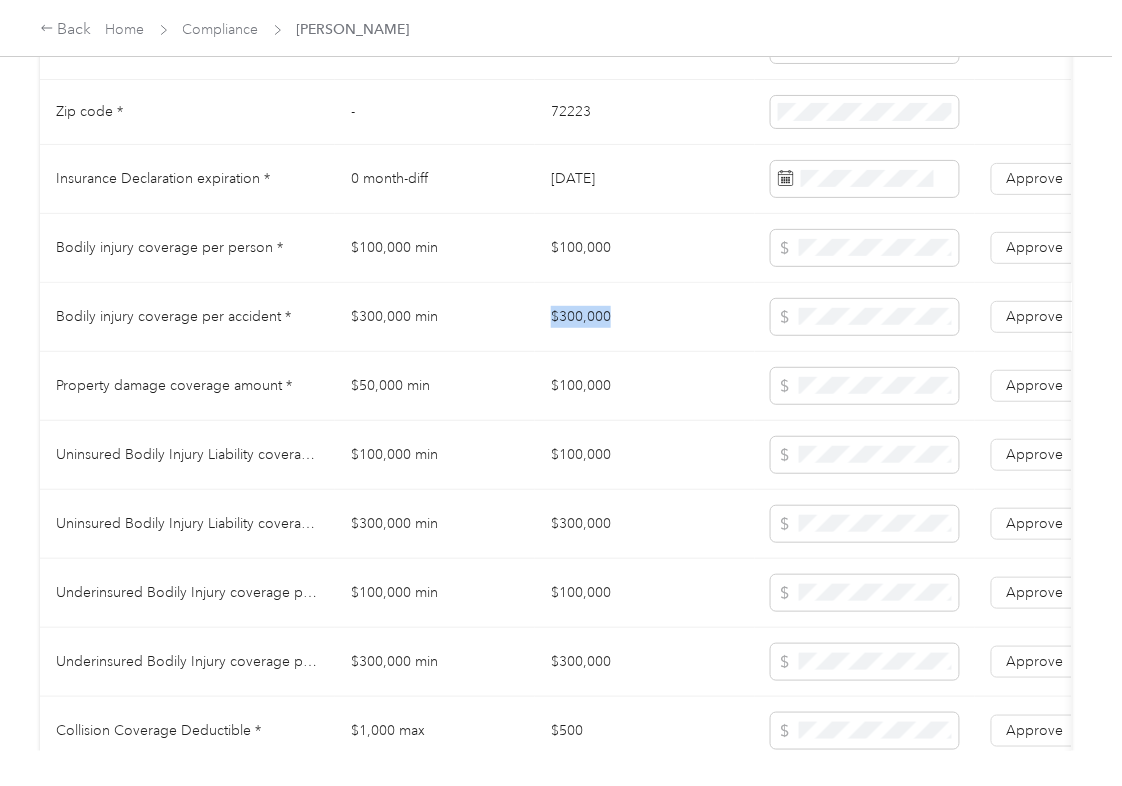click on "$300,000" at bounding box center (645, 317) 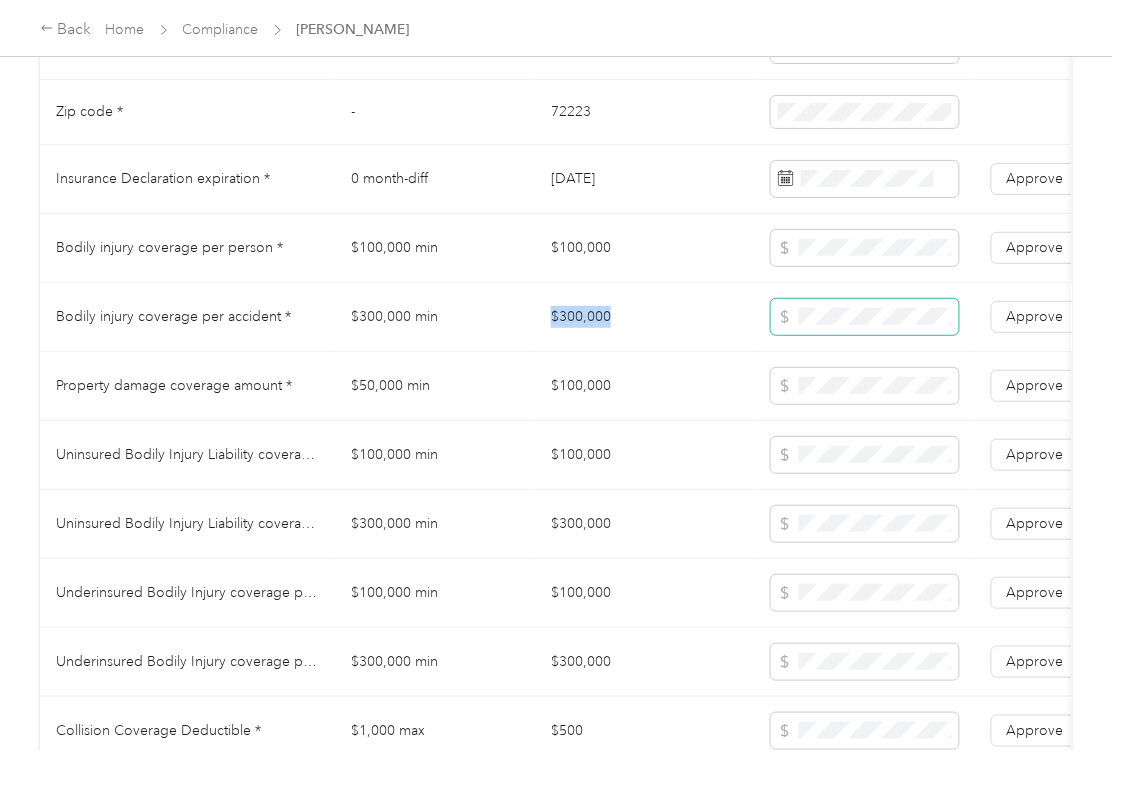 copy on "$300,000" 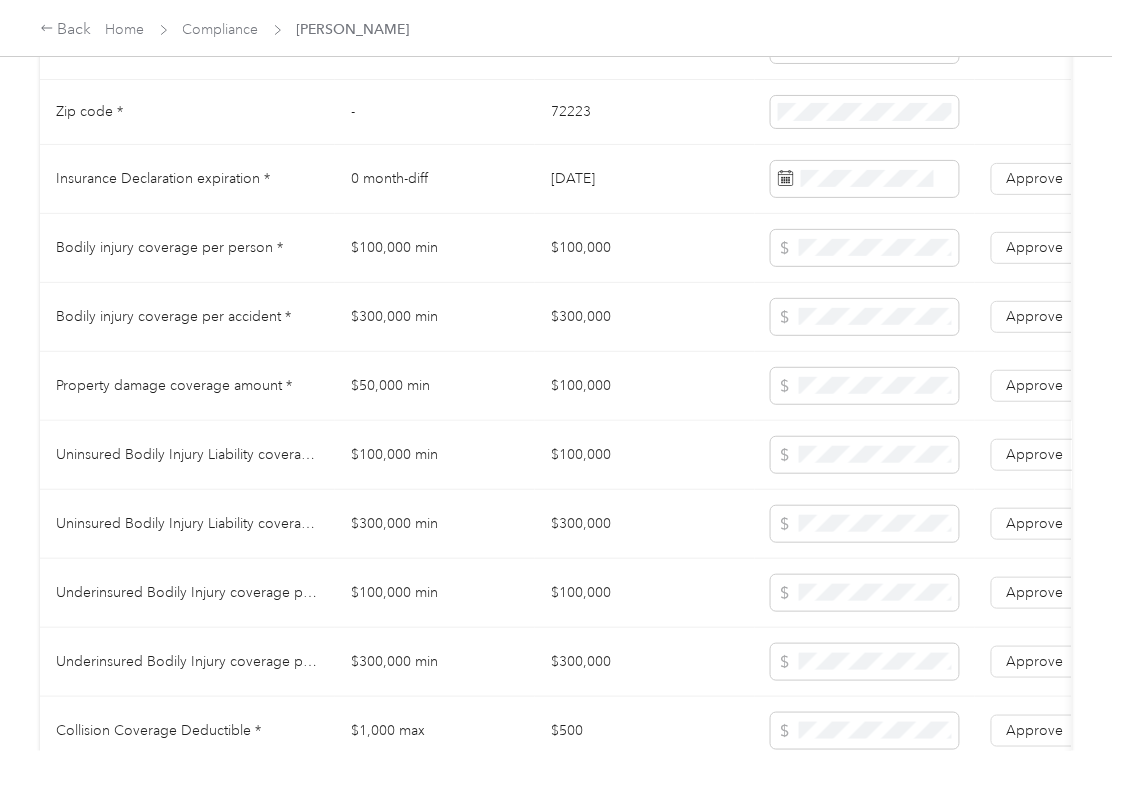 click on "$100,000" at bounding box center [645, 455] 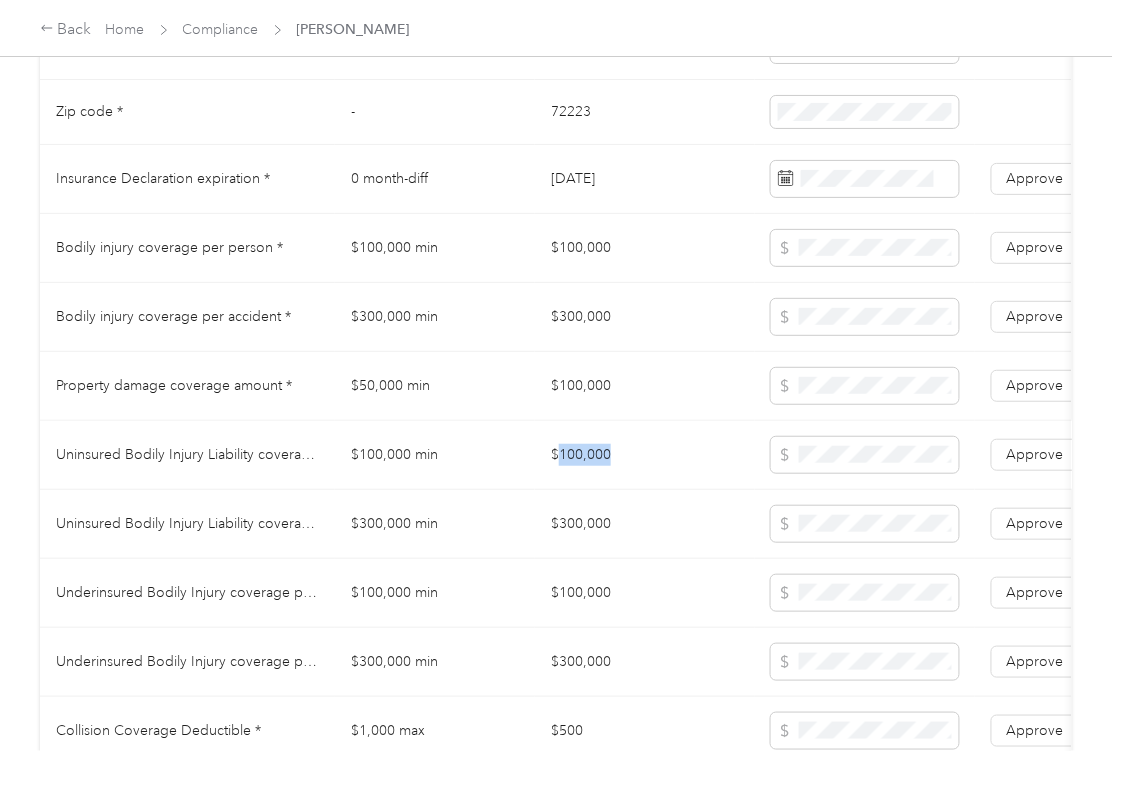 click on "$100,000" at bounding box center [645, 455] 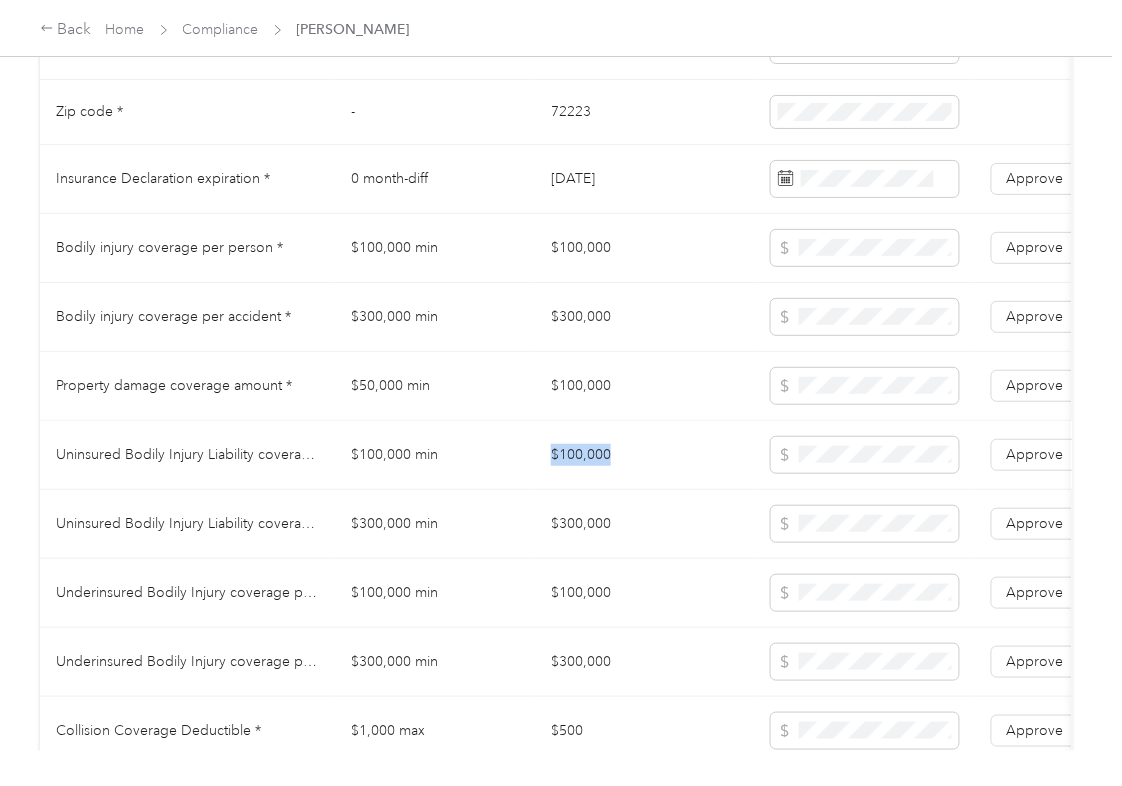 click on "$100,000" at bounding box center [645, 455] 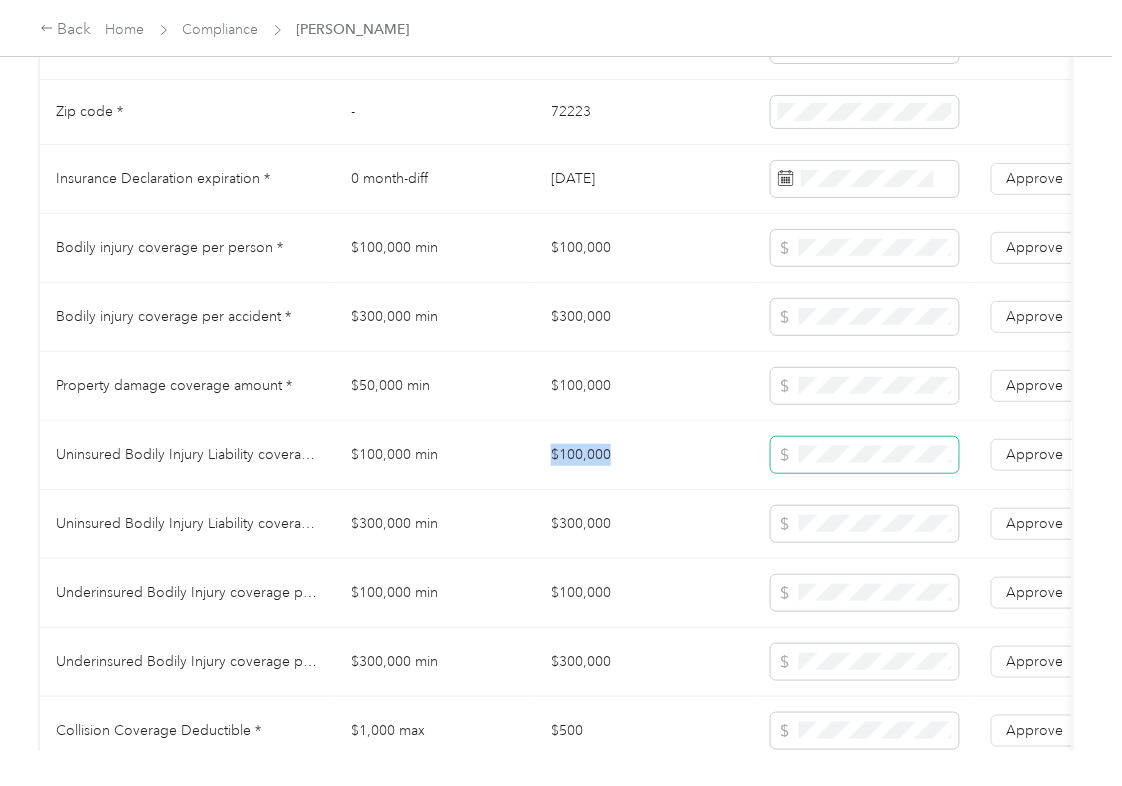 copy on "$100,000" 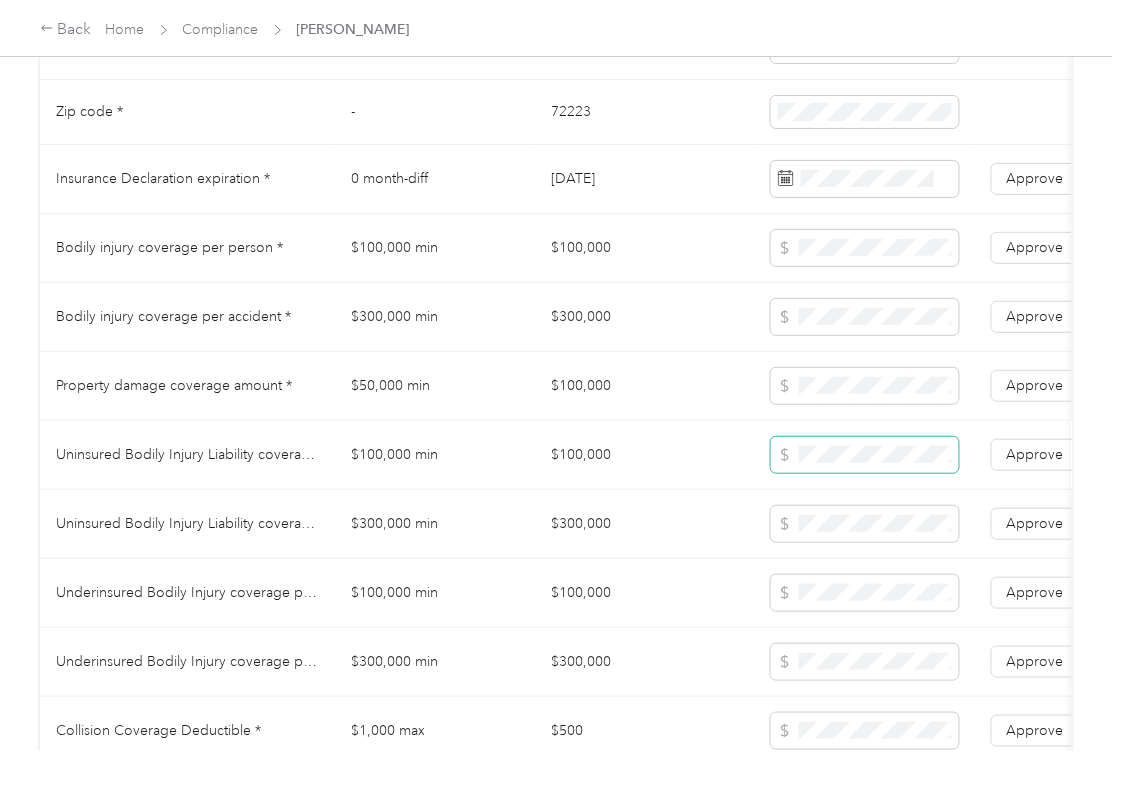 click at bounding box center (865, 455) 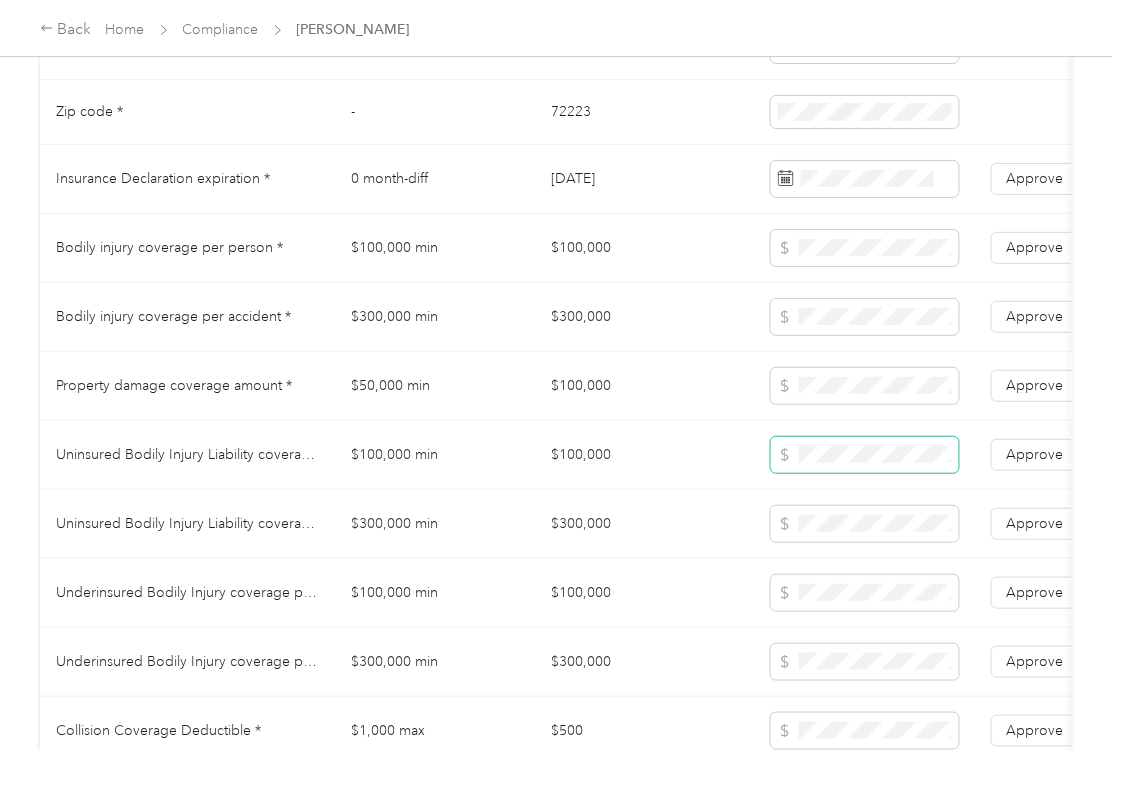scroll, scrollTop: 1333, scrollLeft: 0, axis: vertical 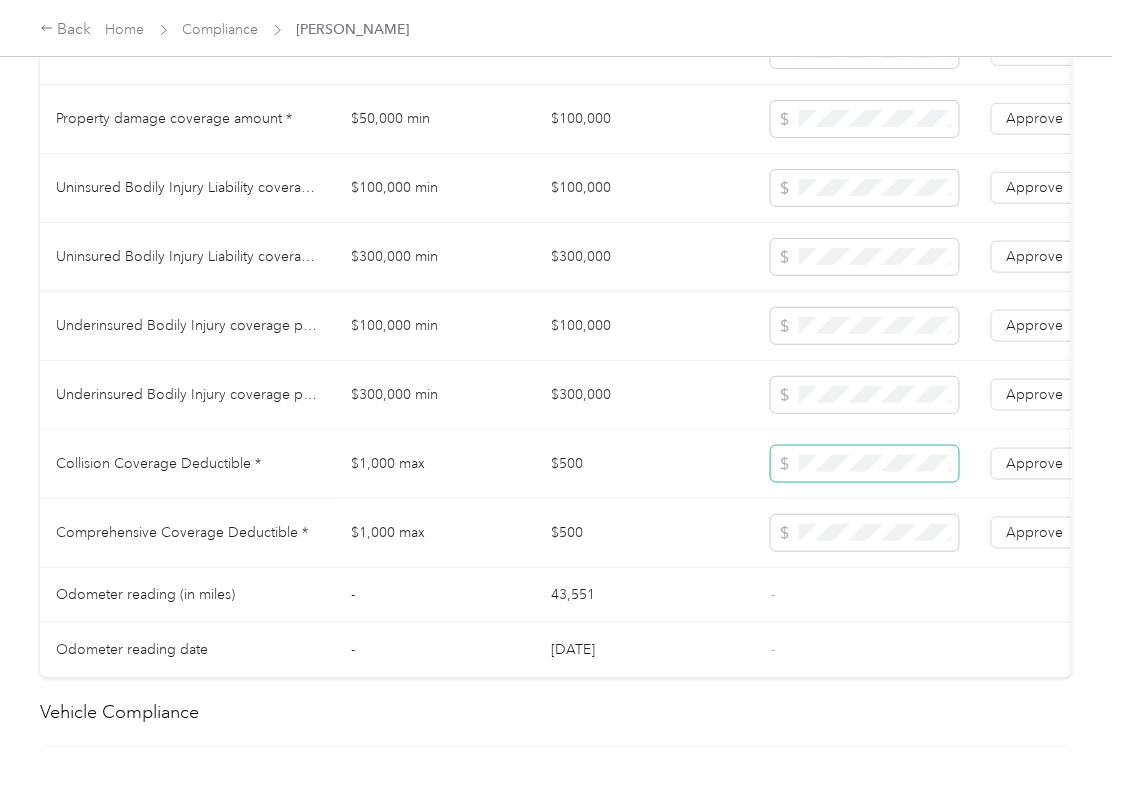 click at bounding box center [865, 464] 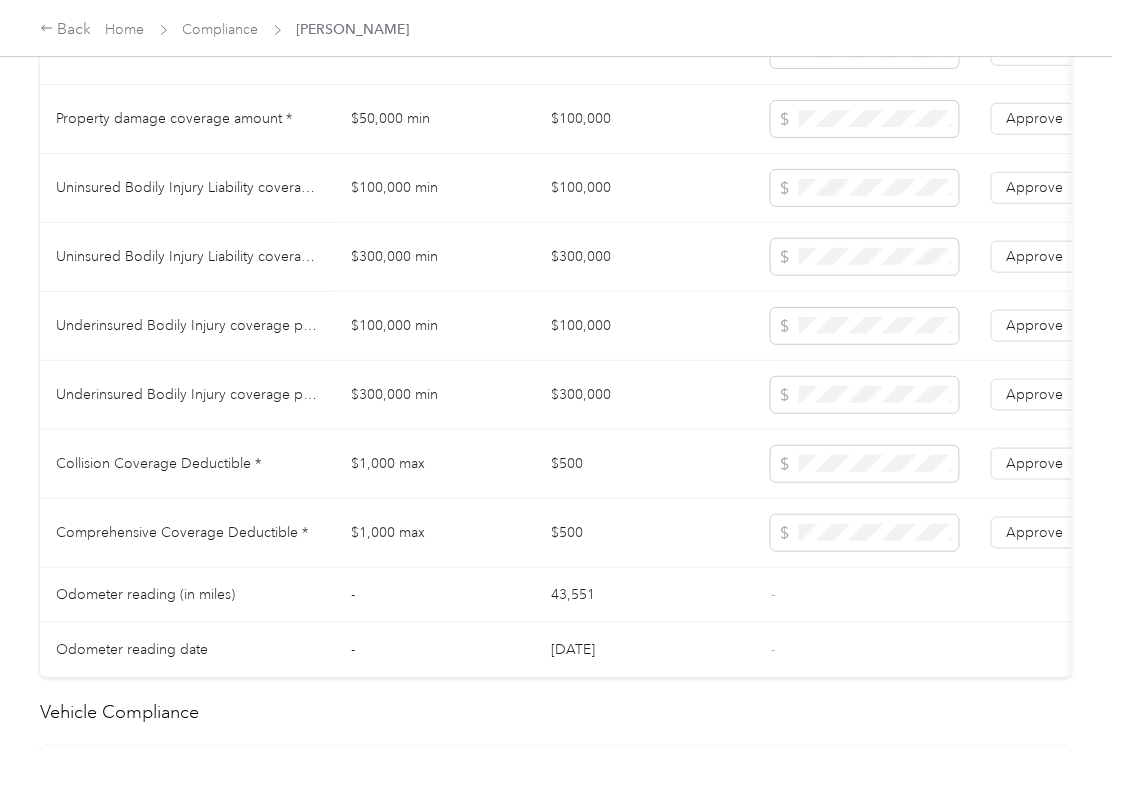 click on "$300,000" at bounding box center [645, 257] 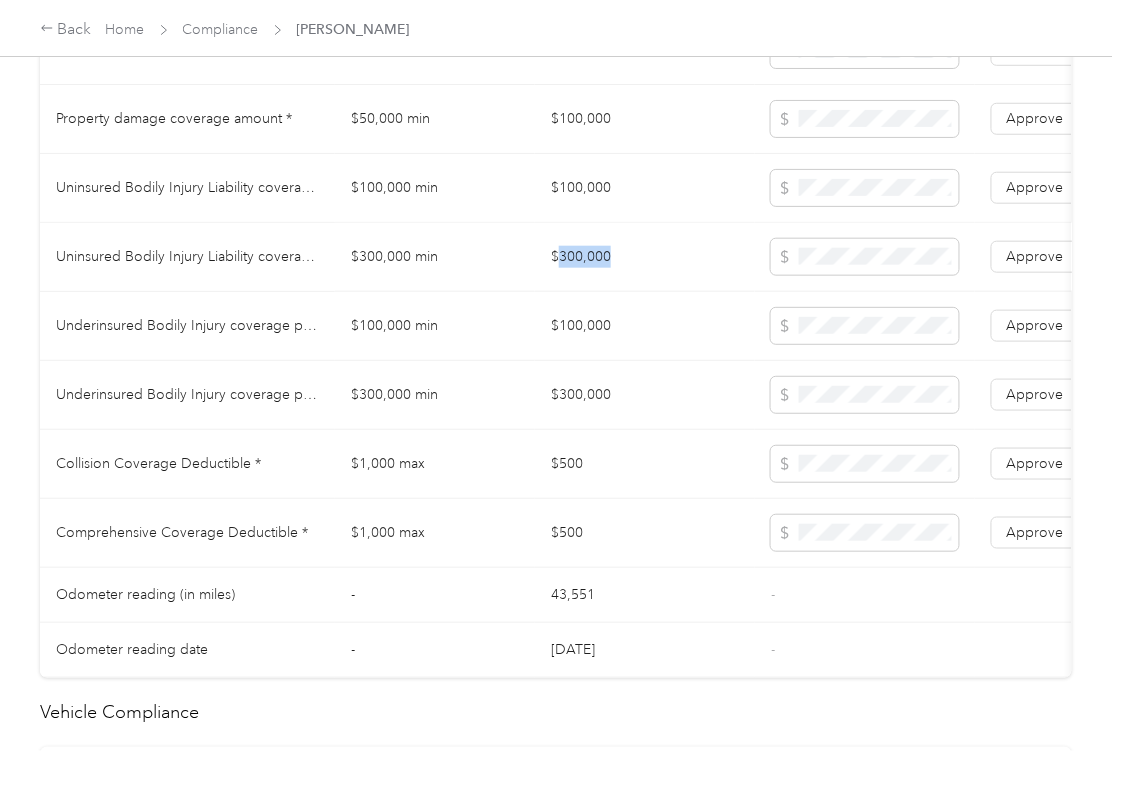 click on "$300,000" at bounding box center (645, 257) 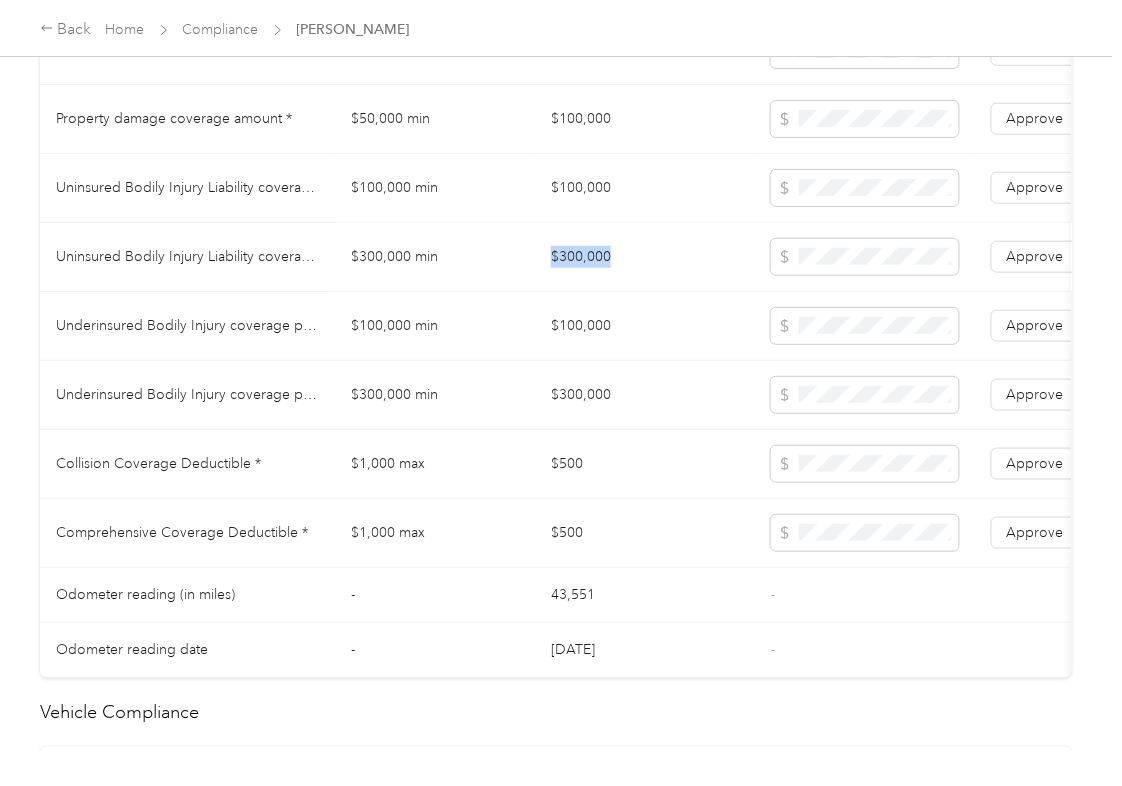 click on "$300,000" at bounding box center (645, 257) 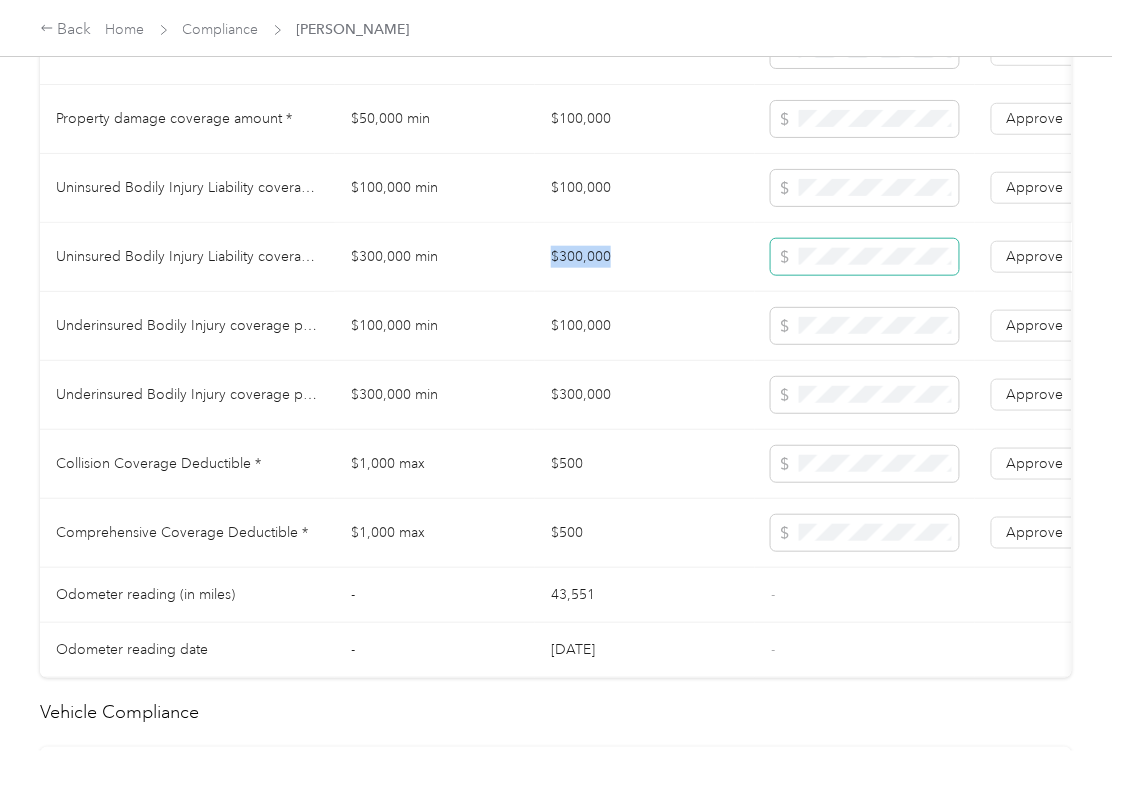 copy on "$300,000" 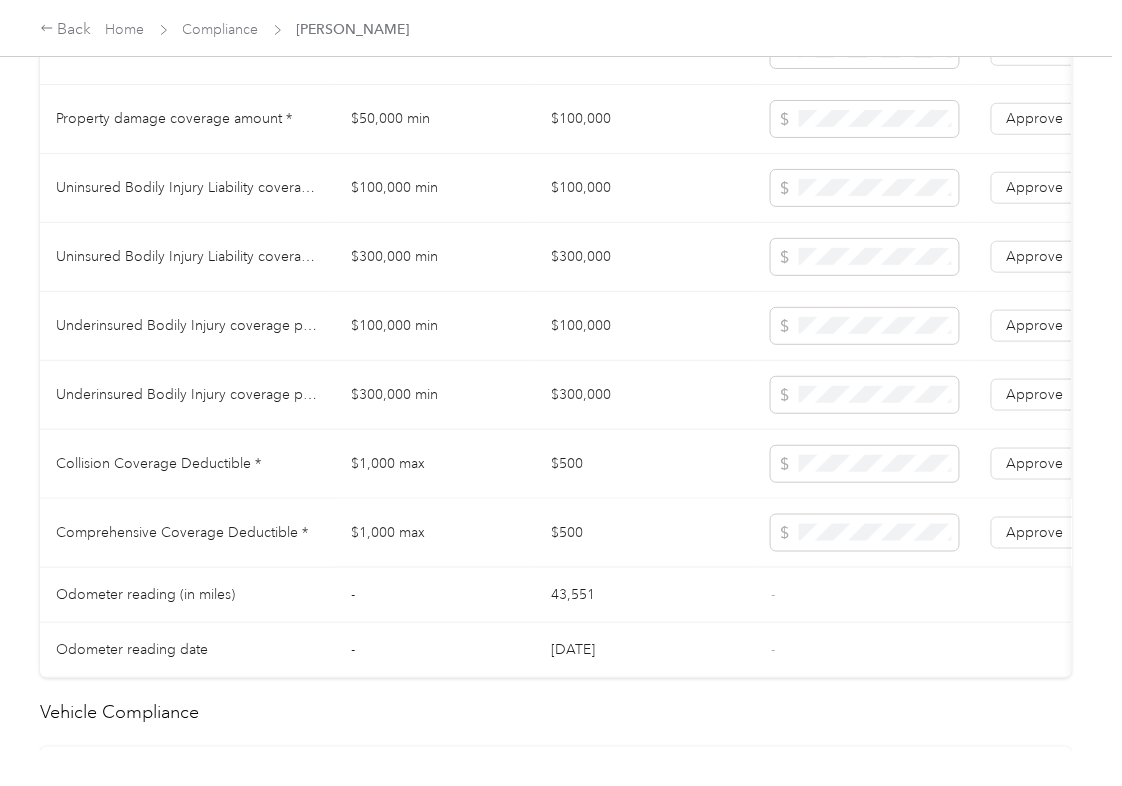 click on "$500" at bounding box center [645, 464] 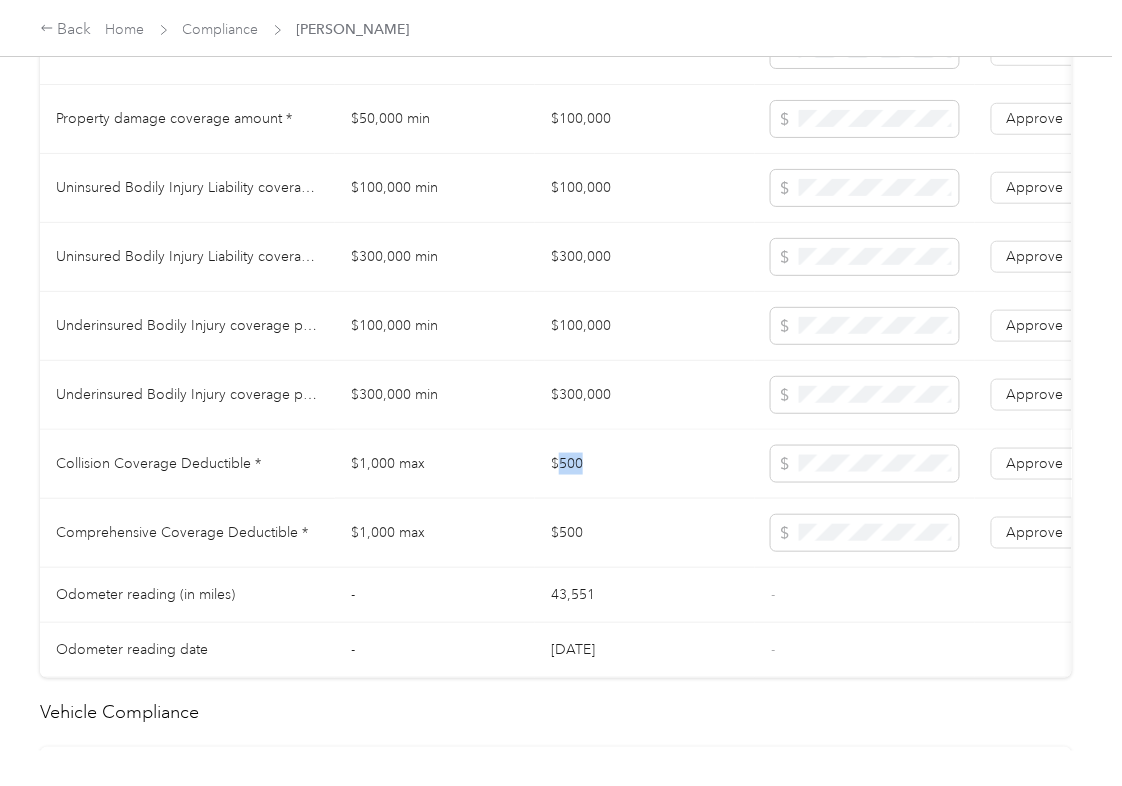 click on "$500" at bounding box center [645, 464] 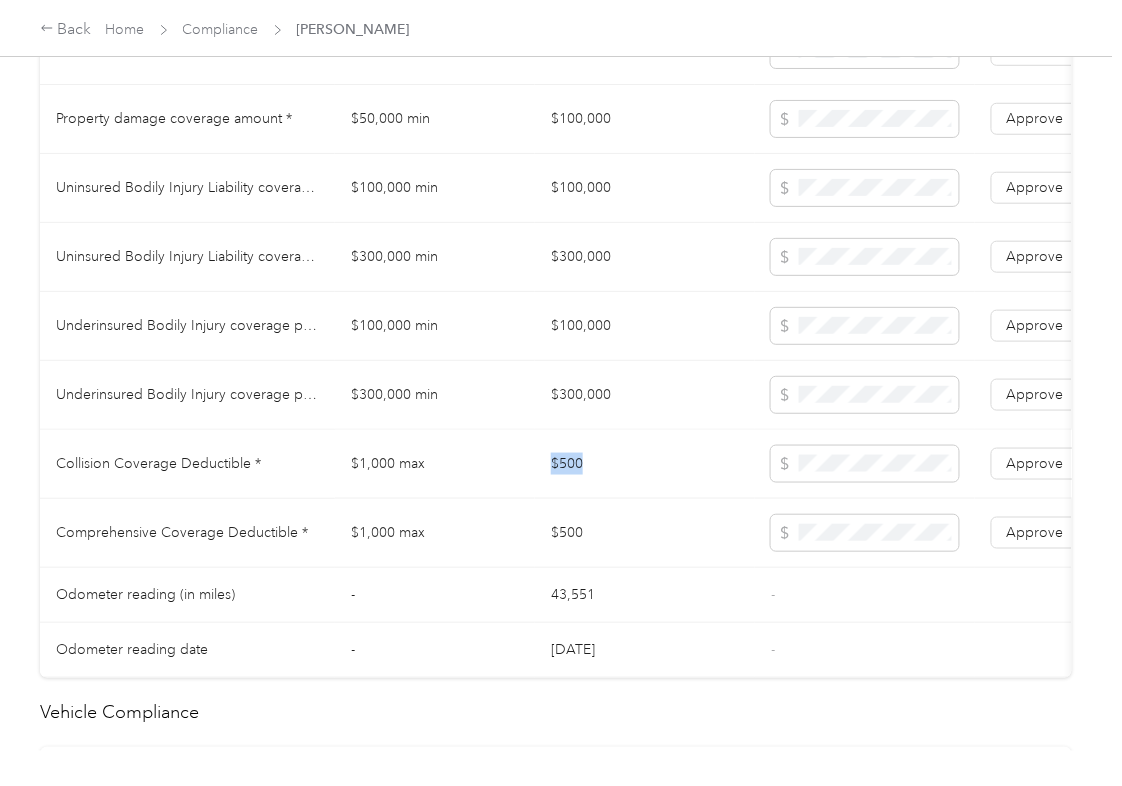 click on "$500" at bounding box center [645, 464] 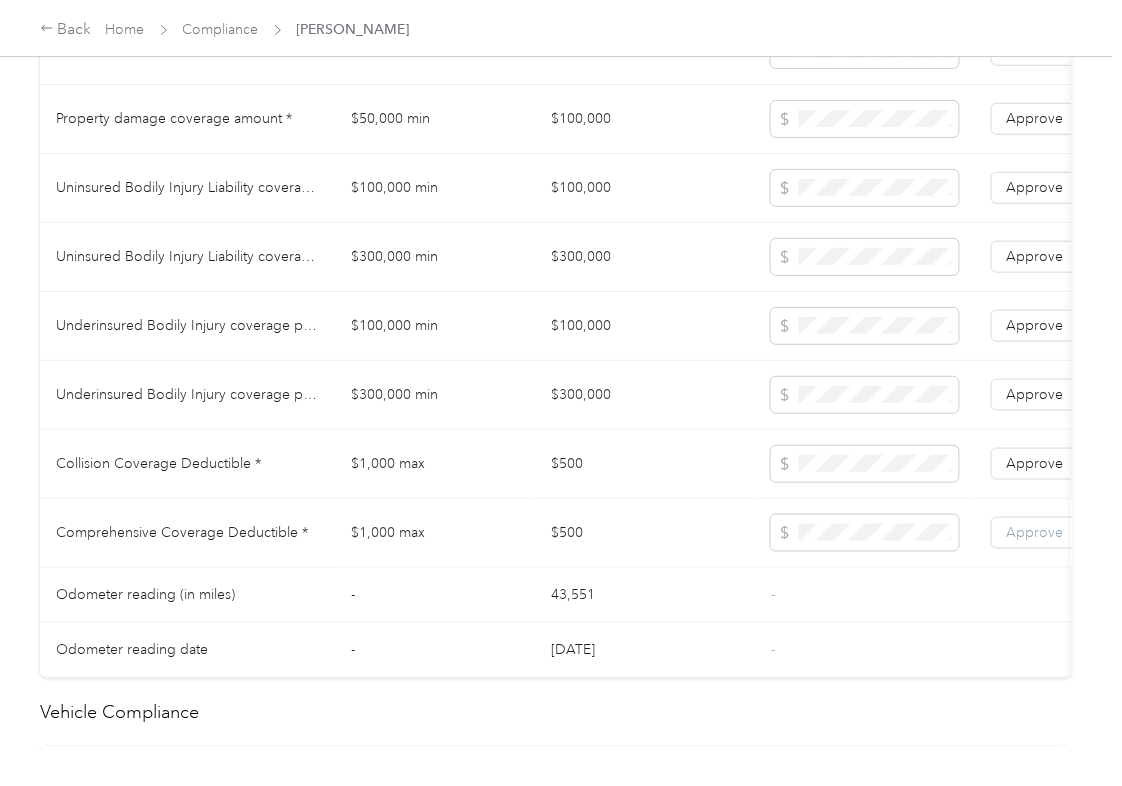 click on "Approve" at bounding box center (1035, 532) 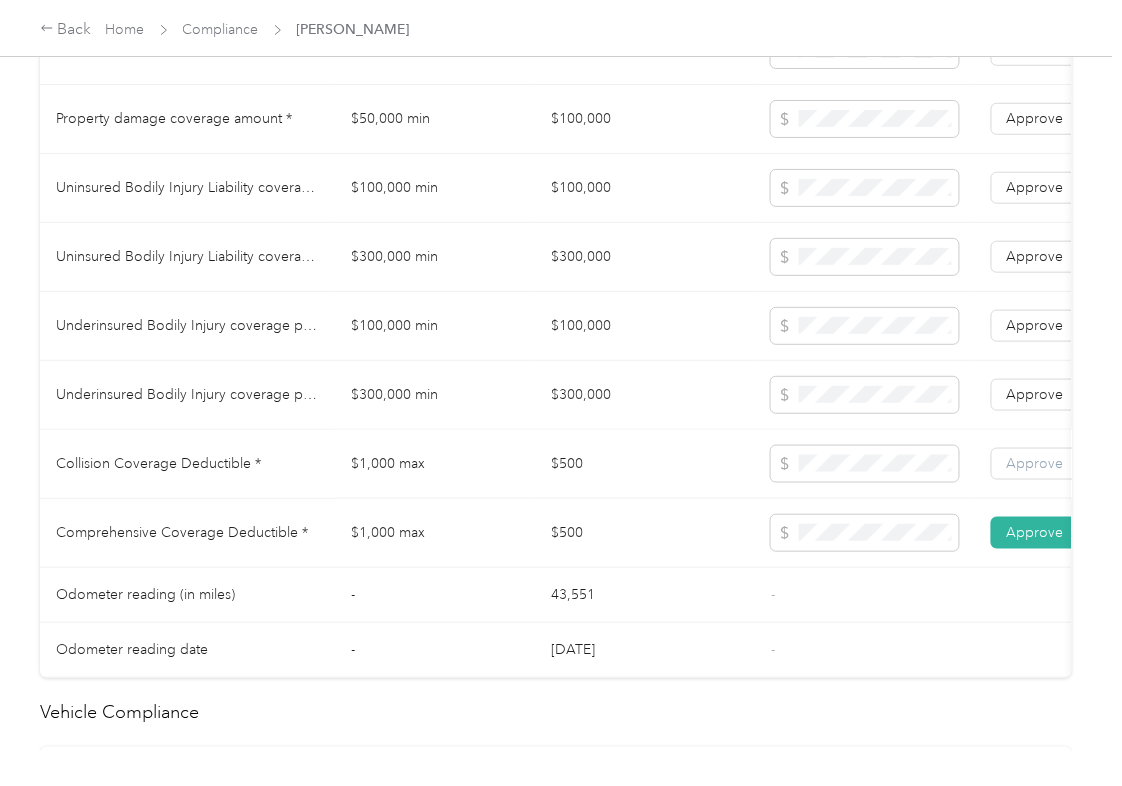 click on "Approve" at bounding box center [1035, 463] 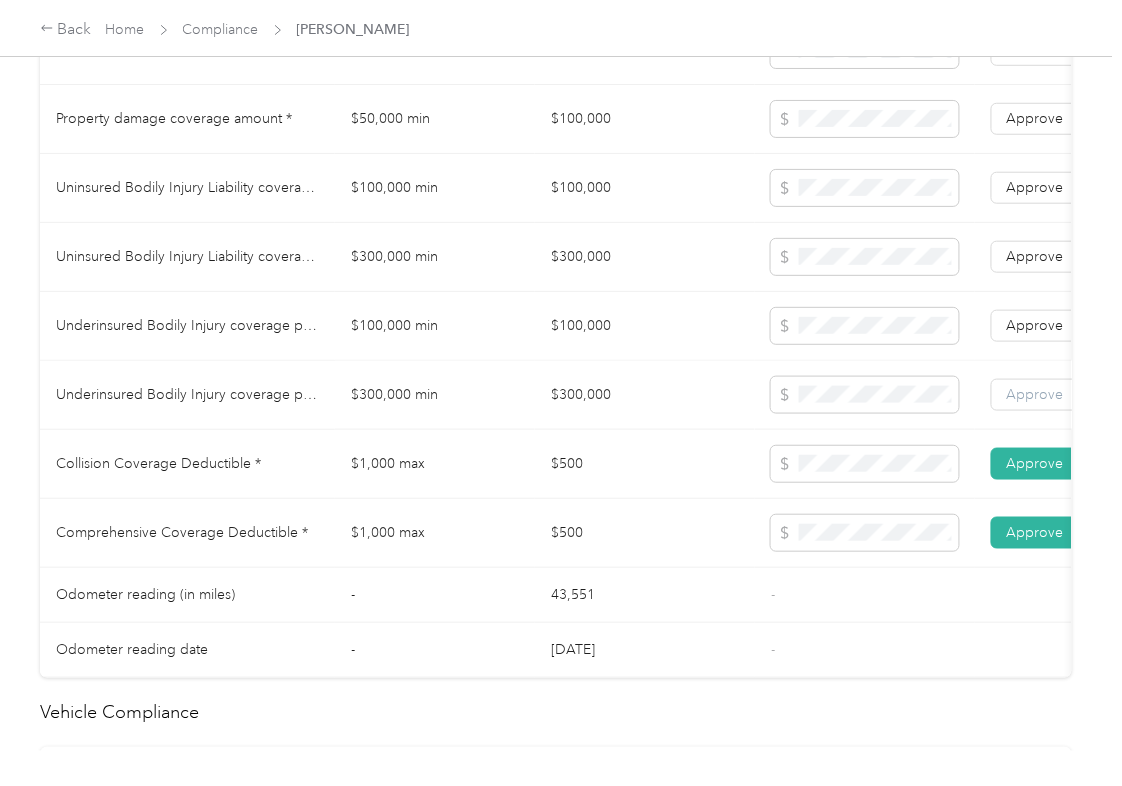 drag, startPoint x: 1028, startPoint y: 421, endPoint x: 1029, endPoint y: 405, distance: 16.03122 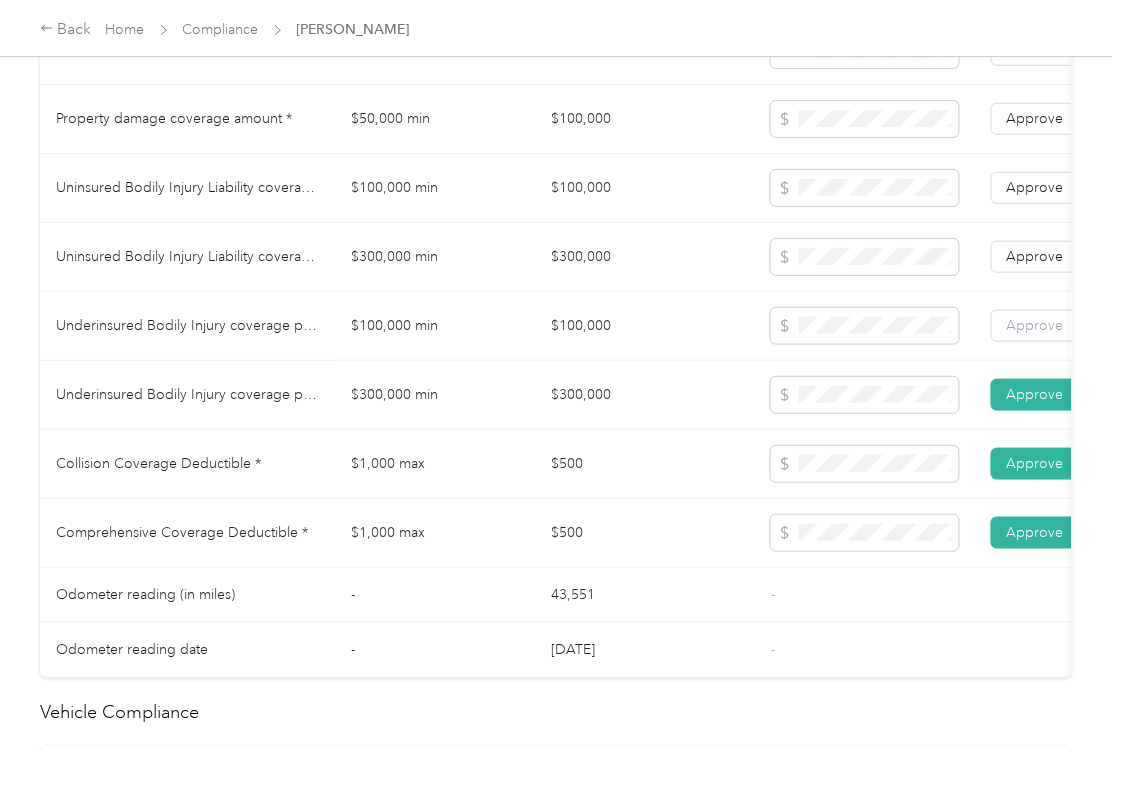 click on "Approve" at bounding box center [1035, 326] 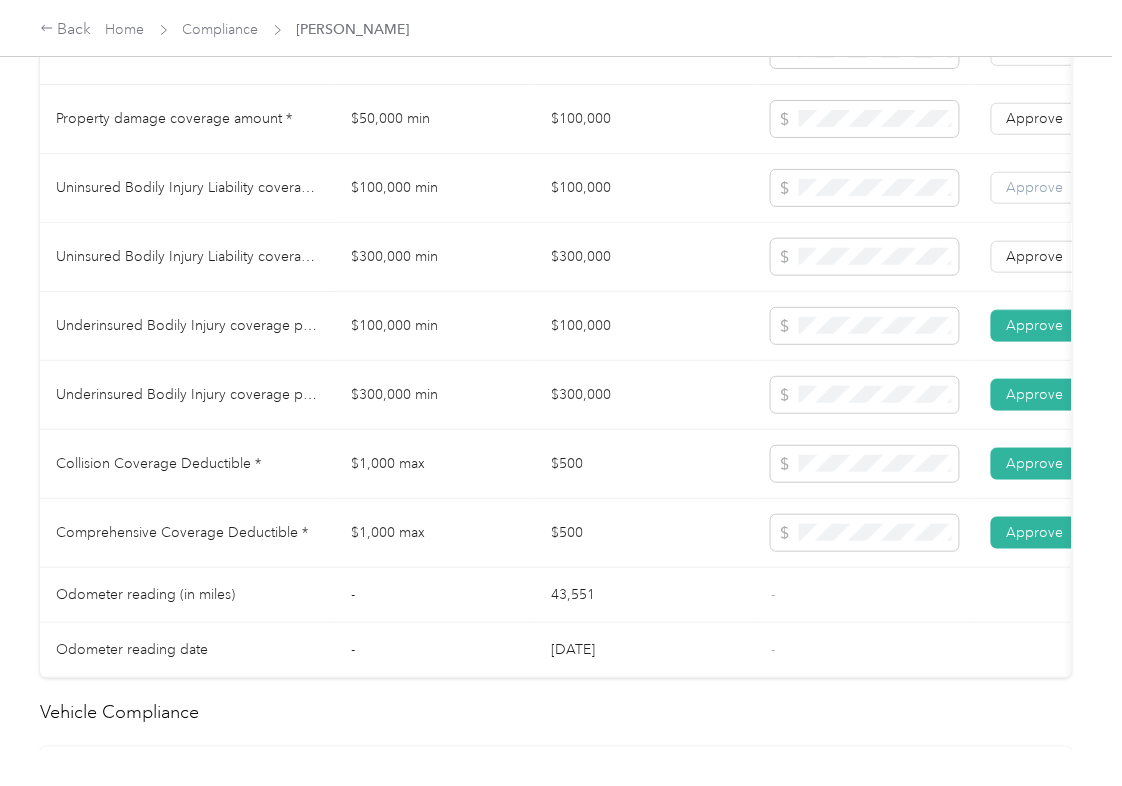 drag, startPoint x: 1022, startPoint y: 276, endPoint x: 1026, endPoint y: 213, distance: 63.126858 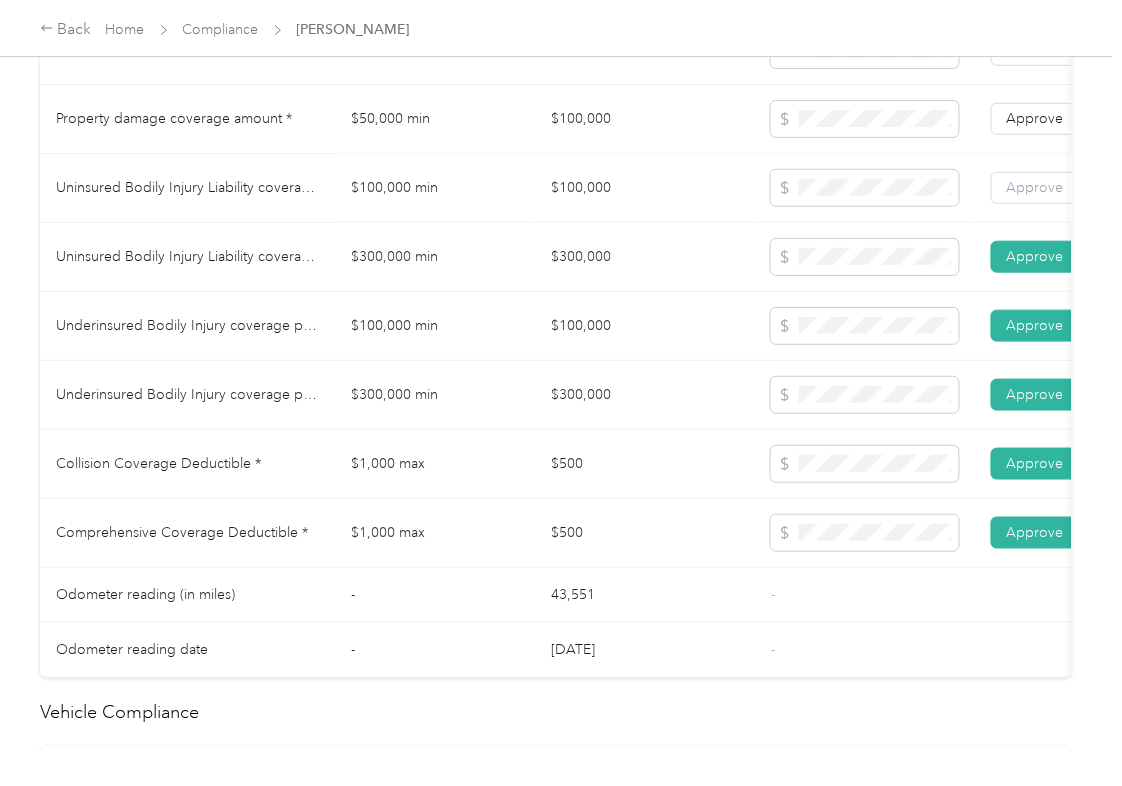 click on "Approve" at bounding box center [1035, 187] 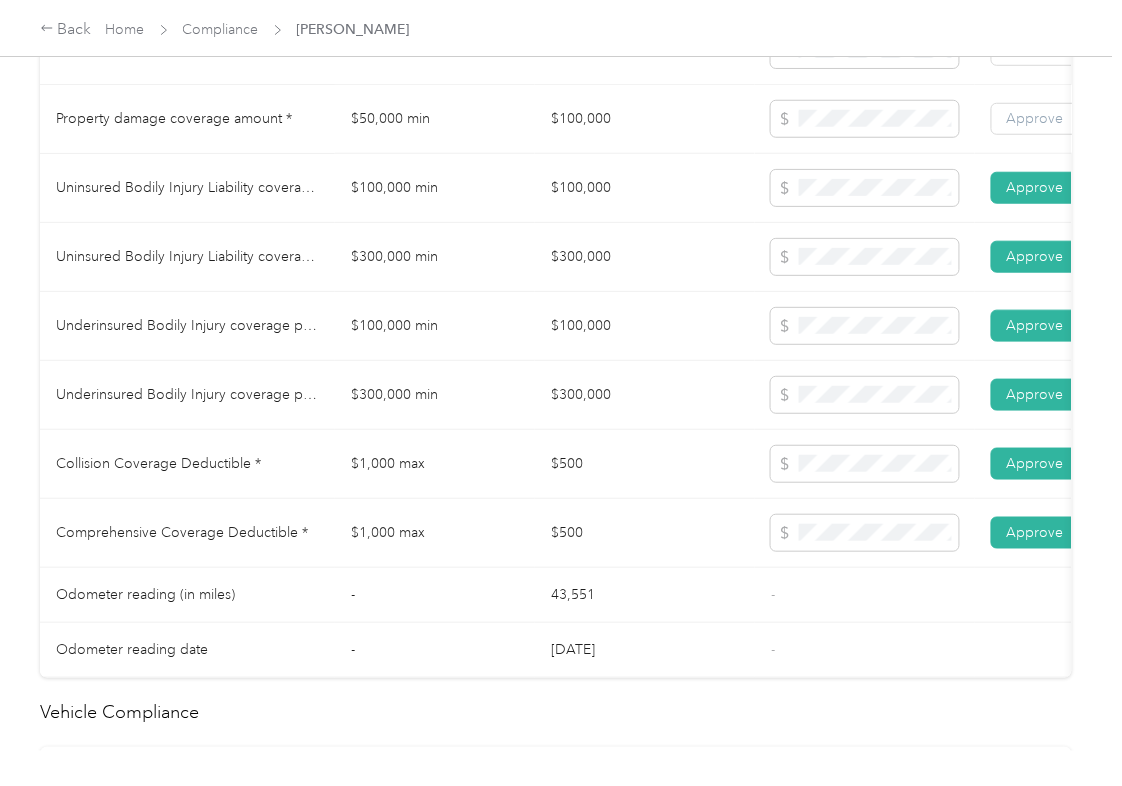 drag, startPoint x: 1029, startPoint y: 145, endPoint x: 1032, endPoint y: 128, distance: 17.262676 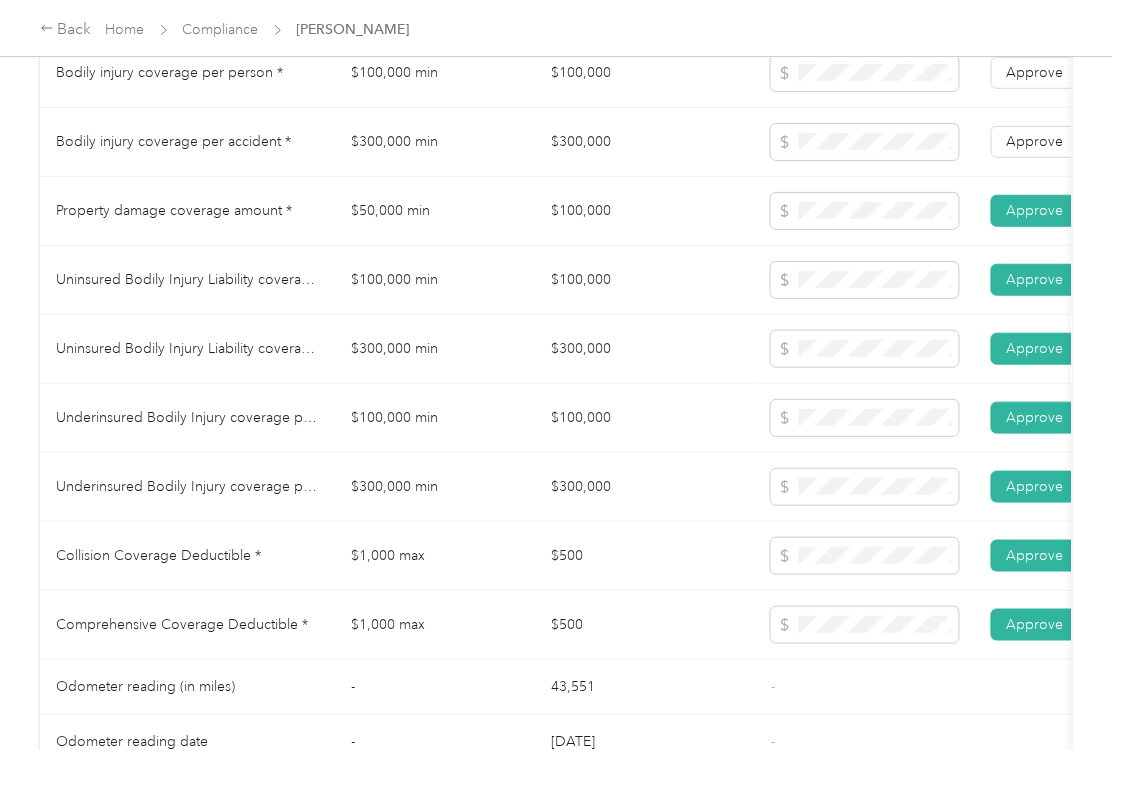 scroll, scrollTop: 1200, scrollLeft: 0, axis: vertical 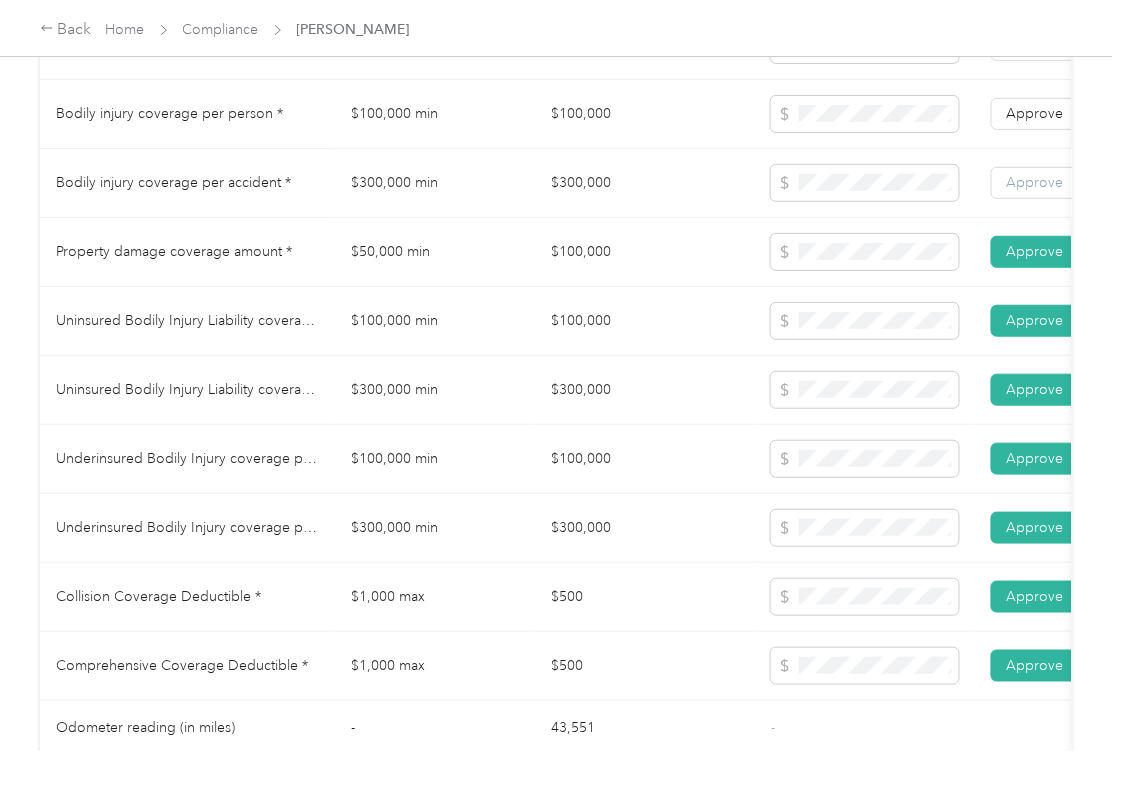 click on "Approve" at bounding box center (1035, 183) 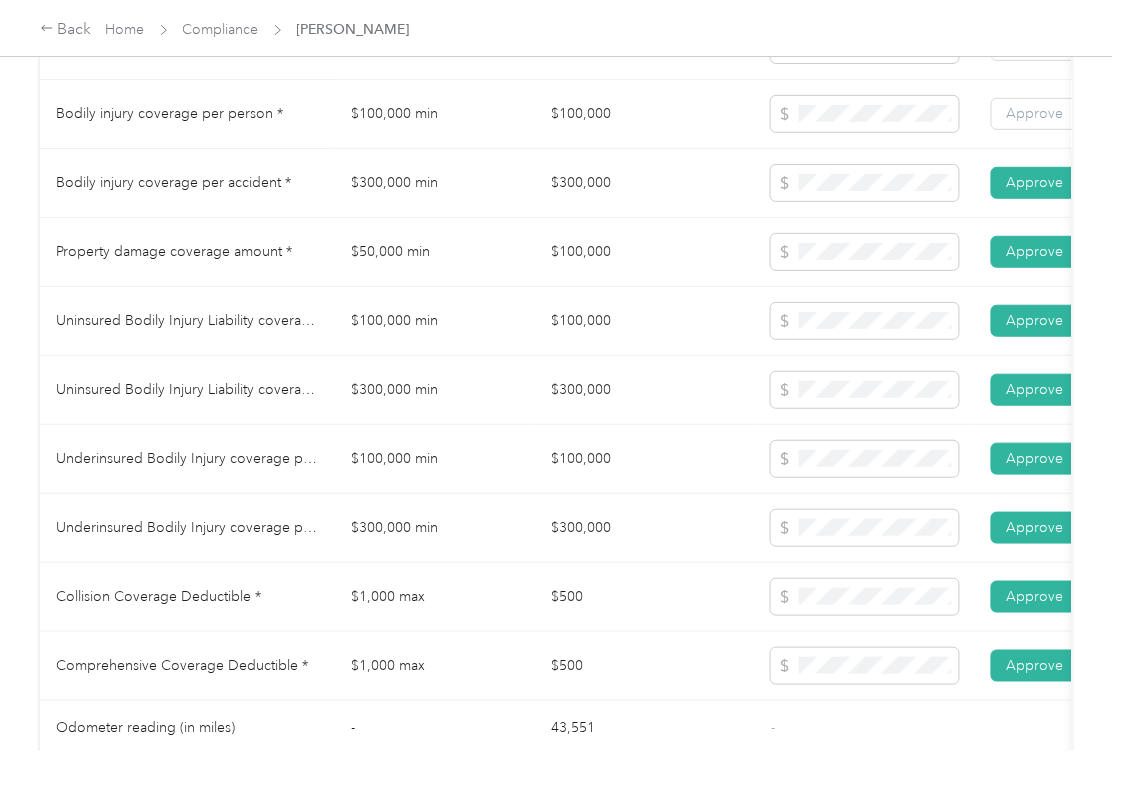 click on "Approve" at bounding box center (1035, 113) 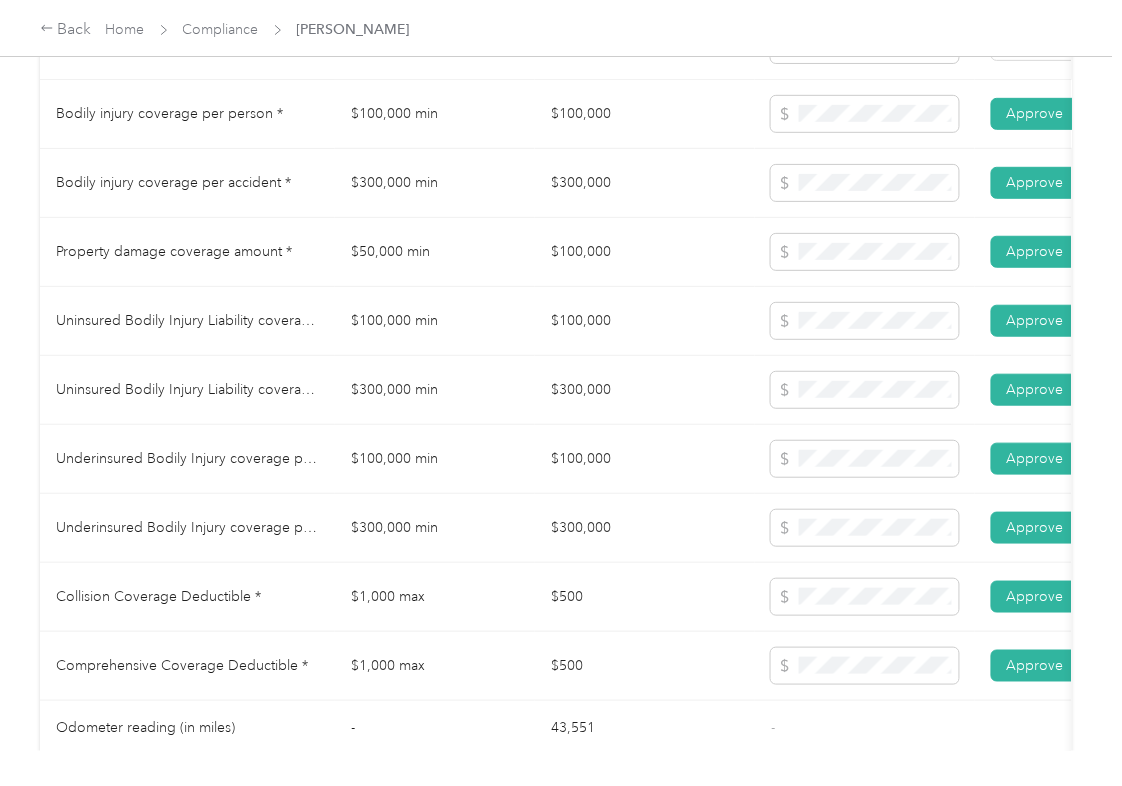 click on "Approve" at bounding box center (1035, 45) 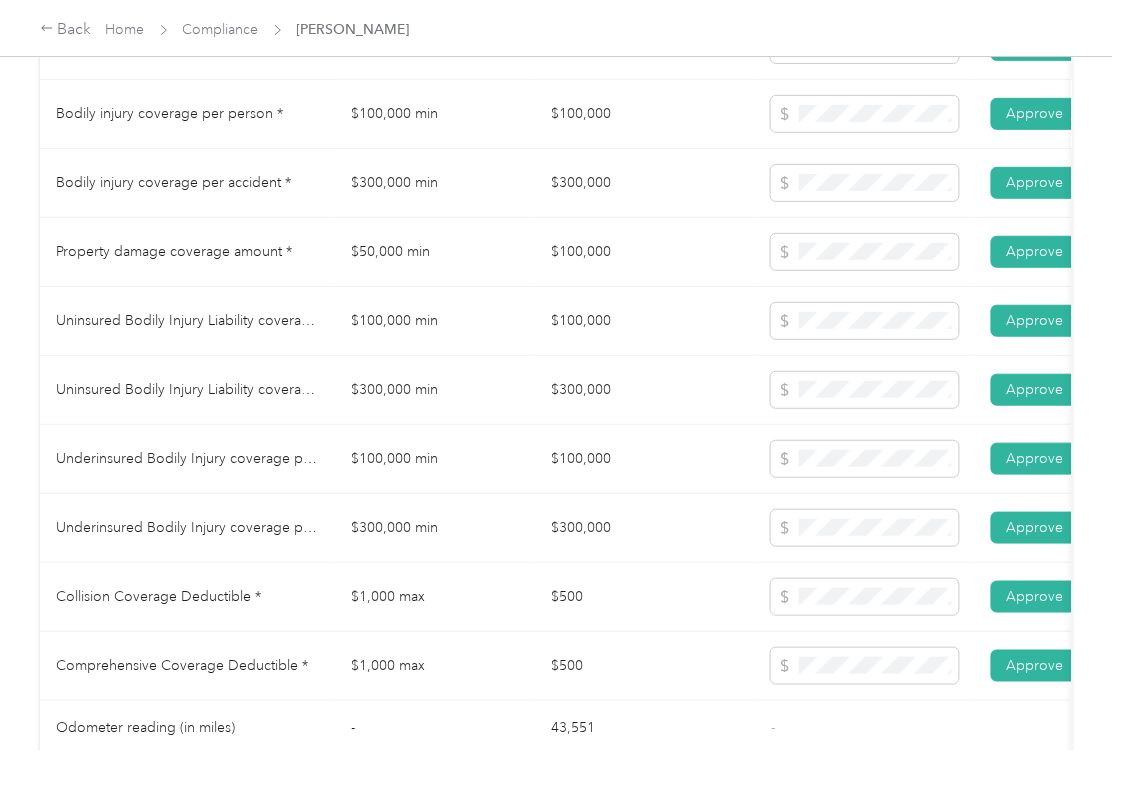 drag, startPoint x: 844, startPoint y: 149, endPoint x: 822, endPoint y: 177, distance: 35.608986 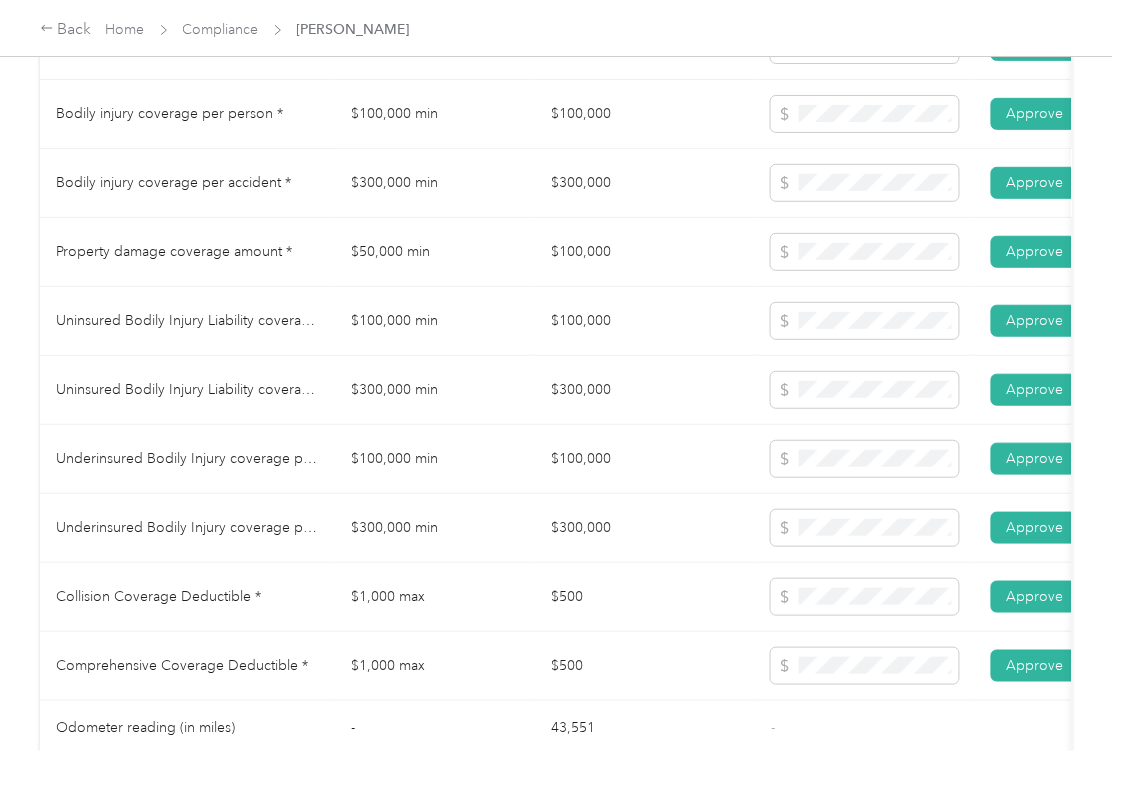 drag, startPoint x: 840, startPoint y: 194, endPoint x: 804, endPoint y: 236, distance: 55.31727 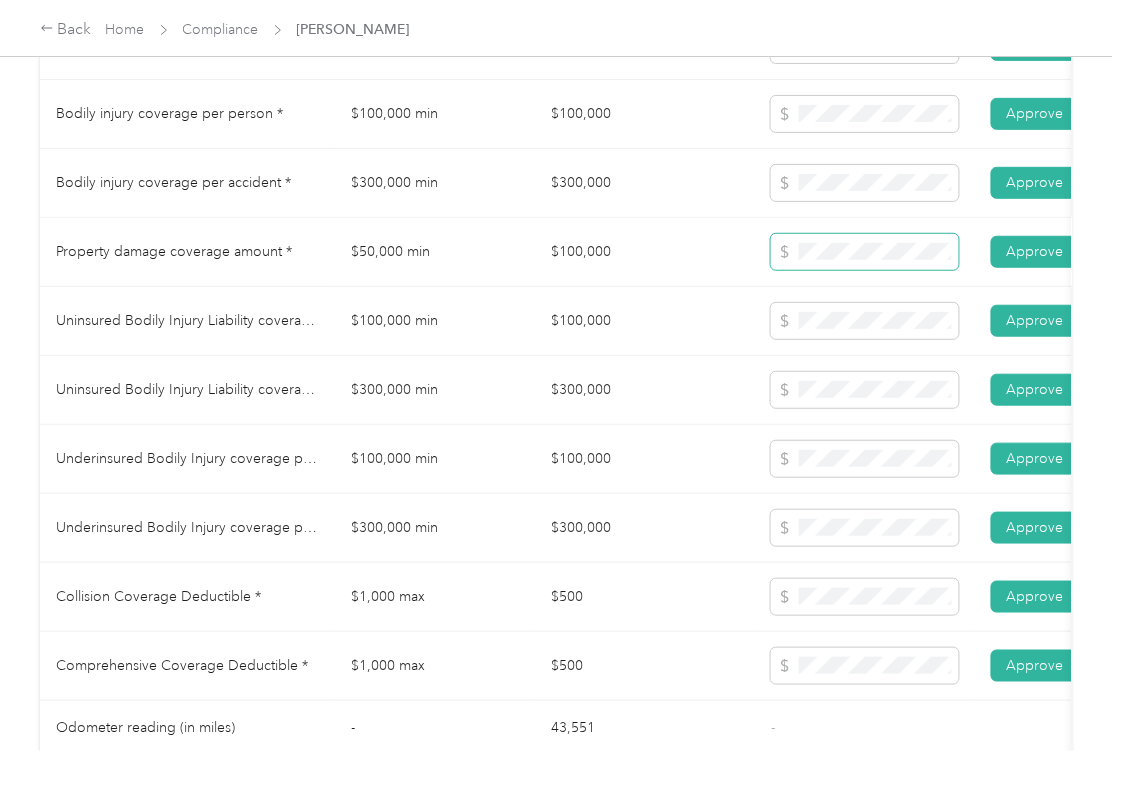 click at bounding box center [865, 252] 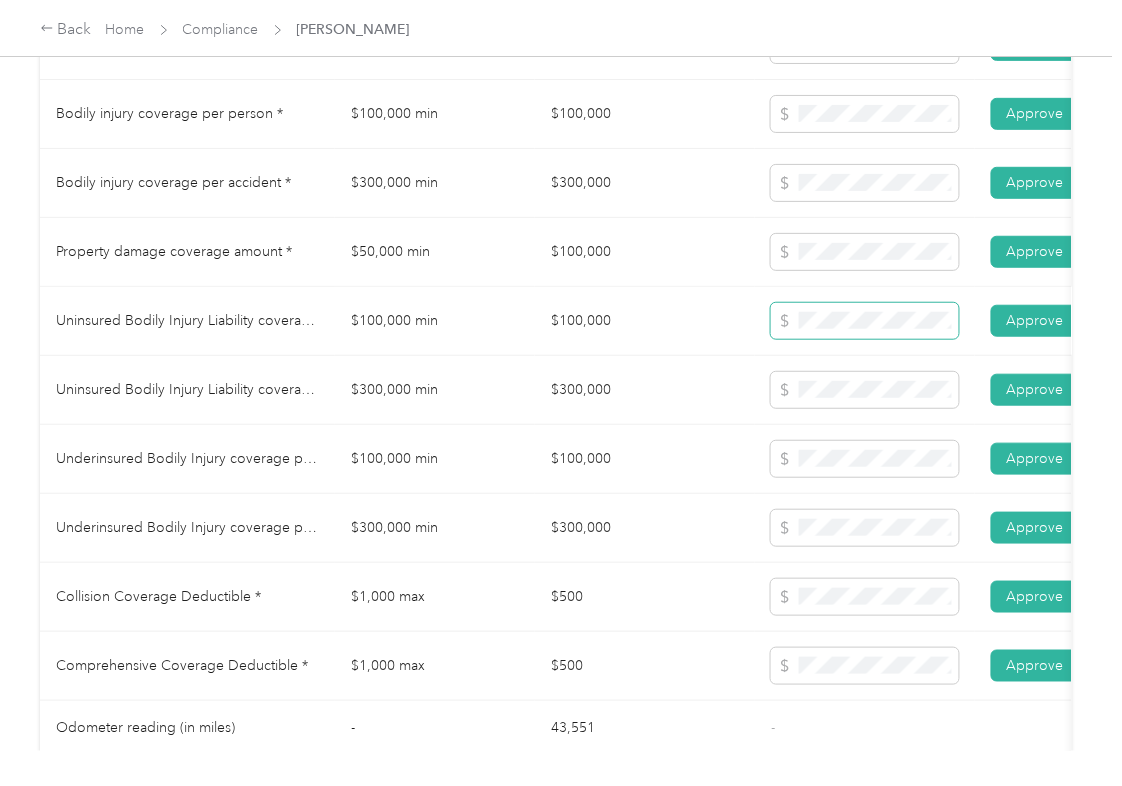 drag, startPoint x: 837, startPoint y: 258, endPoint x: 837, endPoint y: 376, distance: 118 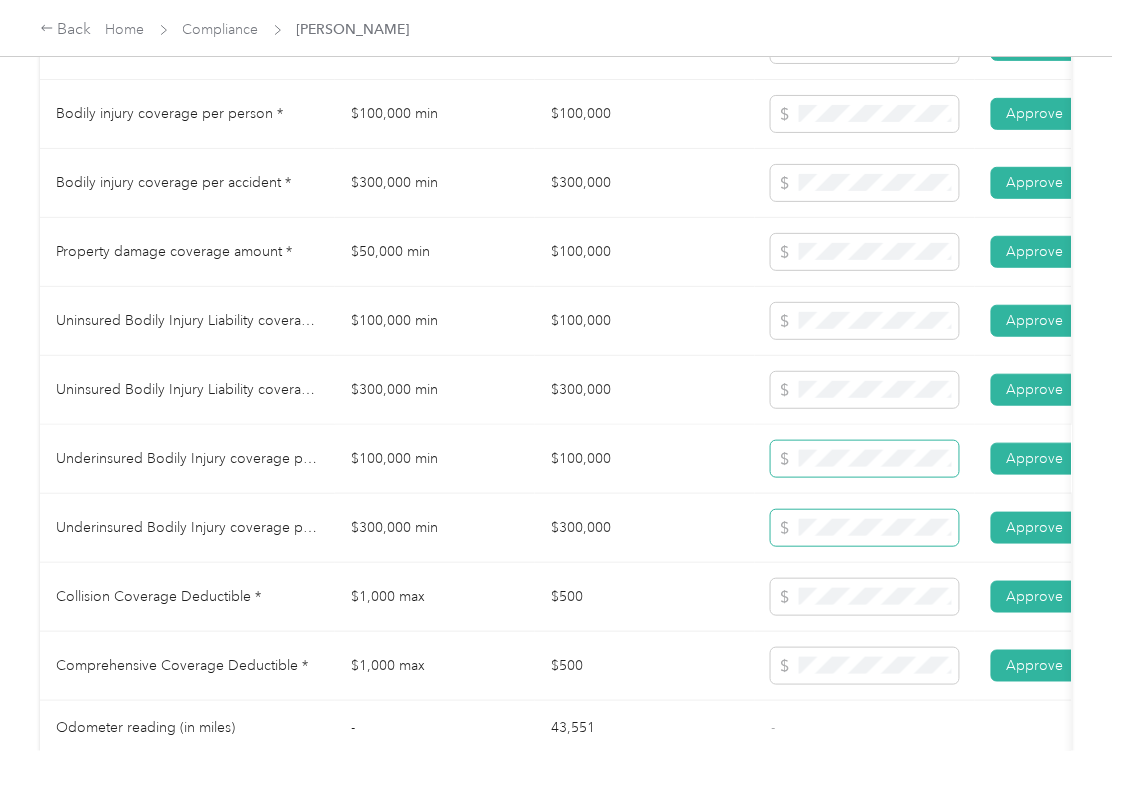 click at bounding box center (865, 459) 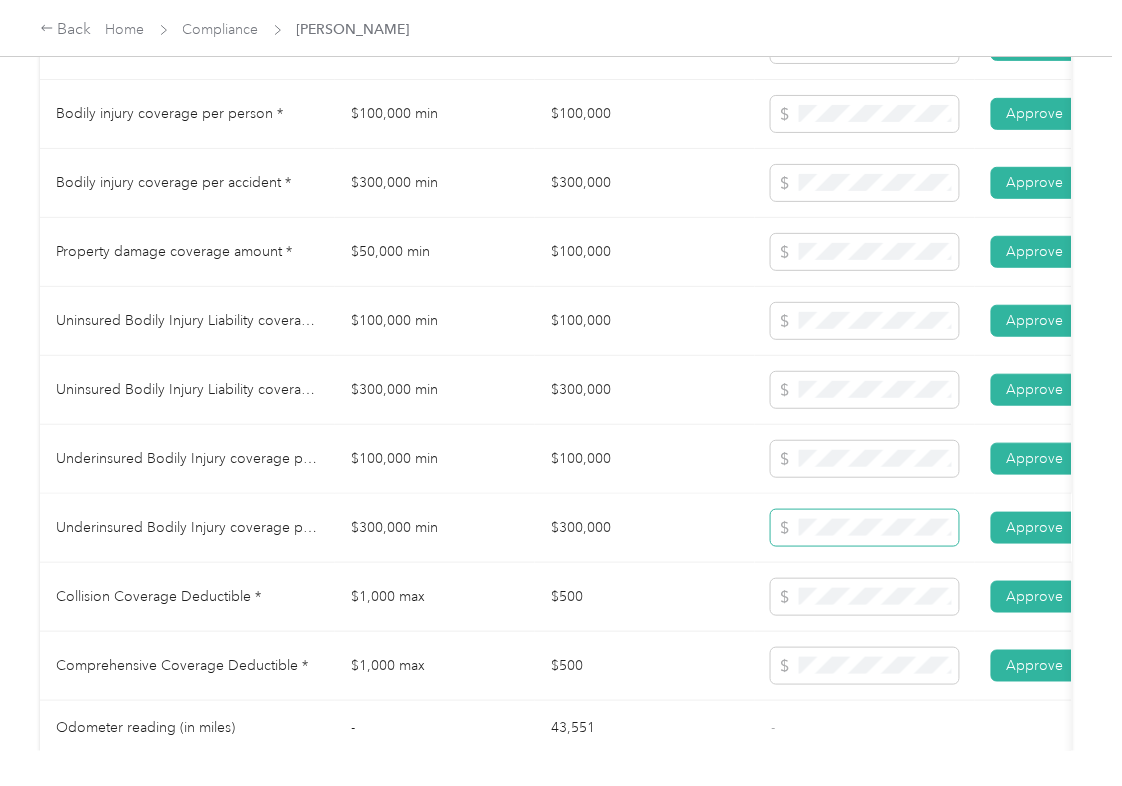 click at bounding box center [865, 528] 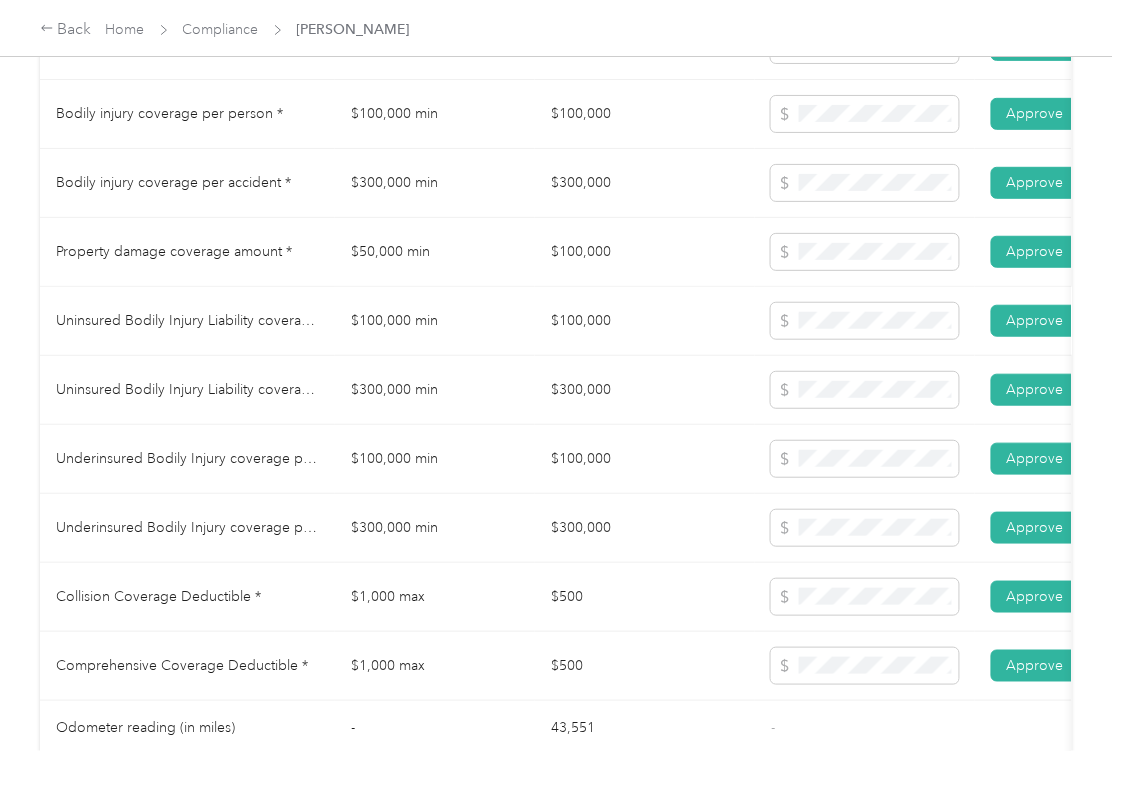 scroll, scrollTop: 1066, scrollLeft: 0, axis: vertical 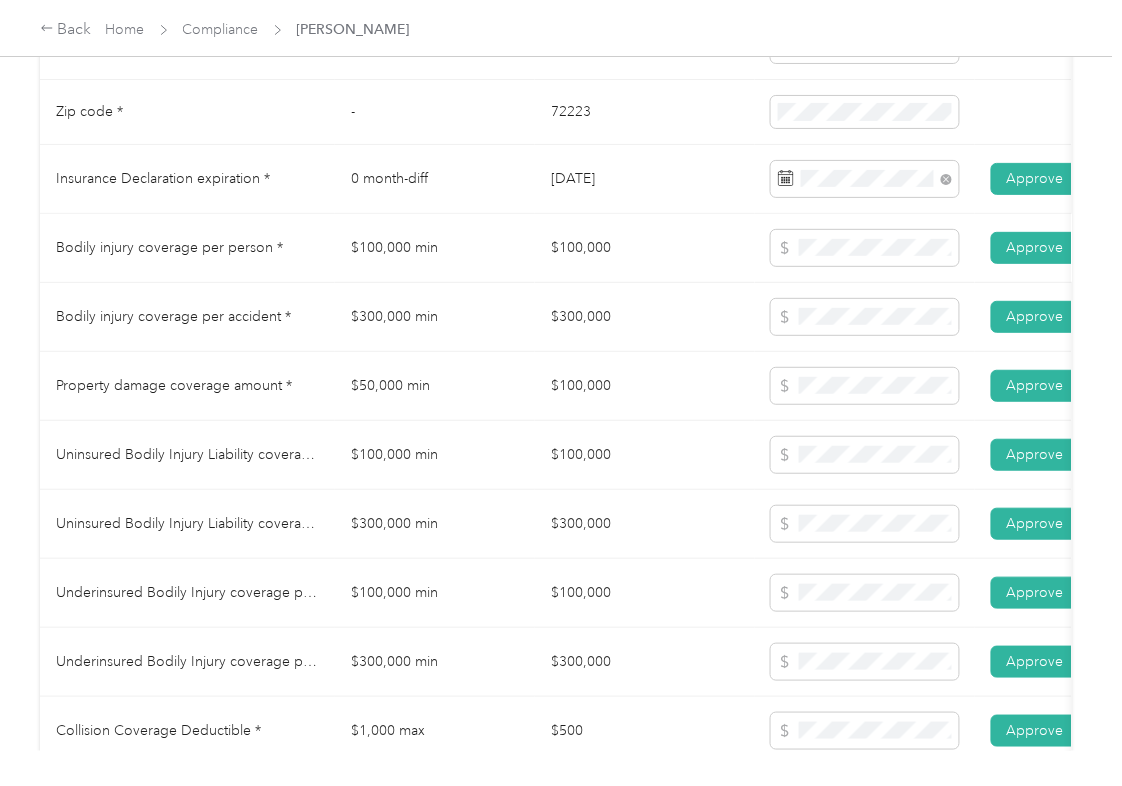 click on "$100,000" at bounding box center (645, 248) 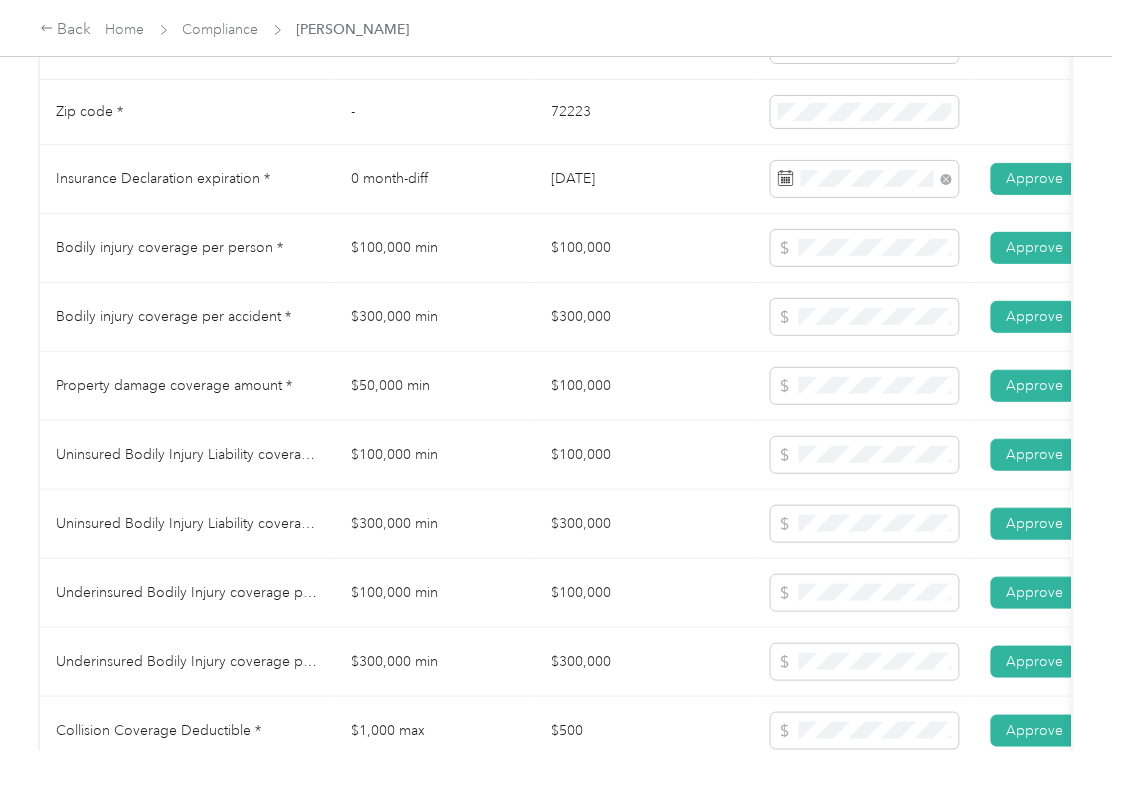 click on "$300,000" at bounding box center [645, 524] 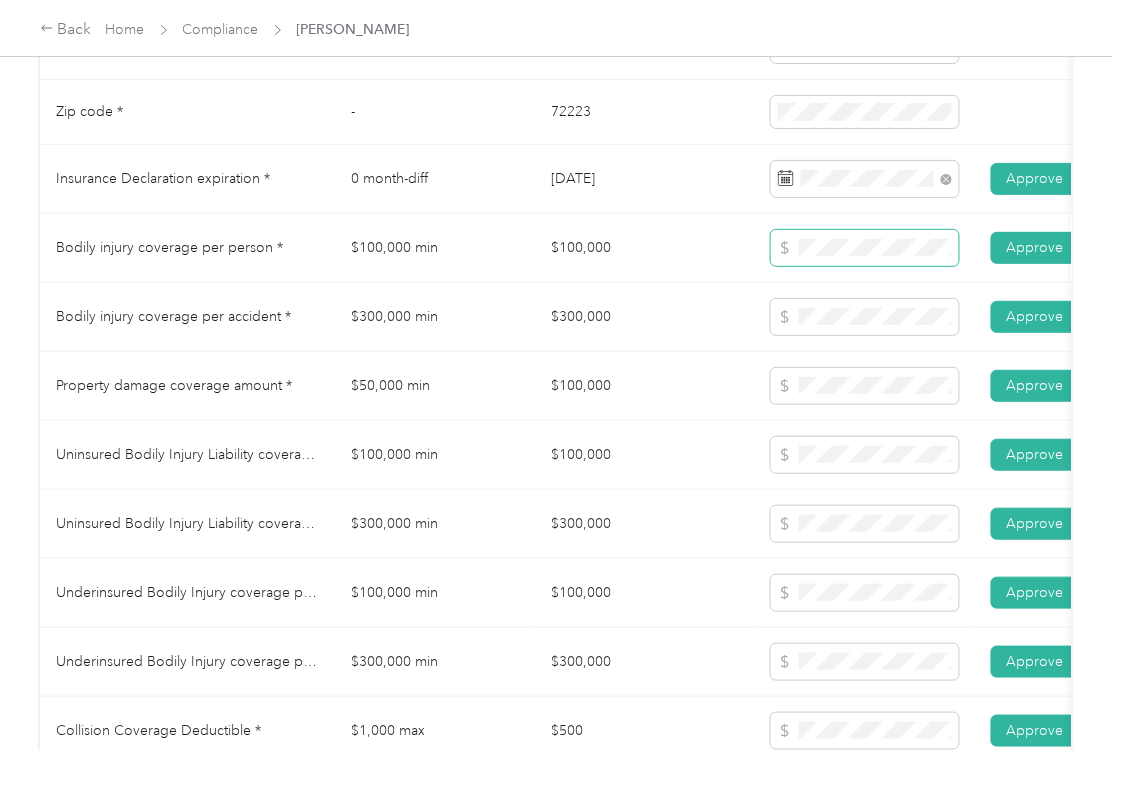 click at bounding box center (865, 248) 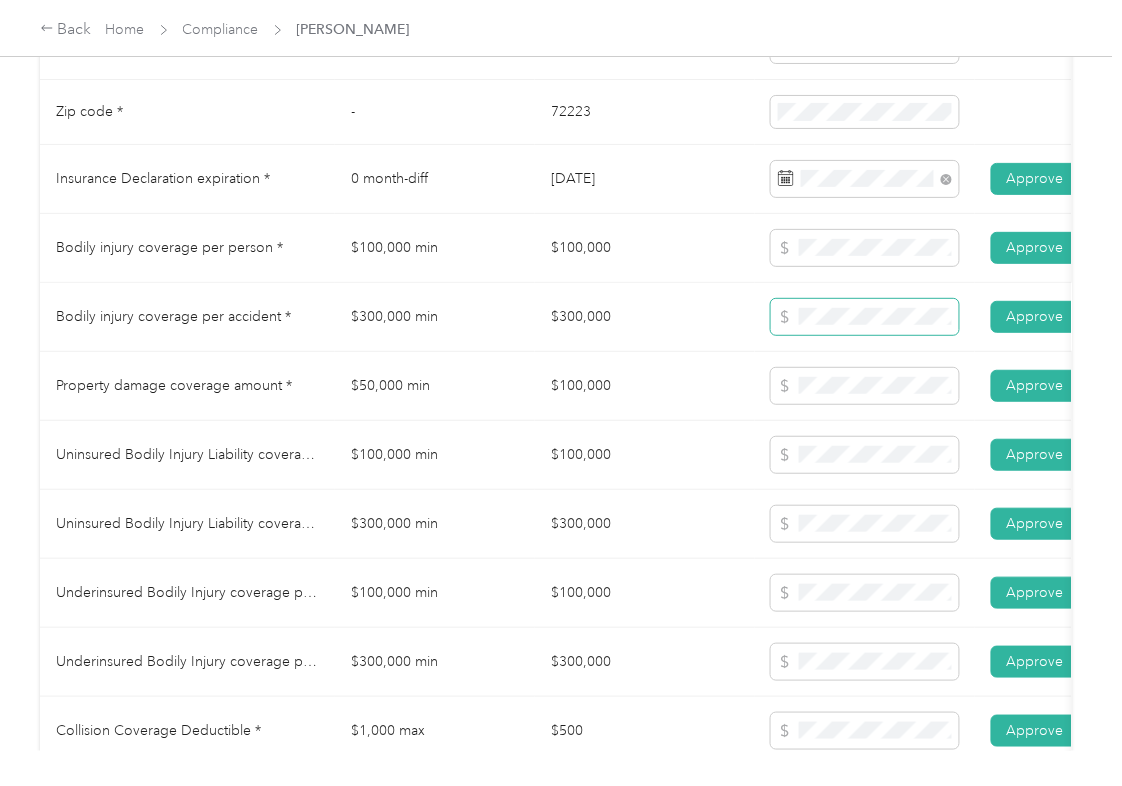 drag, startPoint x: 798, startPoint y: 280, endPoint x: 824, endPoint y: 397, distance: 119.85408 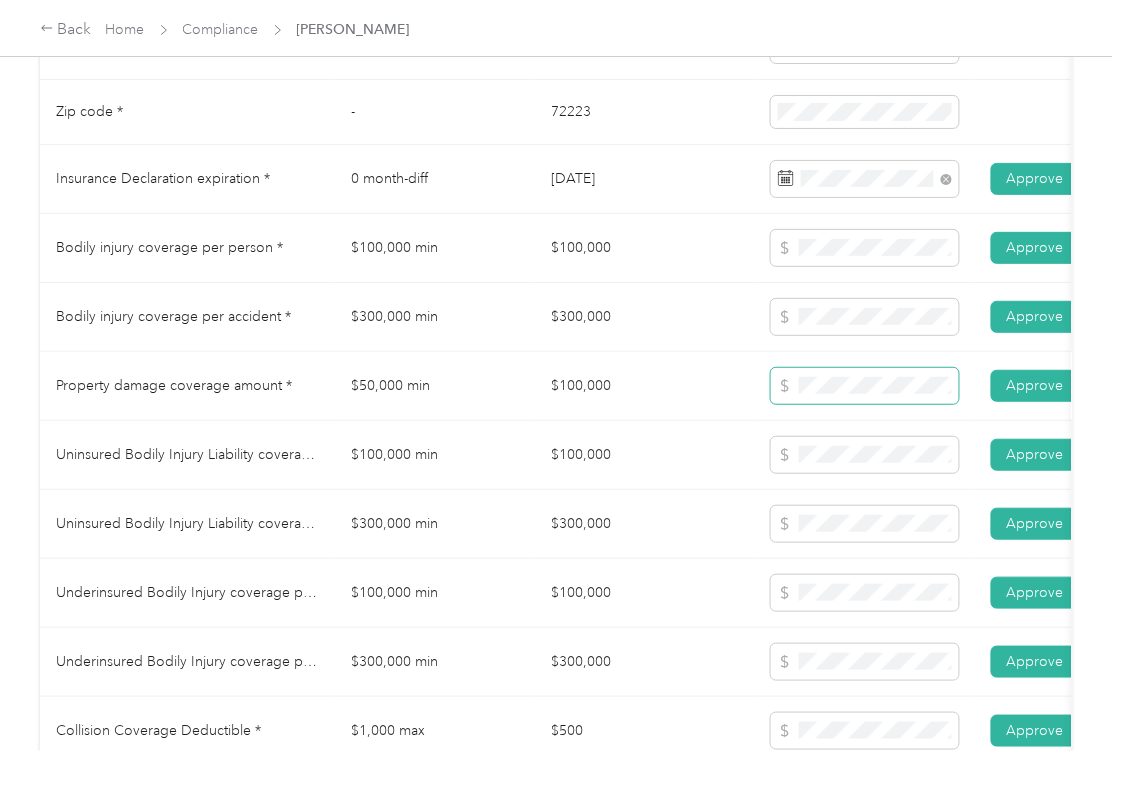 click on "Property damage coverage amount * $50,000 min $100,000 Approve Reject" at bounding box center [745, 386] 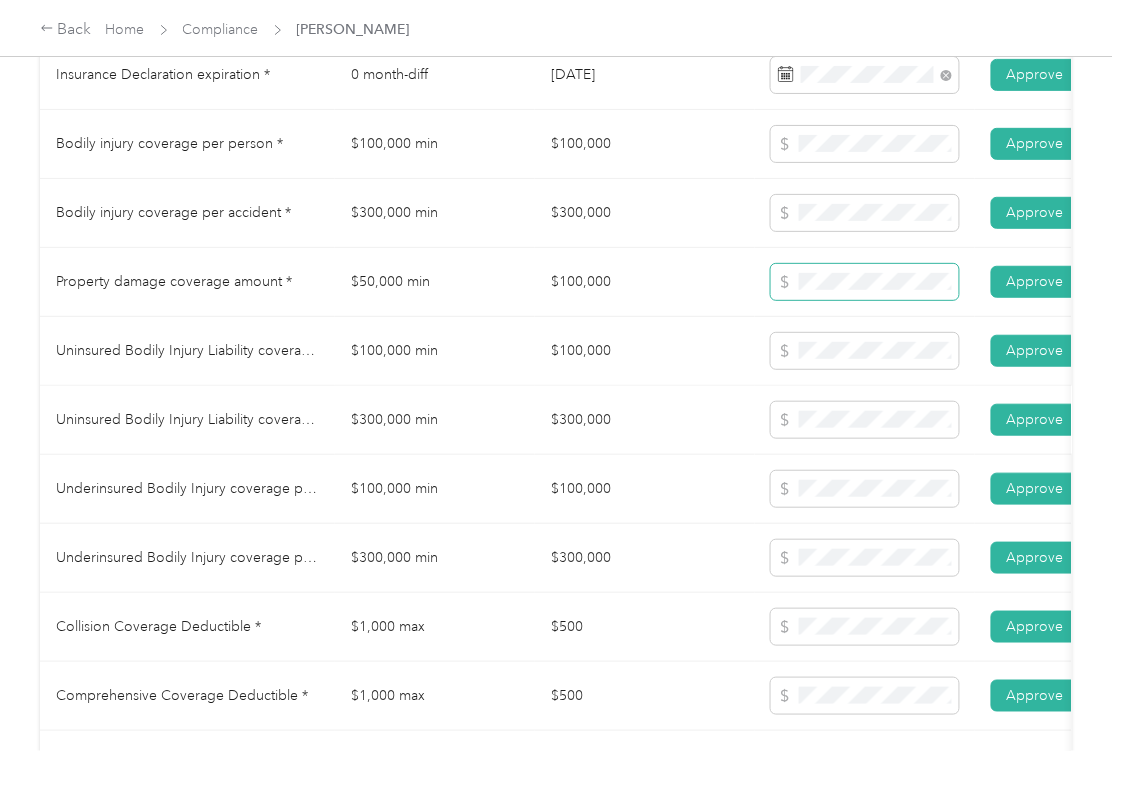 scroll, scrollTop: 1333, scrollLeft: 0, axis: vertical 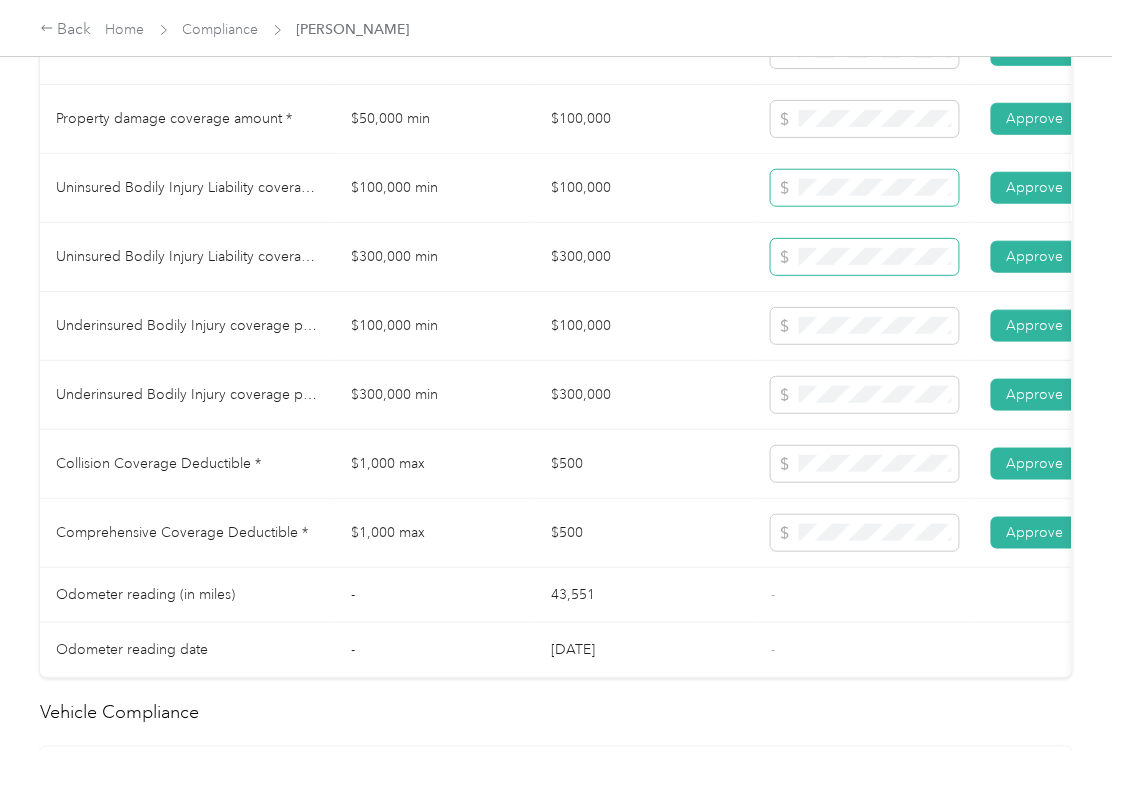 click on "Uninsured Bodily Injury Liability coverage per person * $100,000 min $100,000 Approve Reject" at bounding box center (745, 188) 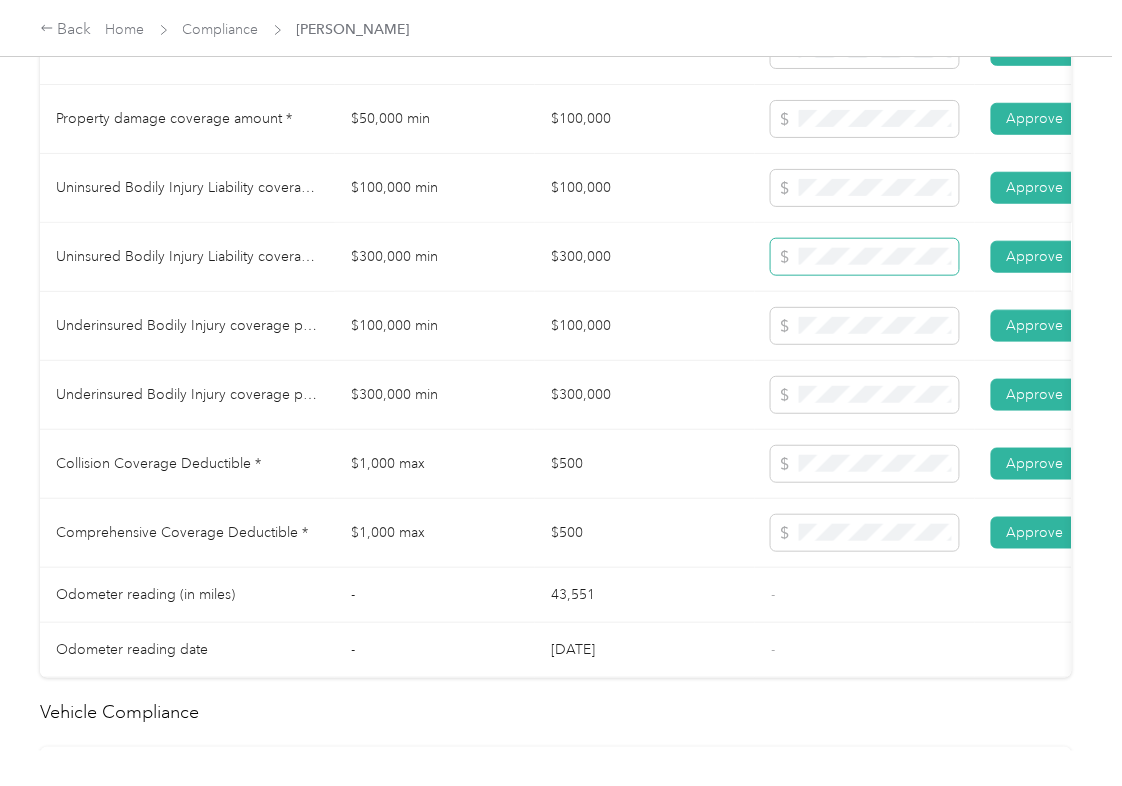 click at bounding box center (865, 257) 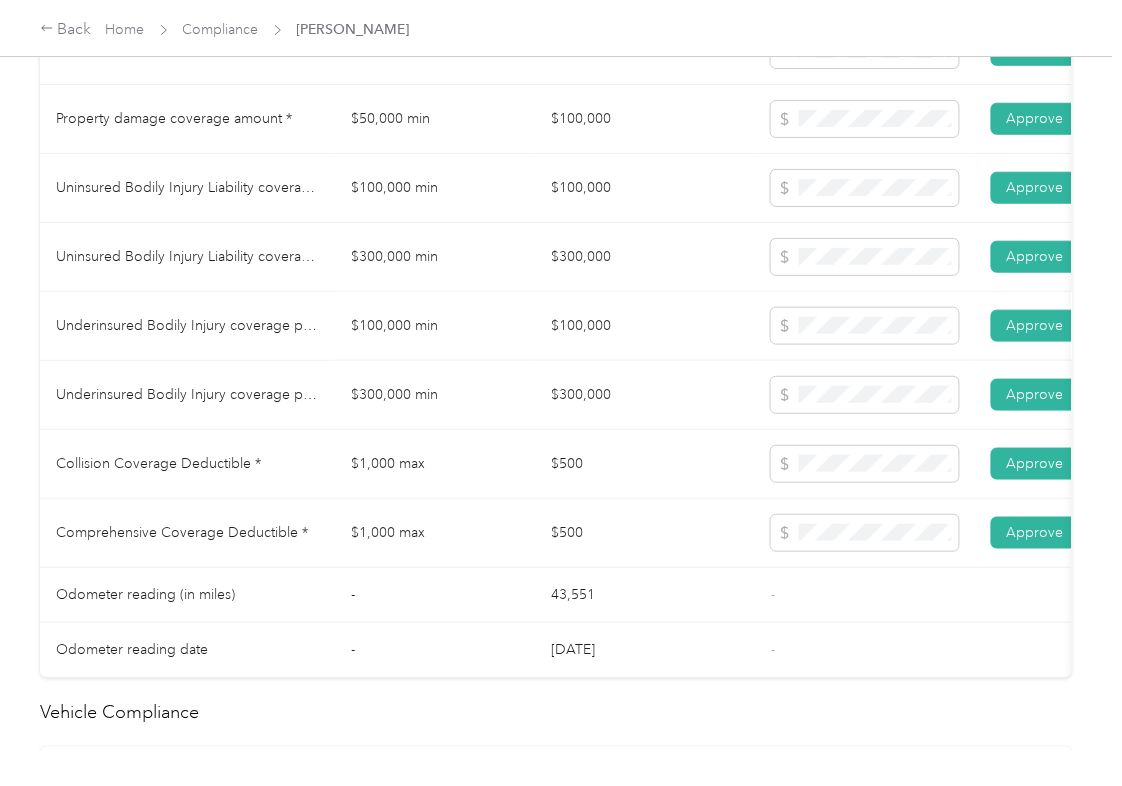 click at bounding box center (865, 326) 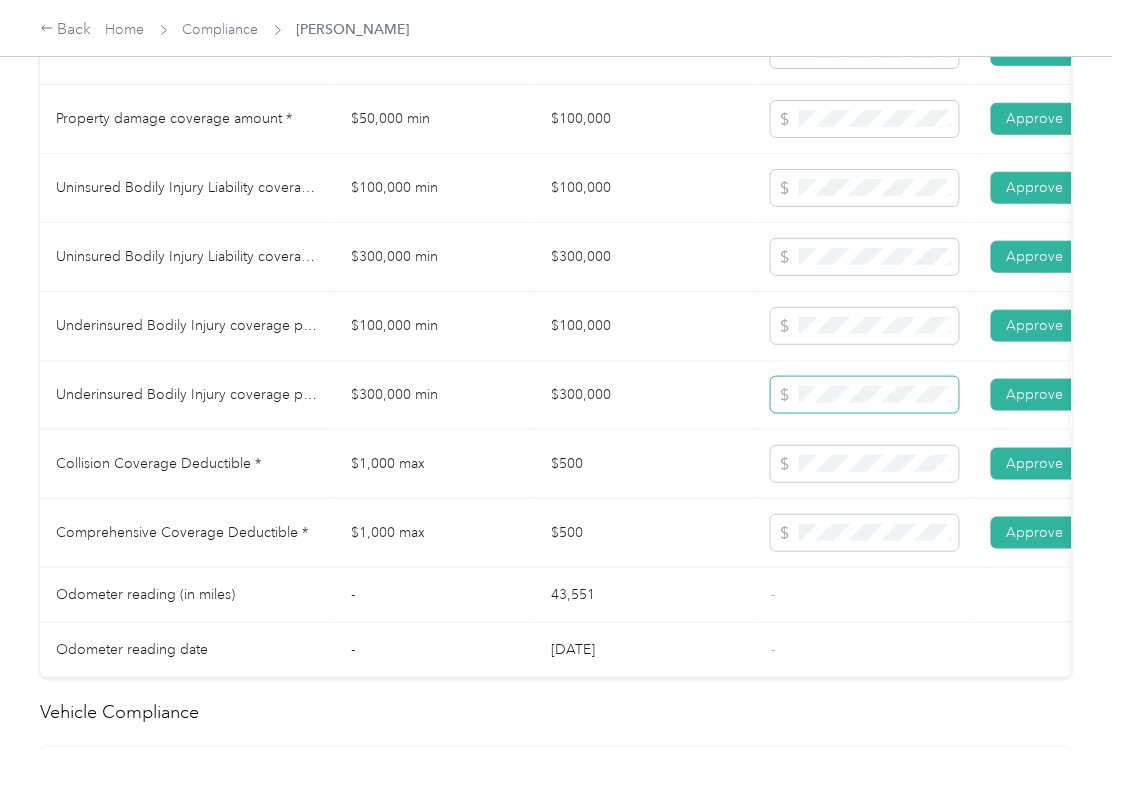 click at bounding box center [865, 395] 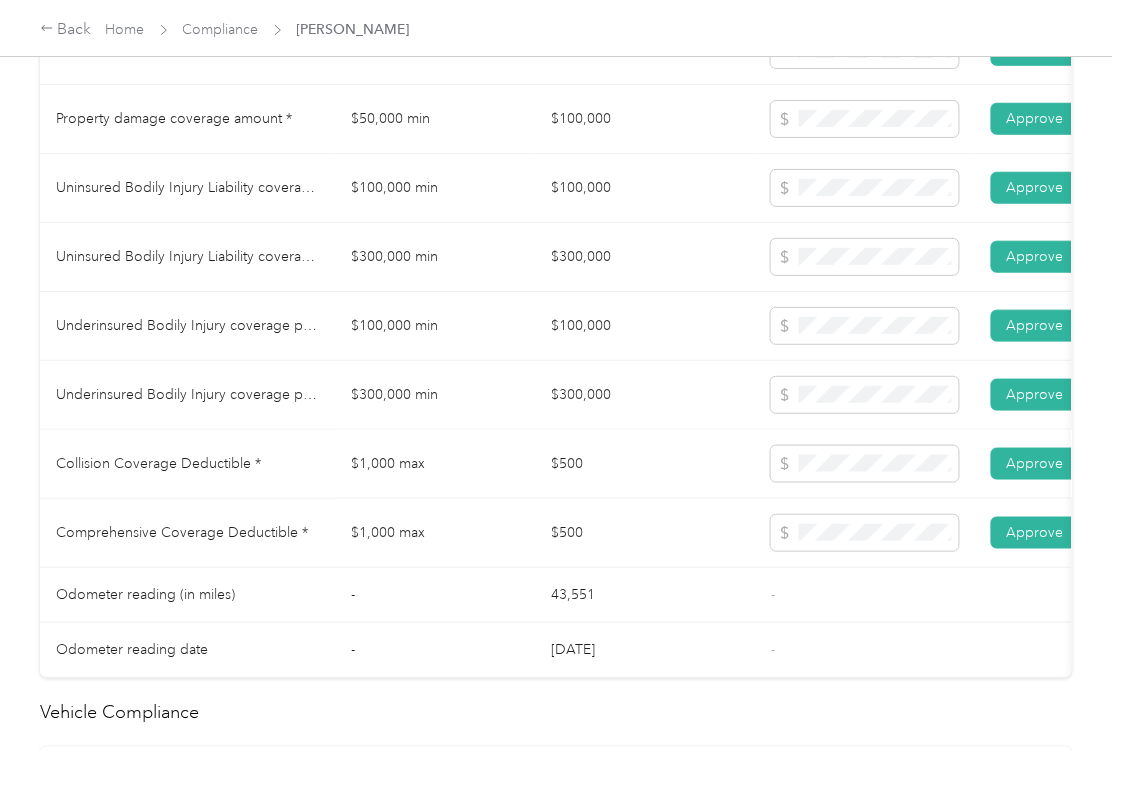 drag, startPoint x: 646, startPoint y: 490, endPoint x: 580, endPoint y: 510, distance: 68.96376 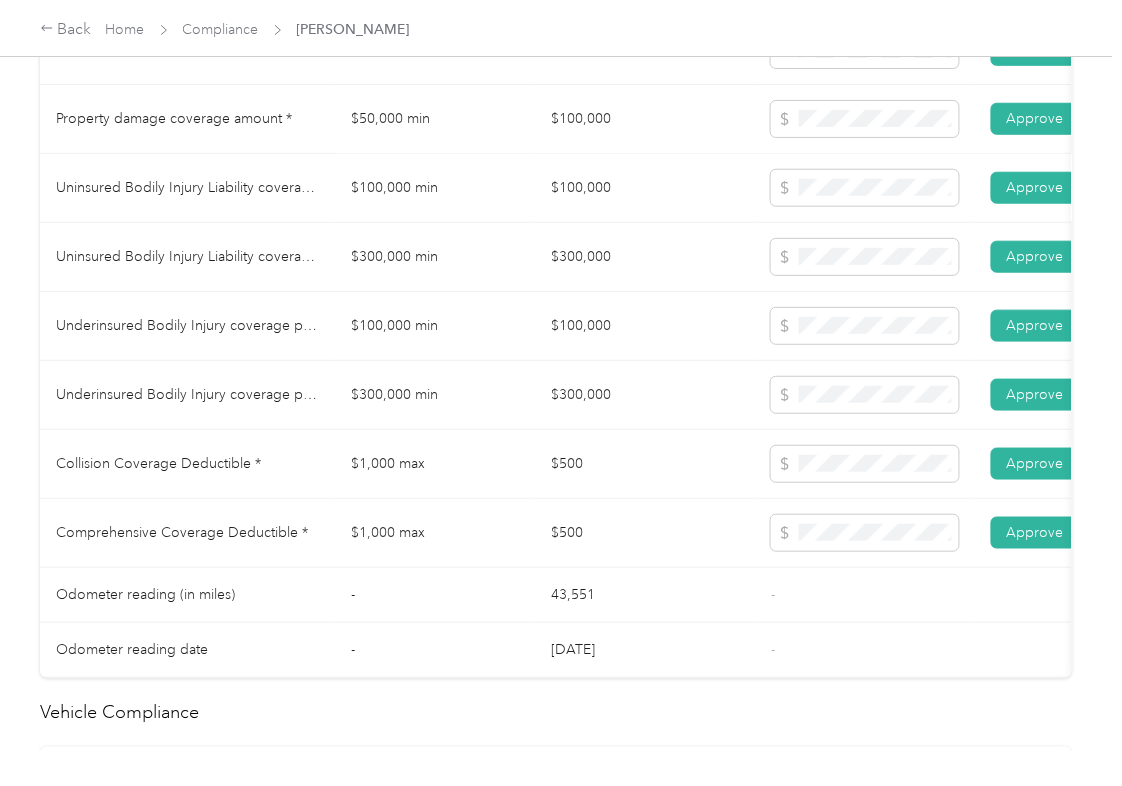 click on "$300,000" at bounding box center (645, 257) 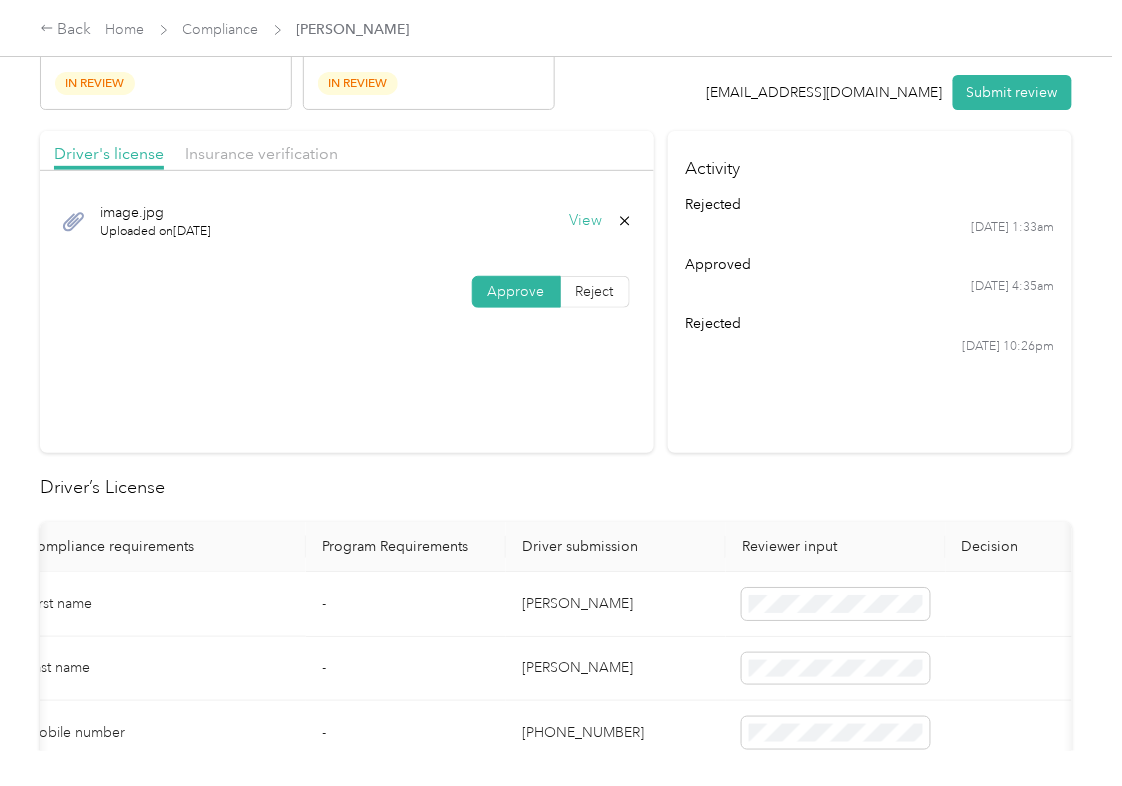 scroll, scrollTop: 0, scrollLeft: 0, axis: both 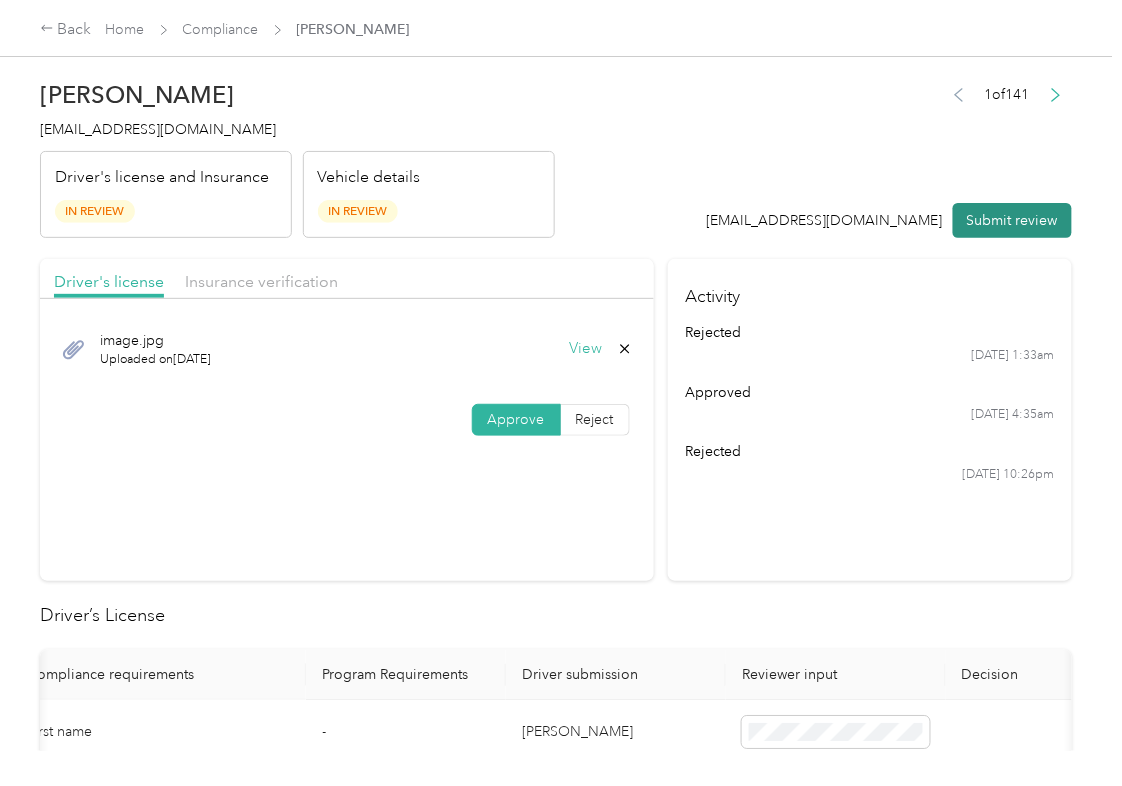 click on "Submit review" at bounding box center (1012, 220) 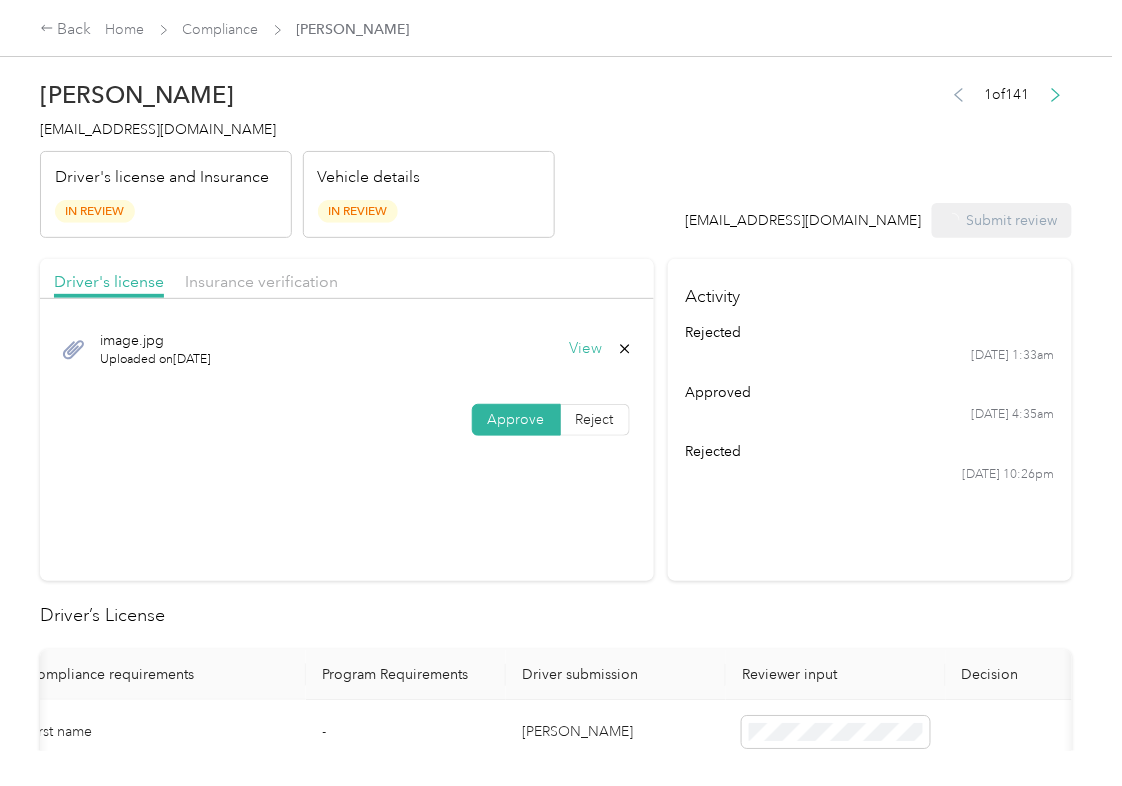 click on "[EMAIL_ADDRESS][DOMAIN_NAME]" at bounding box center [158, 129] 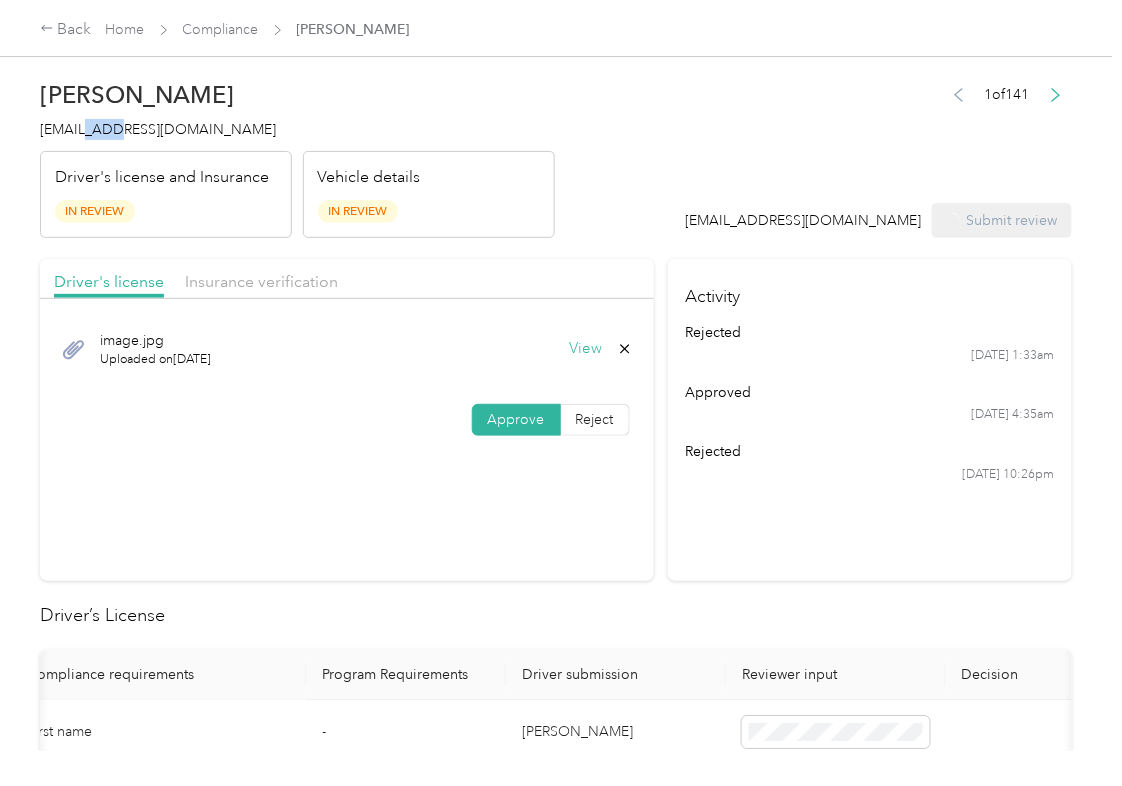 click on "[EMAIL_ADDRESS][DOMAIN_NAME]" at bounding box center (158, 129) 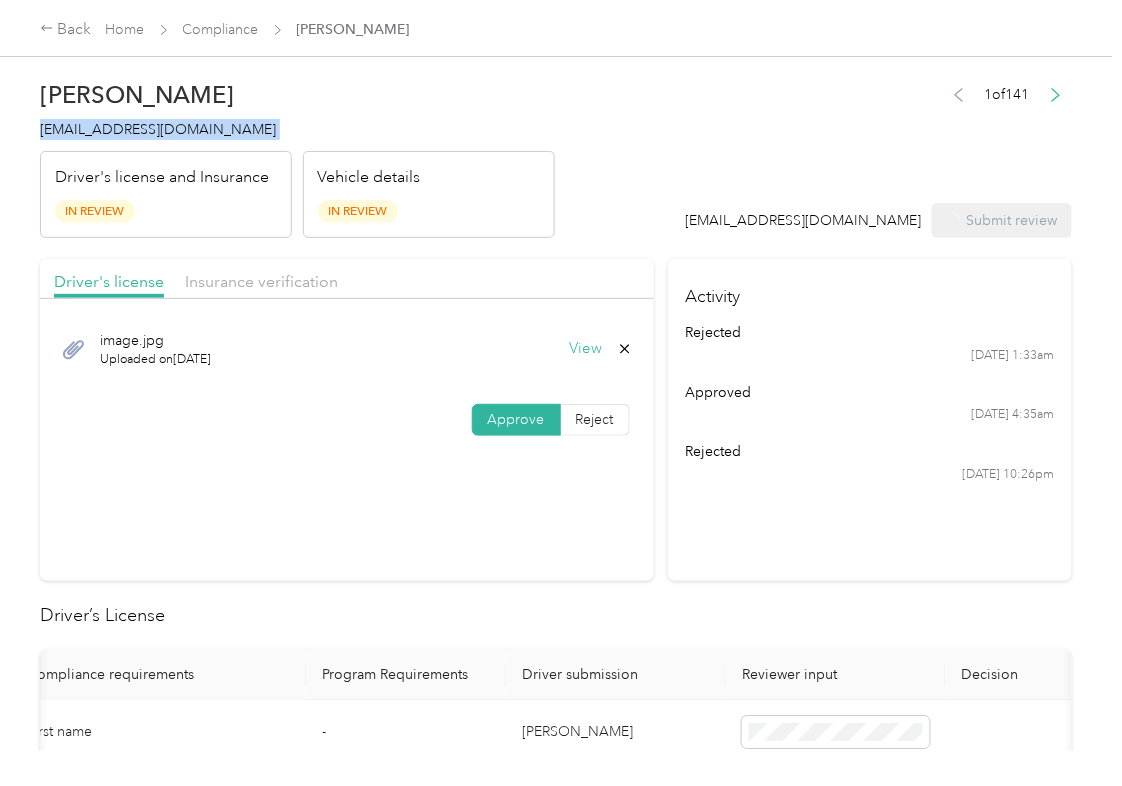 click on "[EMAIL_ADDRESS][DOMAIN_NAME]" at bounding box center (158, 129) 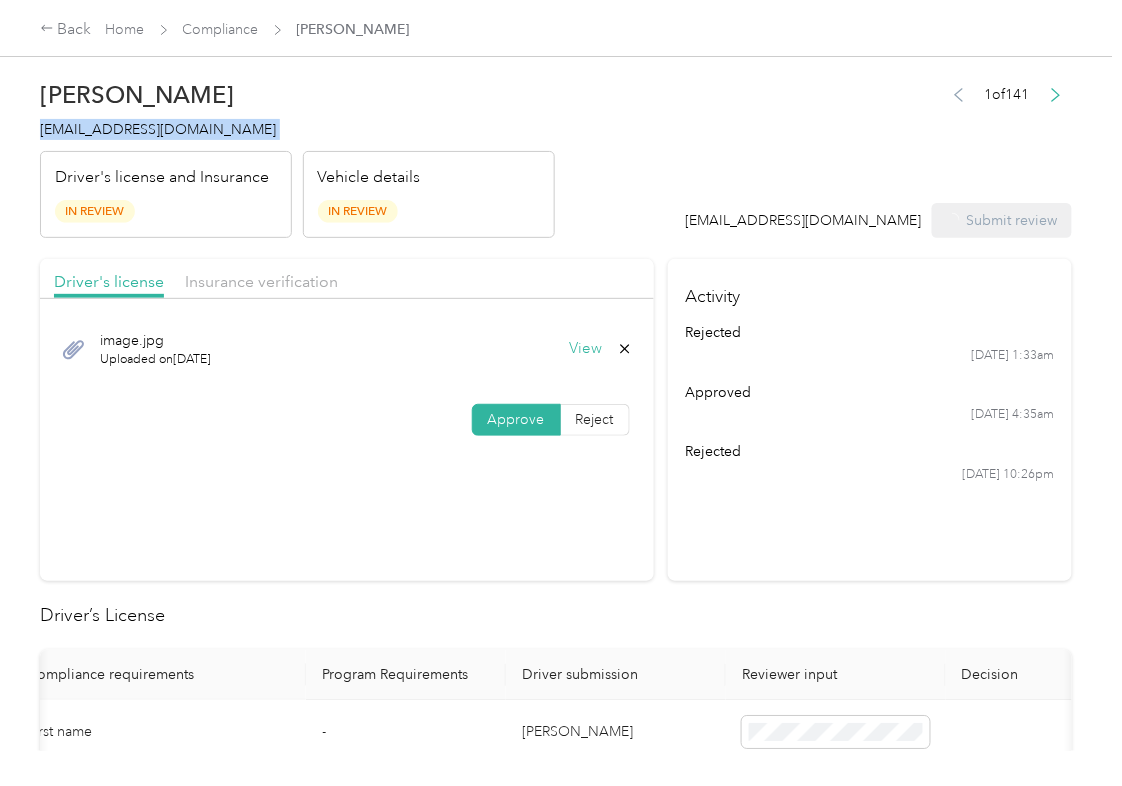 click on "[EMAIL_ADDRESS][DOMAIN_NAME]" at bounding box center (158, 129) 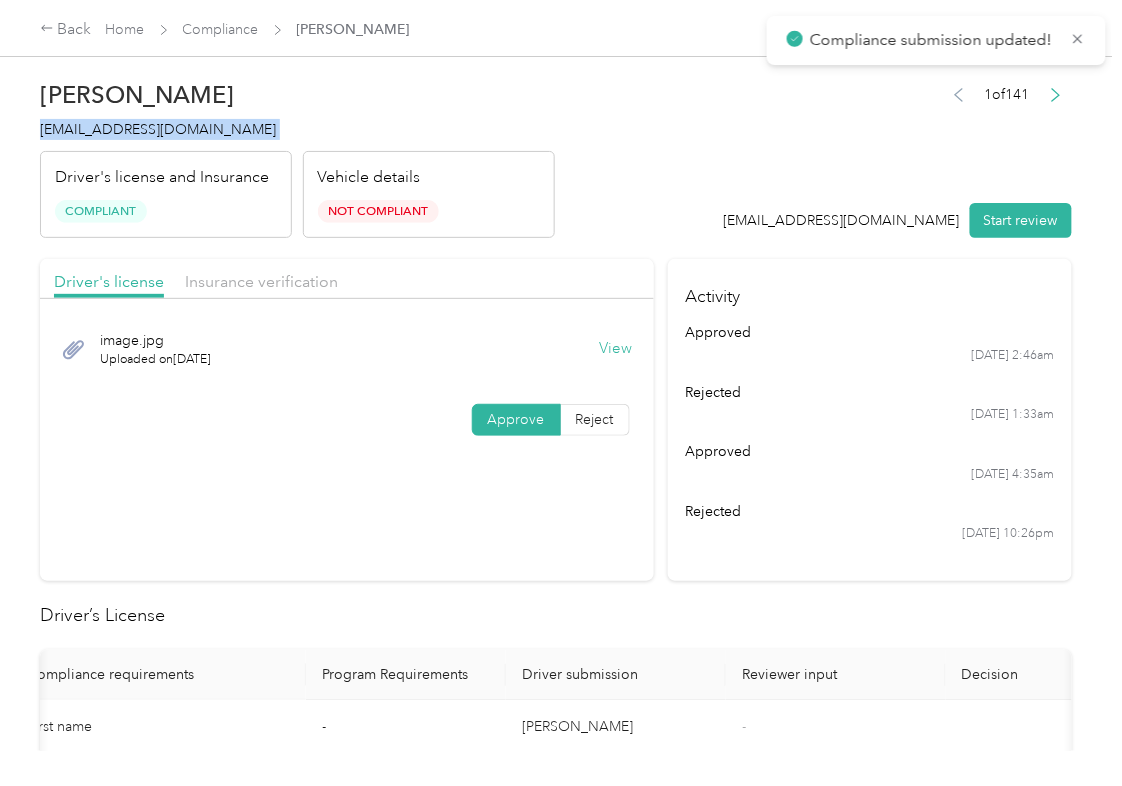 copy on "[EMAIL_ADDRESS][DOMAIN_NAME]" 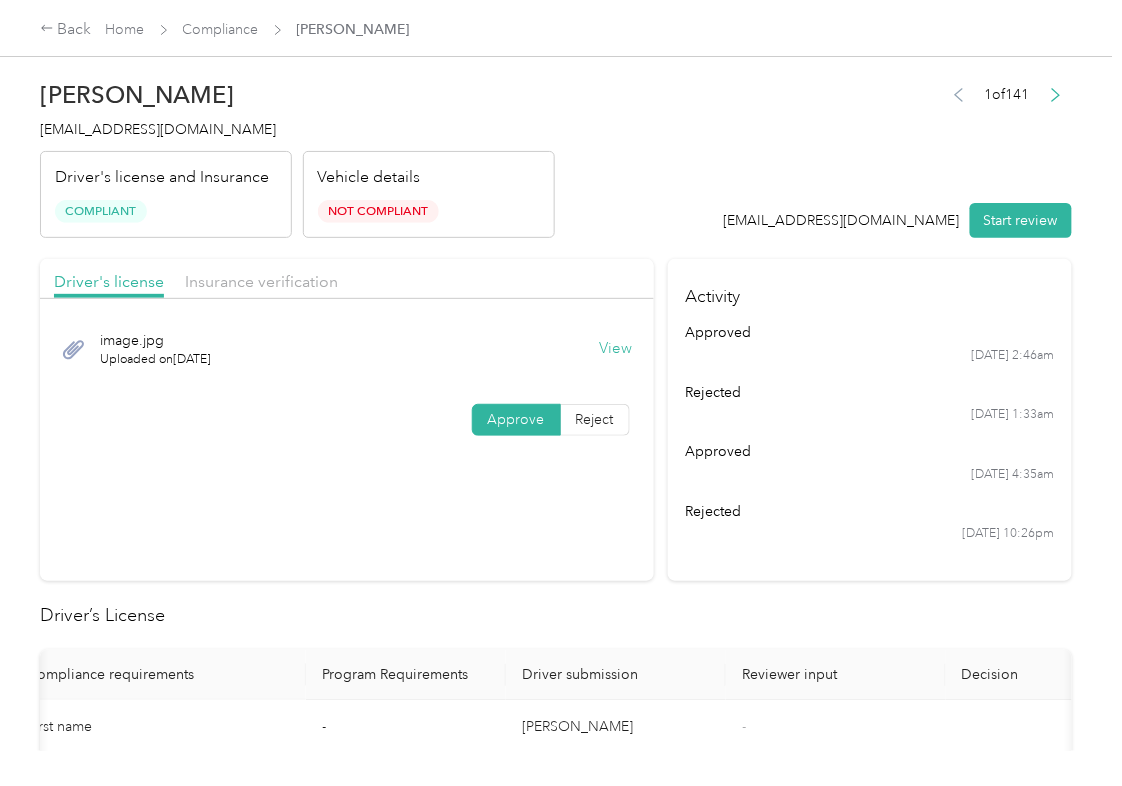 click on "Driver's license Insurance verification image.jpg Uploaded on  [DATE] View Approve Reject" at bounding box center [347, 420] 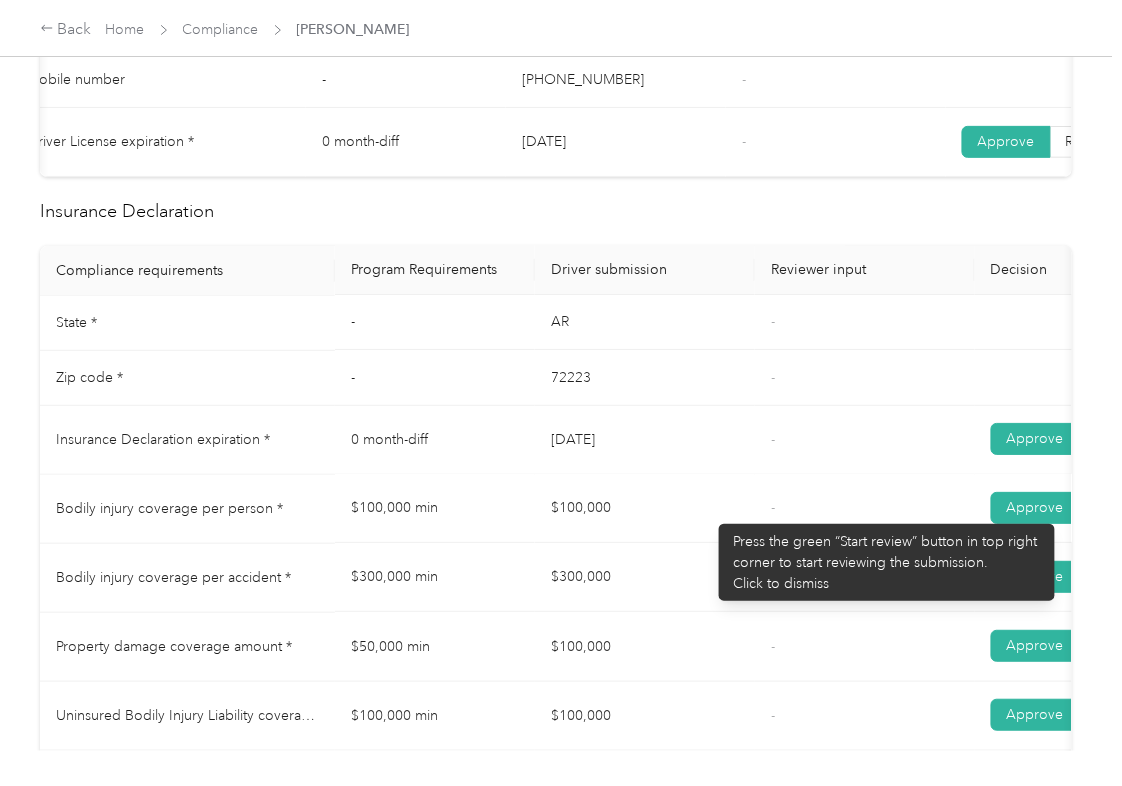 scroll, scrollTop: 800, scrollLeft: 0, axis: vertical 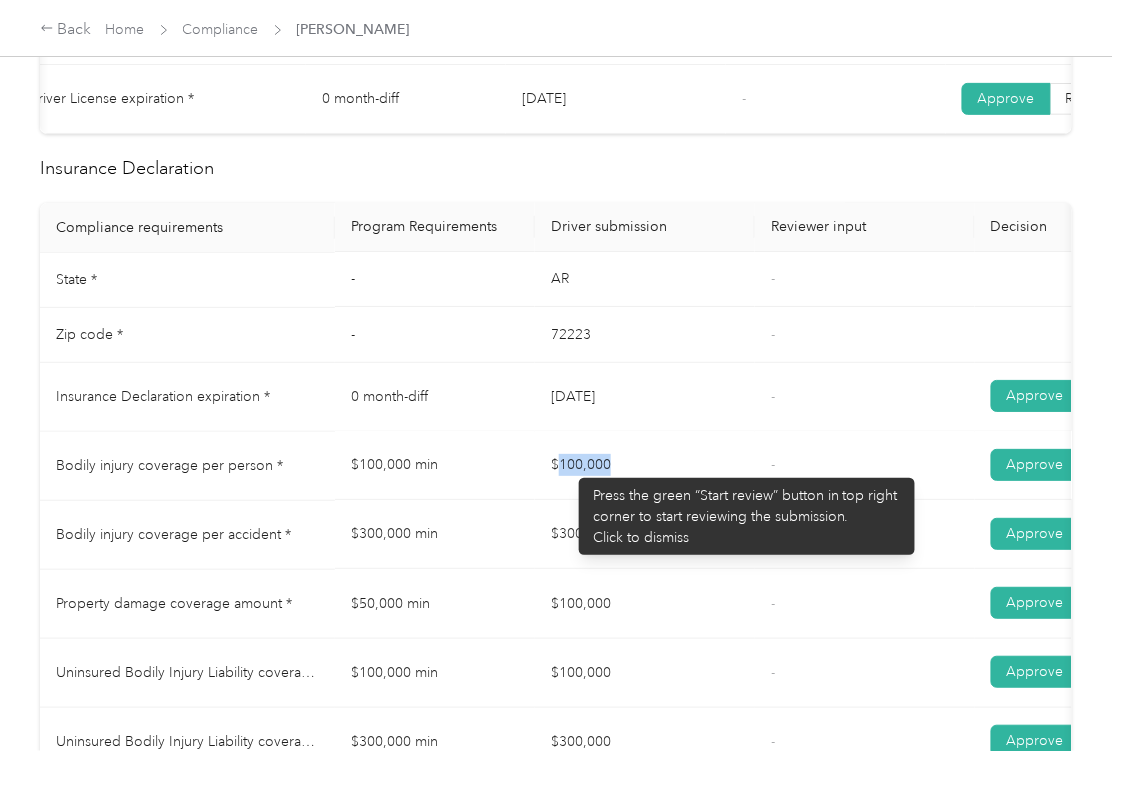 drag, startPoint x: 569, startPoint y: 468, endPoint x: 662, endPoint y: 520, distance: 106.55046 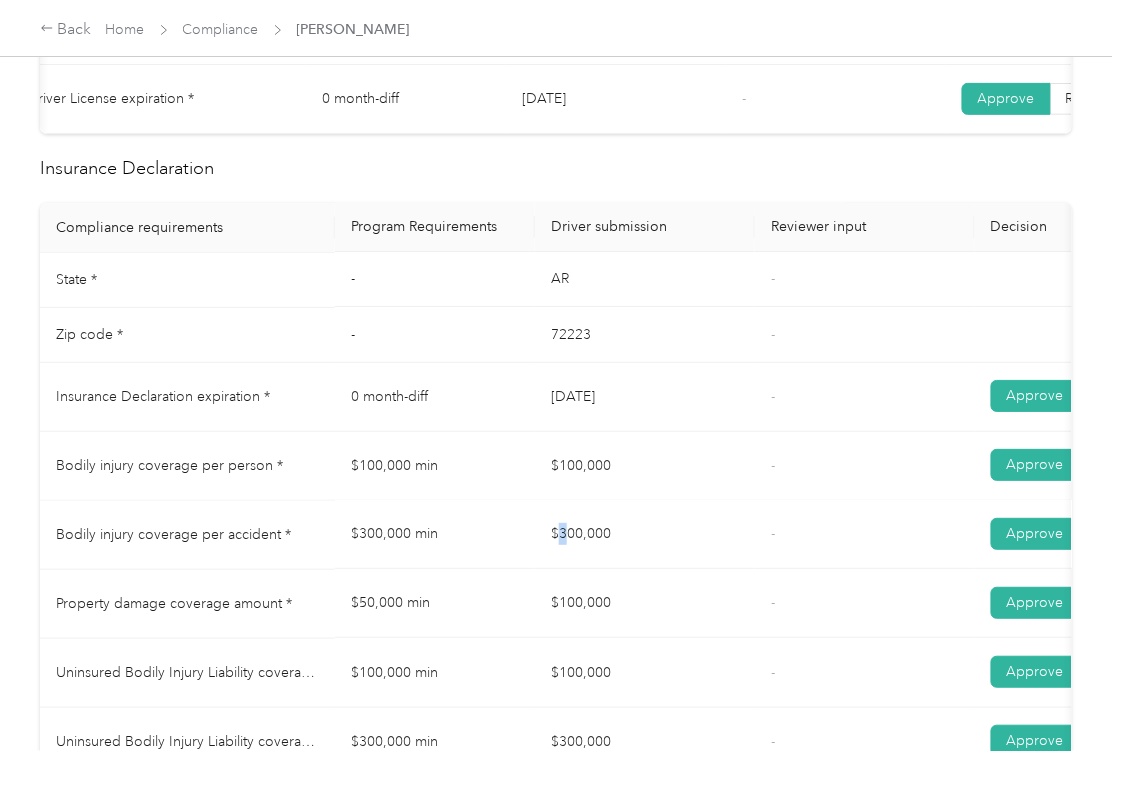 drag, startPoint x: 626, startPoint y: 560, endPoint x: 704, endPoint y: 438, distance: 144.80331 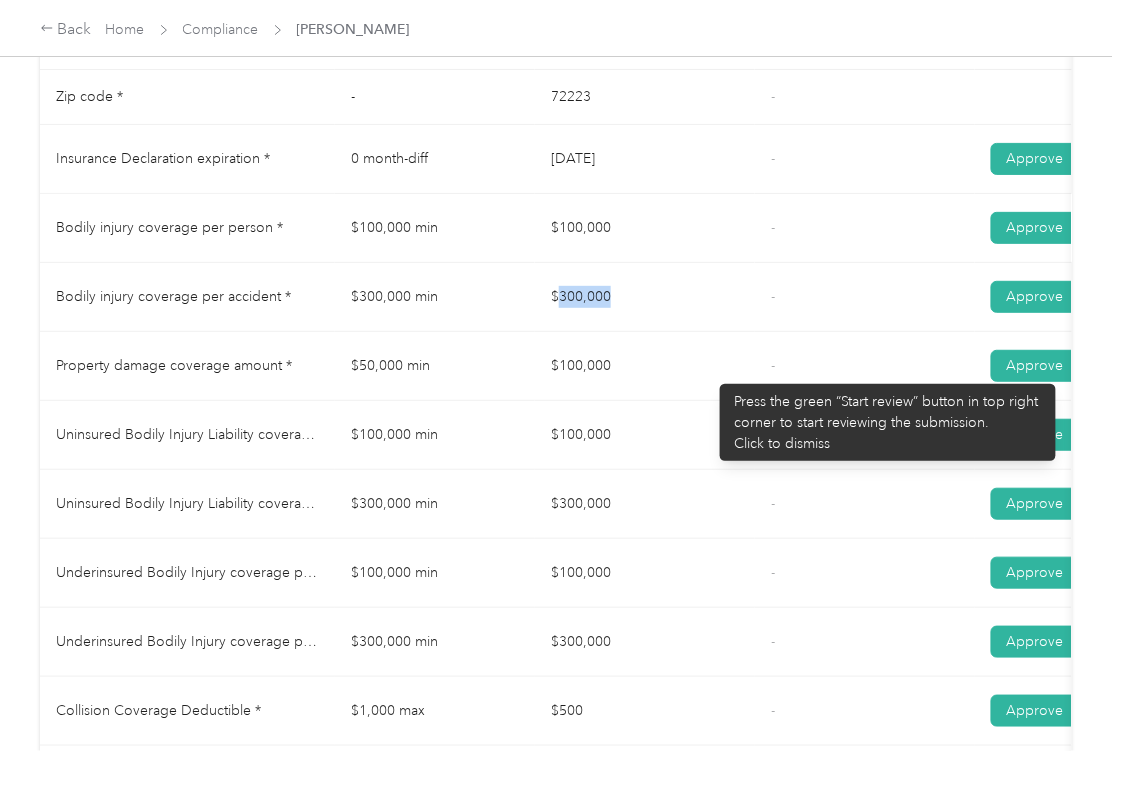 scroll, scrollTop: 1066, scrollLeft: 0, axis: vertical 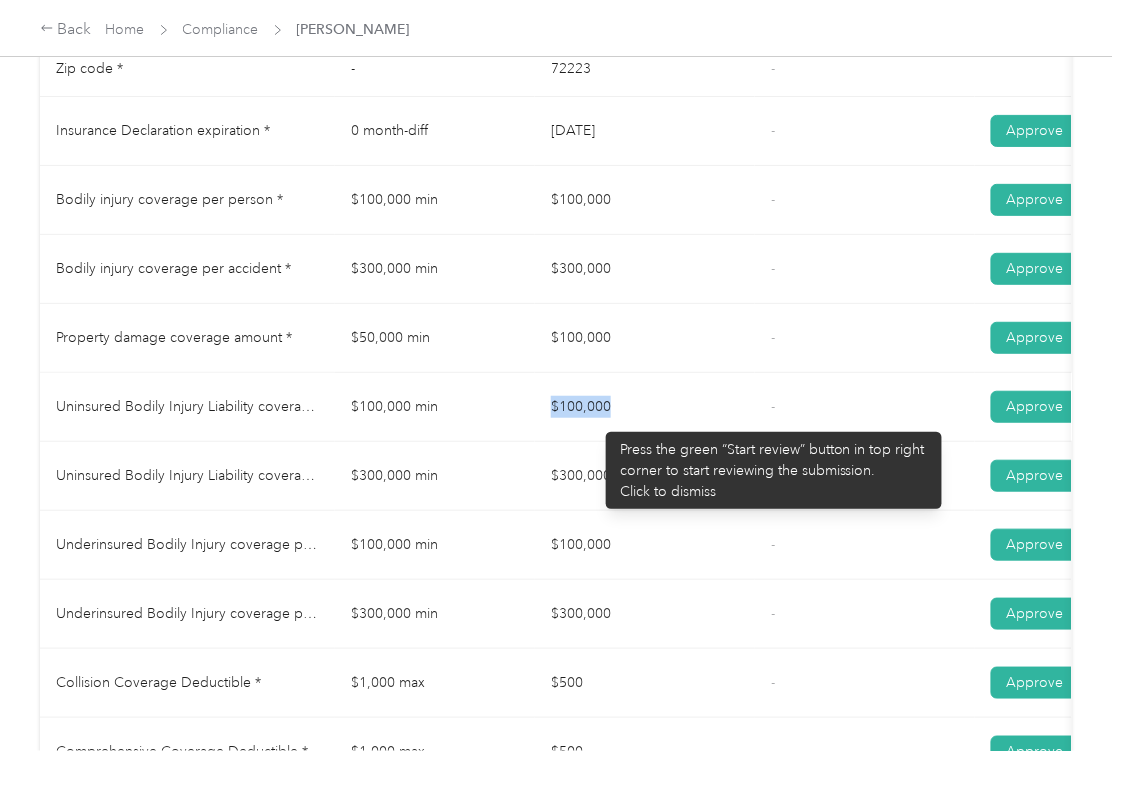 drag, startPoint x: 533, startPoint y: 422, endPoint x: 649, endPoint y: 422, distance: 116 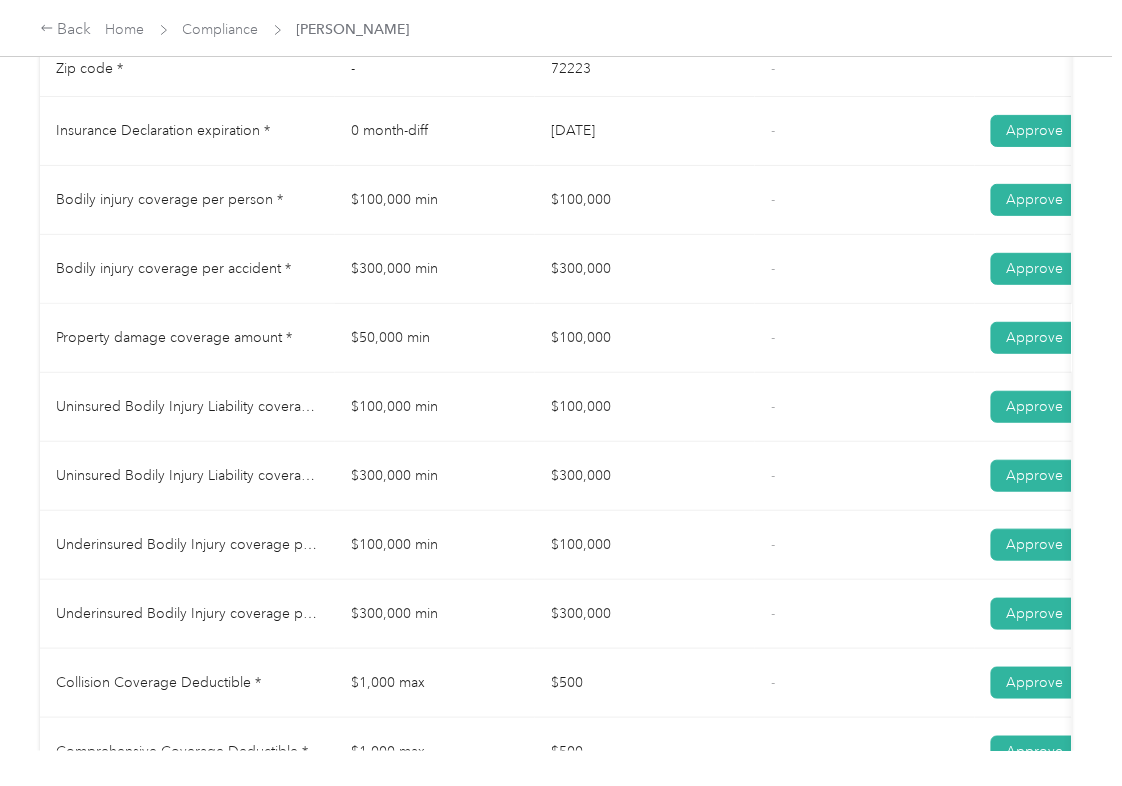 drag, startPoint x: 552, startPoint y: 381, endPoint x: 560, endPoint y: 404, distance: 24.351591 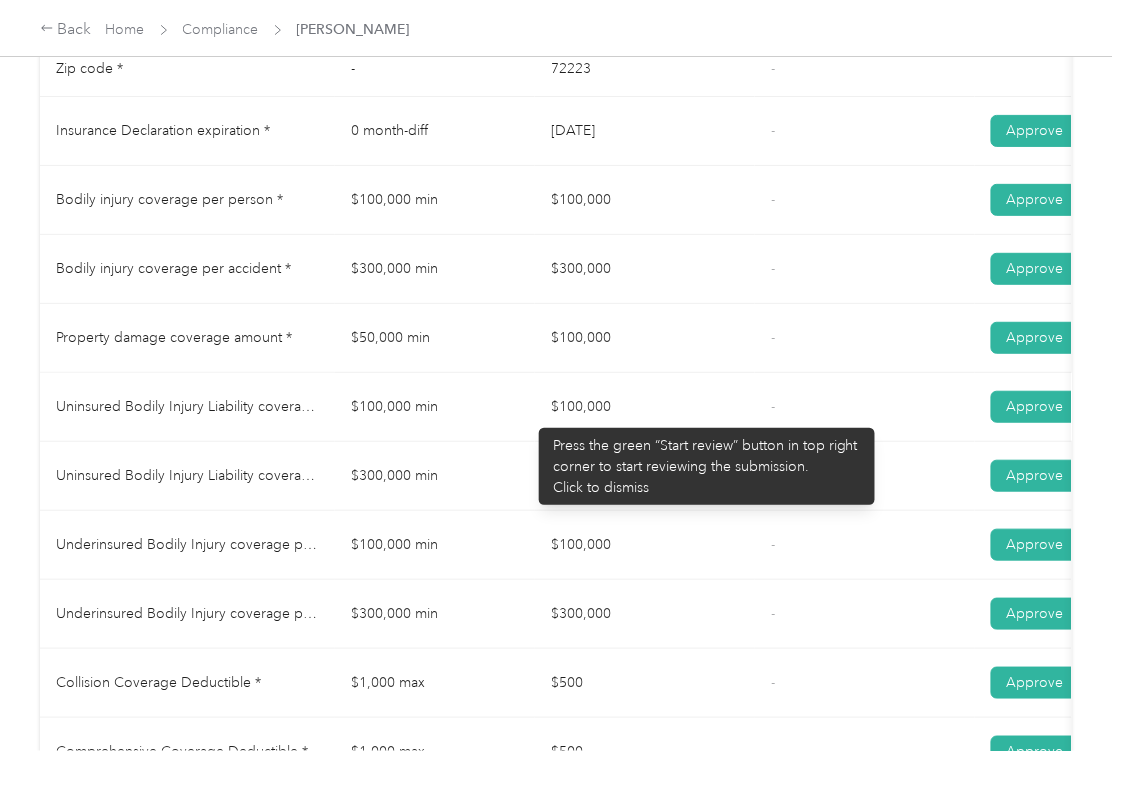 drag, startPoint x: 612, startPoint y: 442, endPoint x: 612, endPoint y: 472, distance: 30 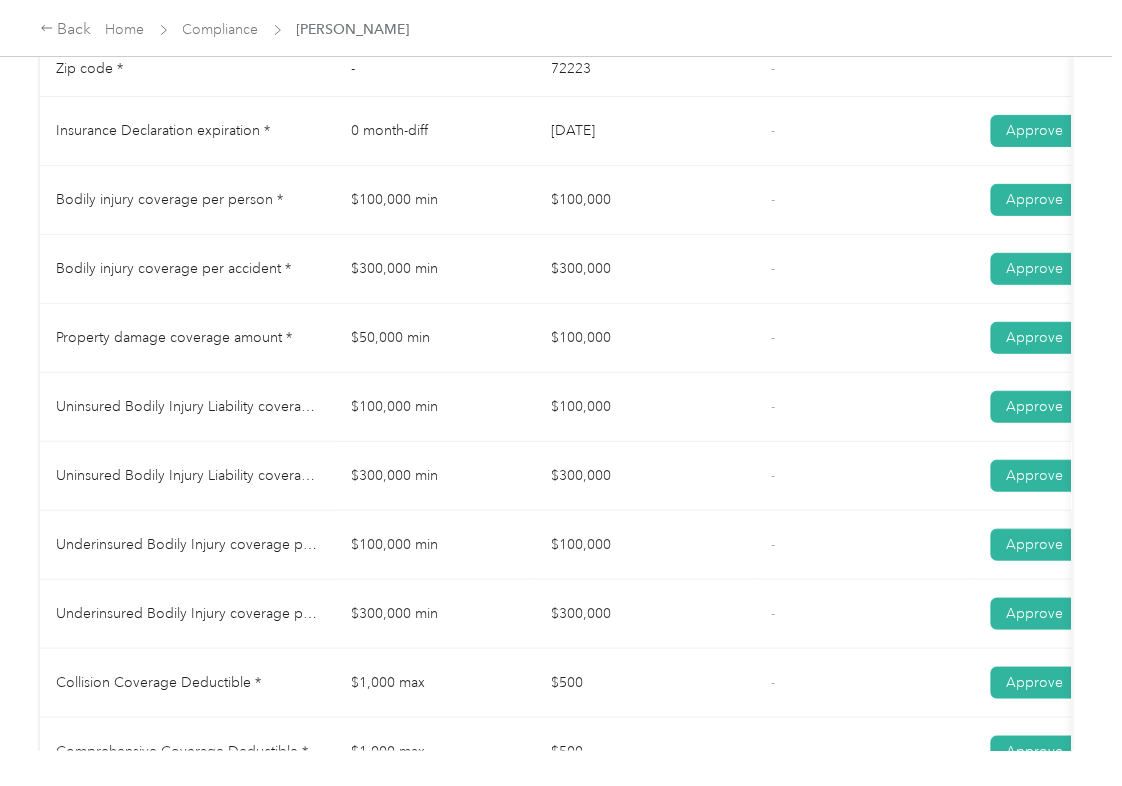 drag, startPoint x: 566, startPoint y: 505, endPoint x: 665, endPoint y: 505, distance: 99 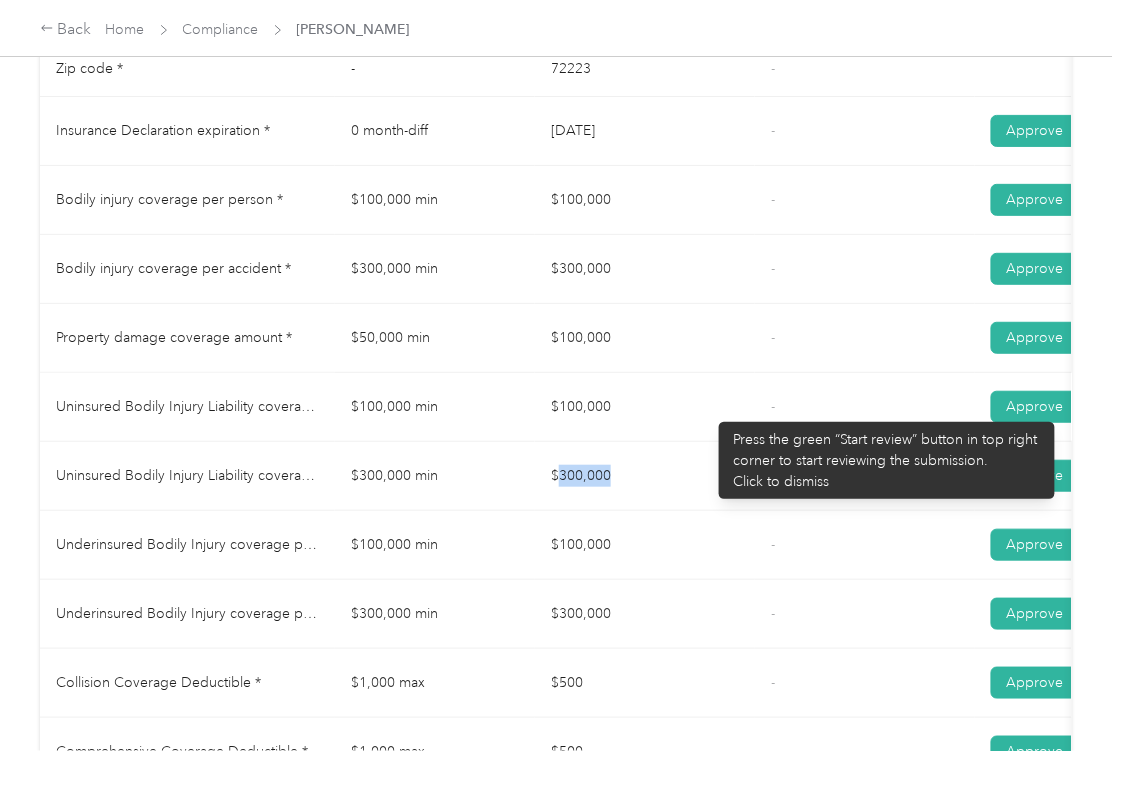 scroll, scrollTop: 1200, scrollLeft: 0, axis: vertical 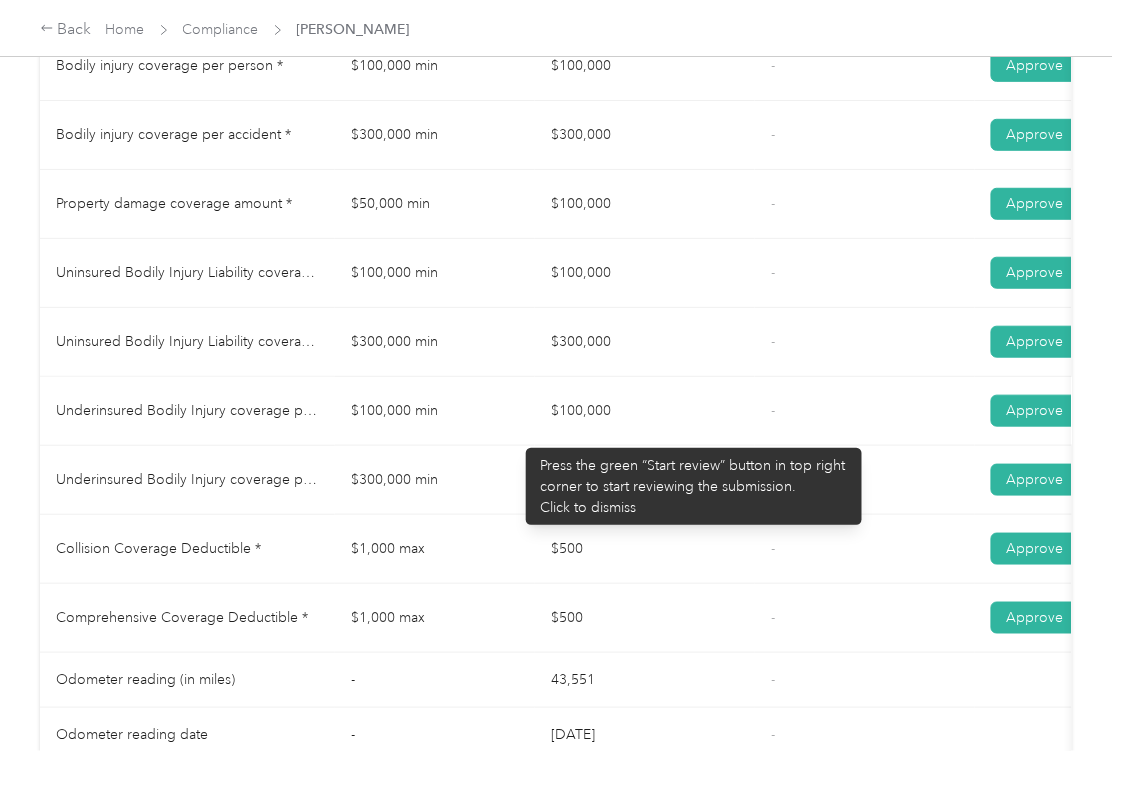 drag, startPoint x: 522, startPoint y: 438, endPoint x: 561, endPoint y: 477, distance: 55.154327 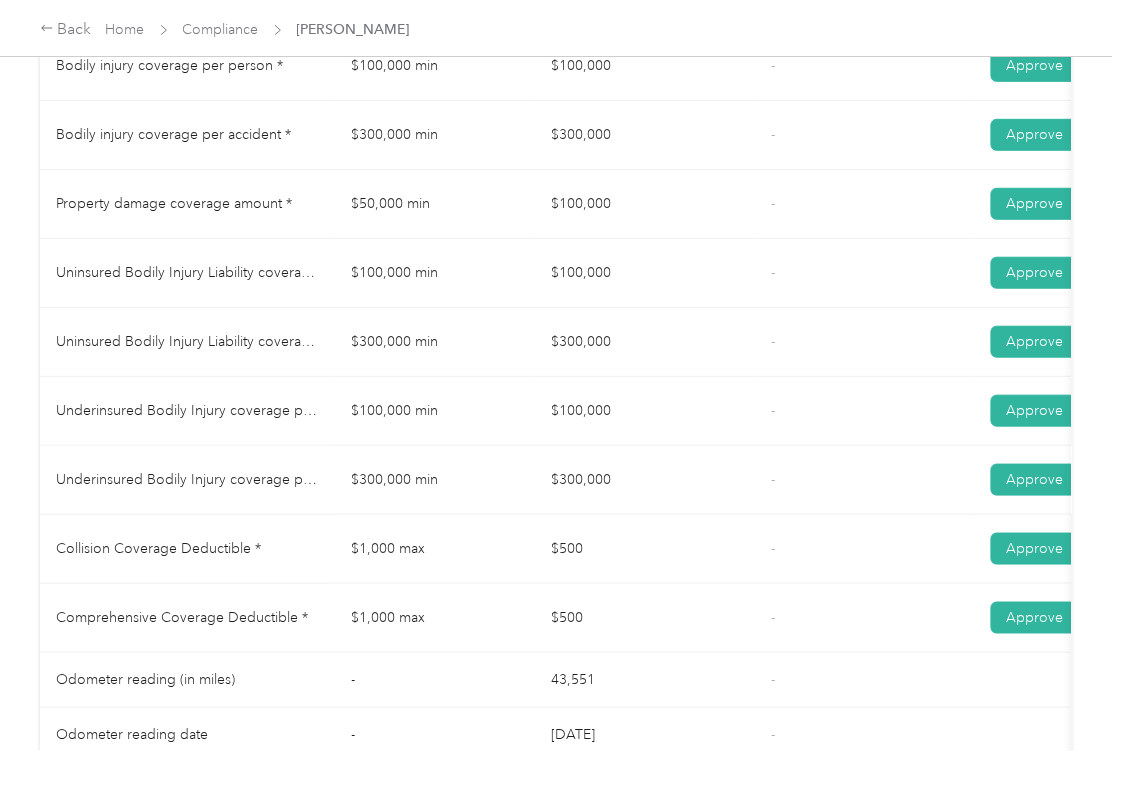 drag, startPoint x: 609, startPoint y: 502, endPoint x: 729, endPoint y: 494, distance: 120.26637 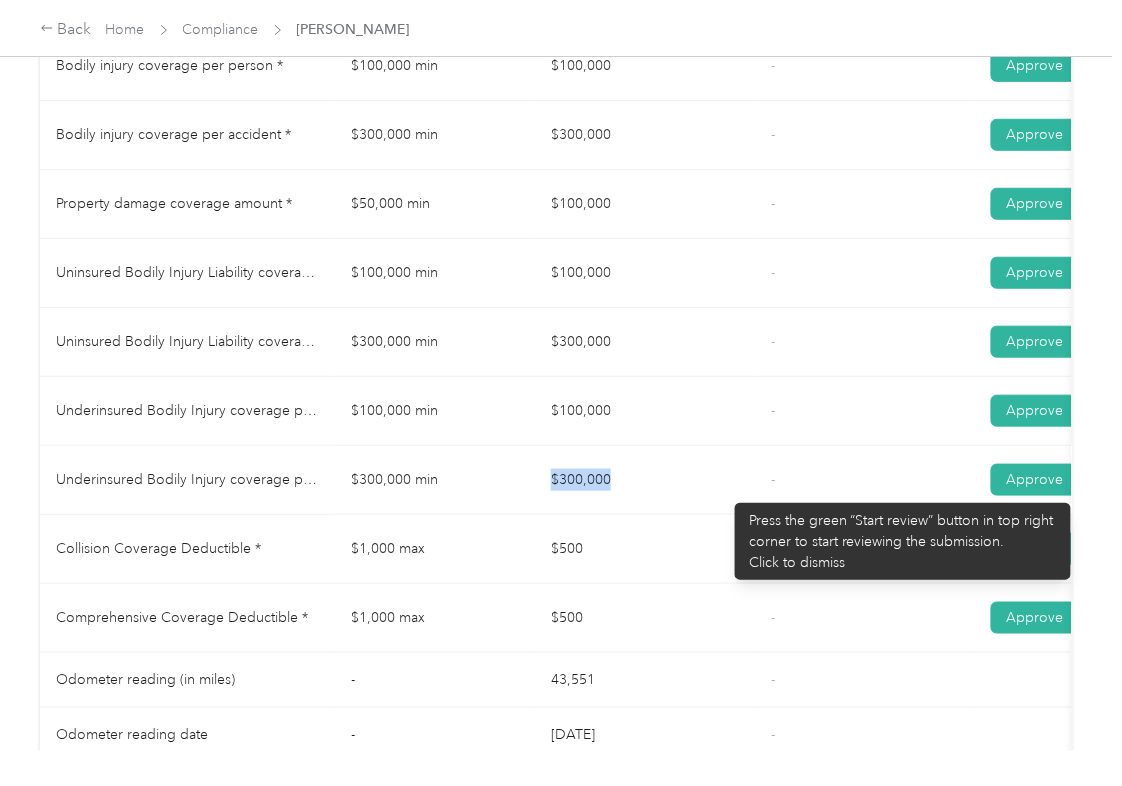 click on "$300,000" at bounding box center [645, 480] 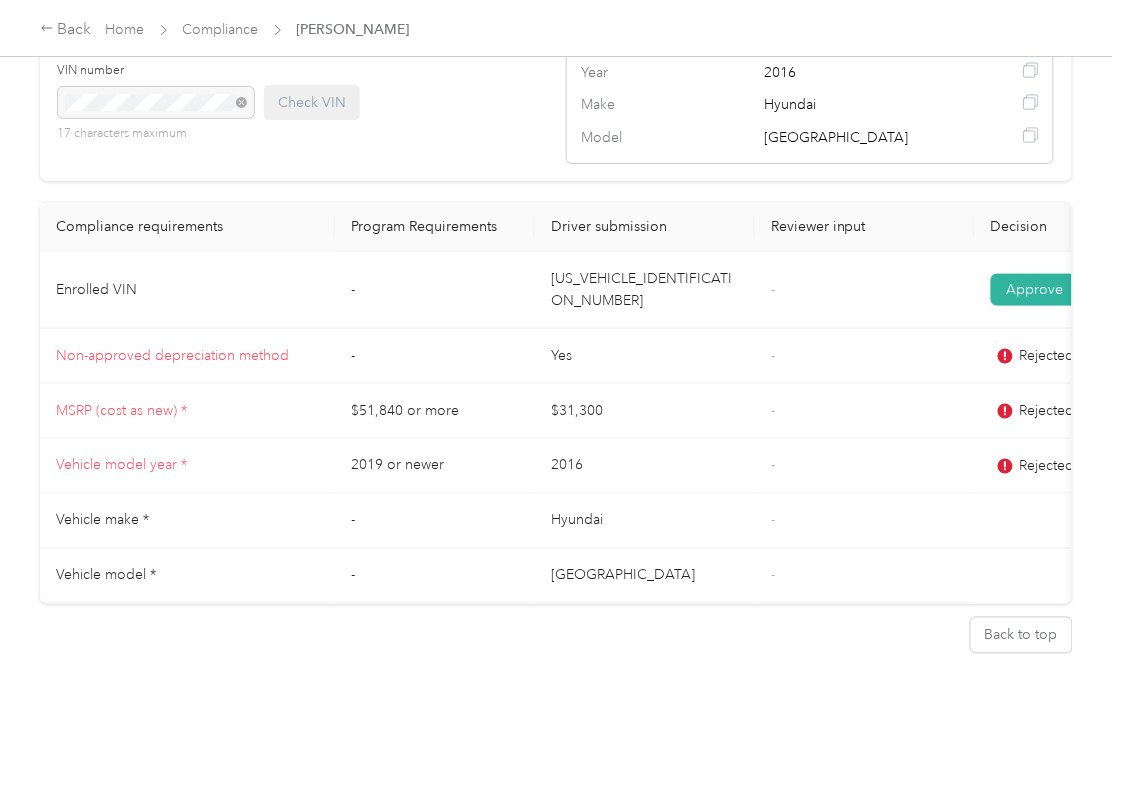 scroll, scrollTop: 2153, scrollLeft: 0, axis: vertical 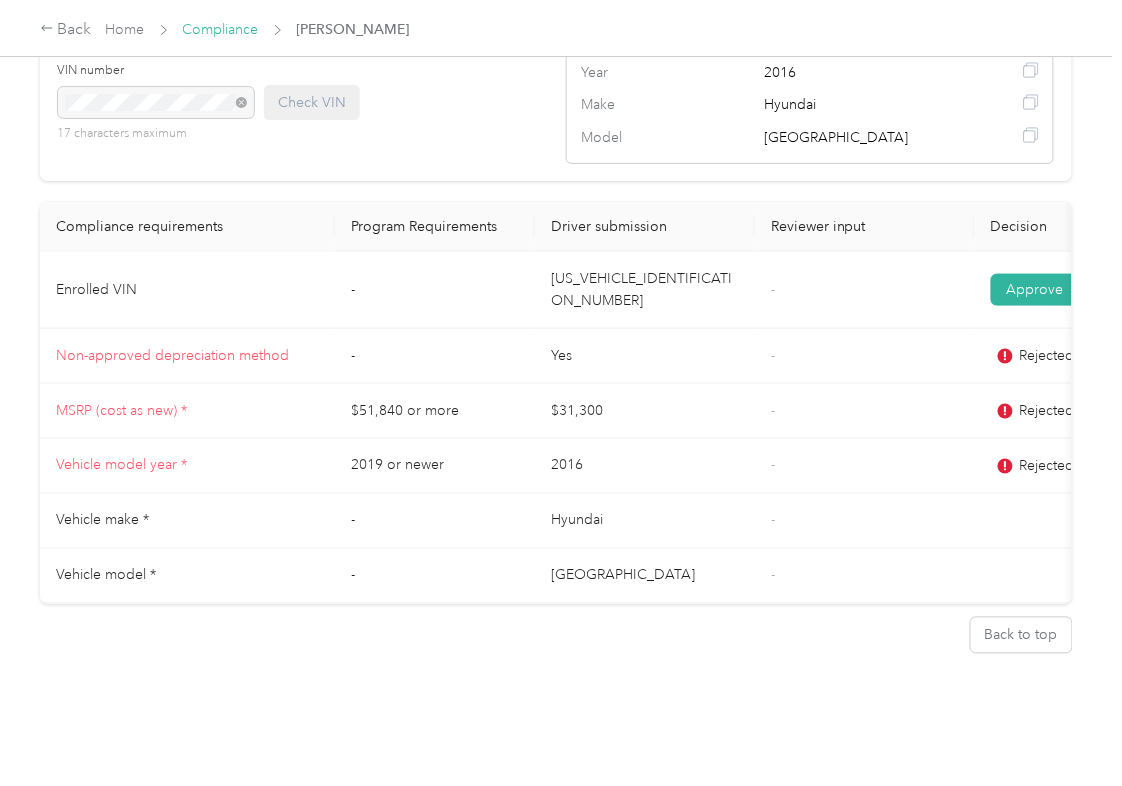 click on "Compliance" at bounding box center (221, 29) 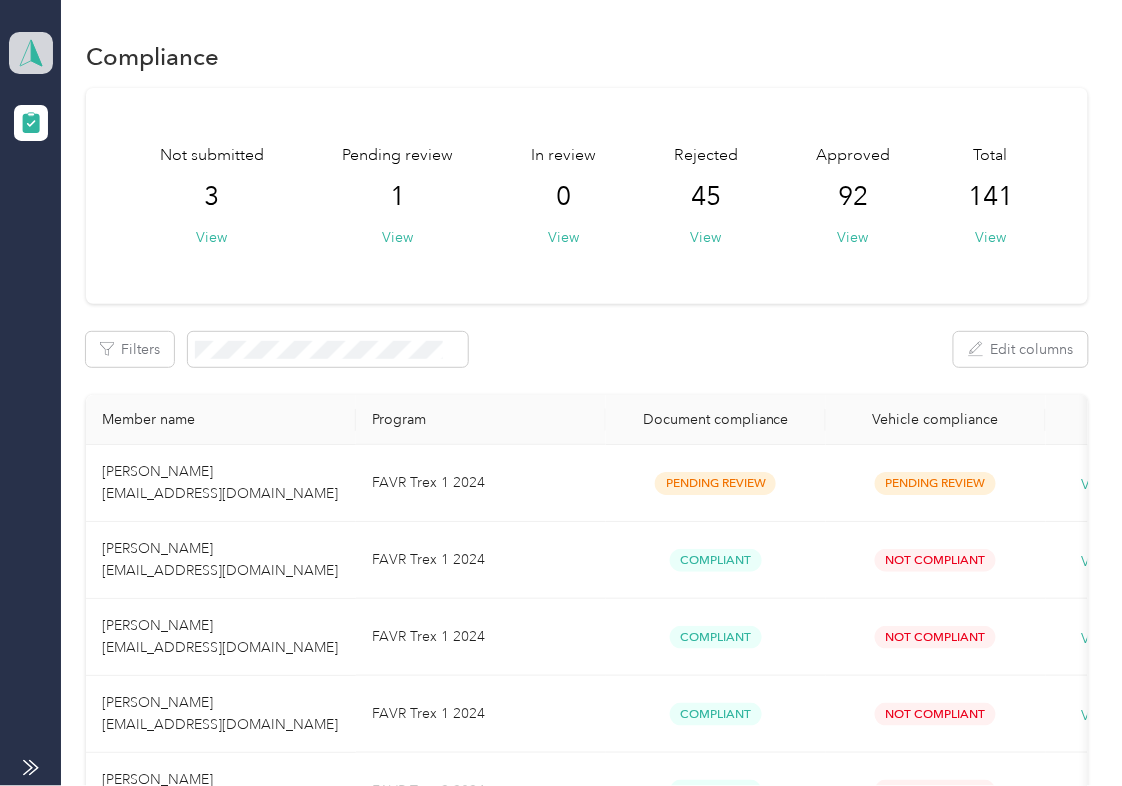 click 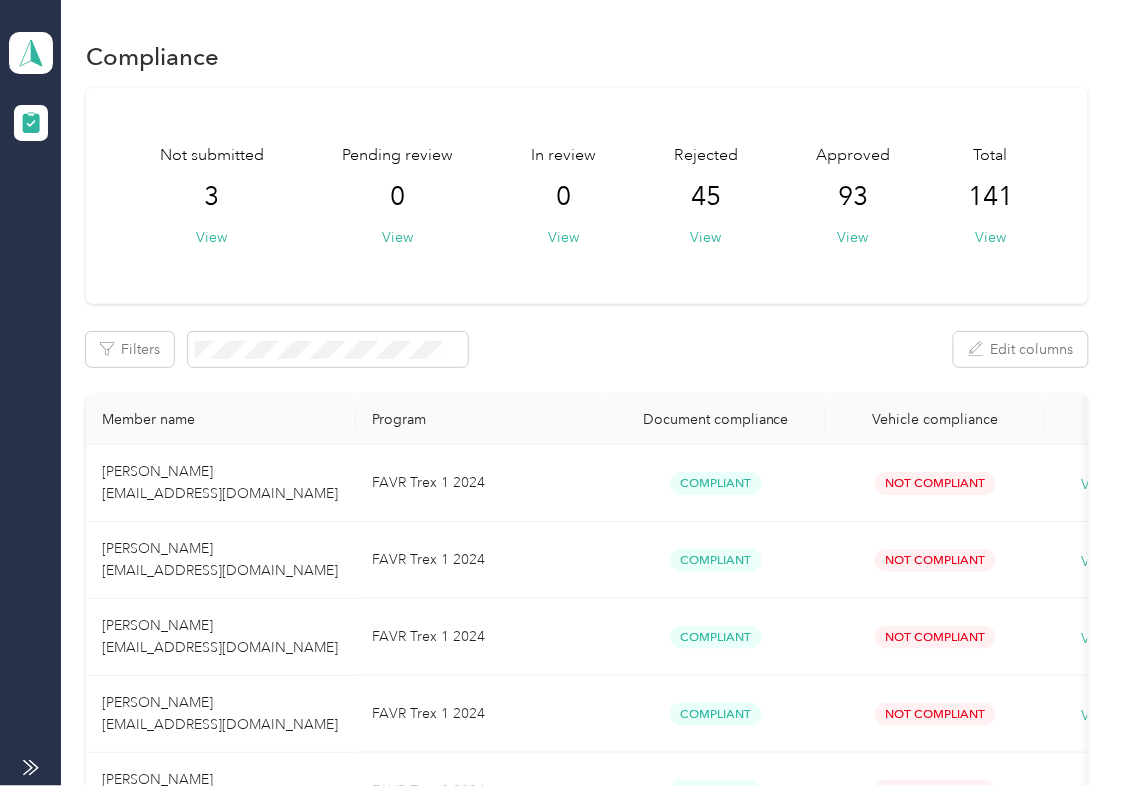 click on "Log out" at bounding box center (219, 207) 